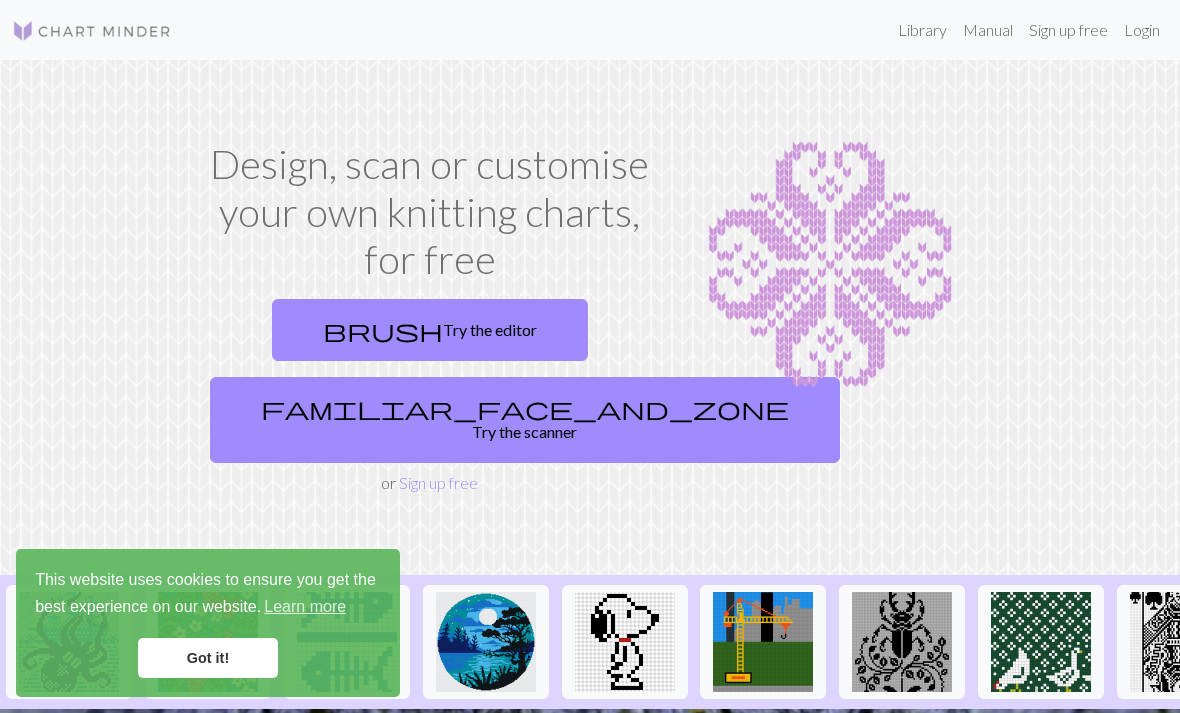 scroll, scrollTop: 0, scrollLeft: 0, axis: both 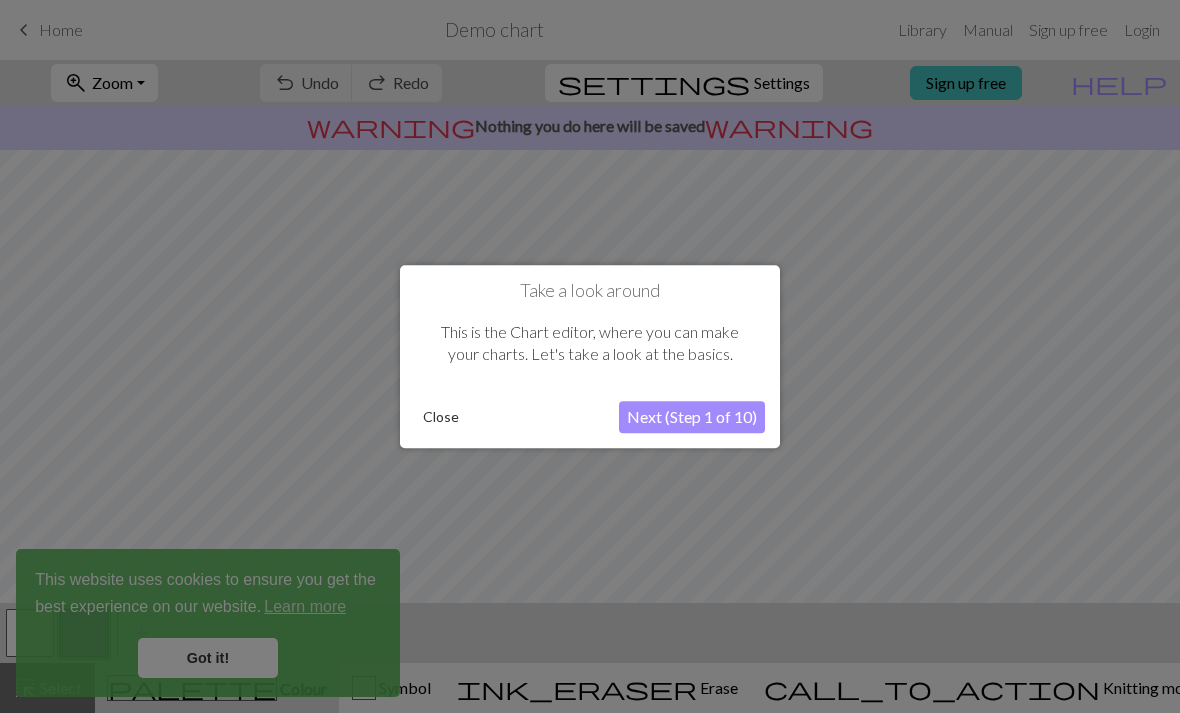 click on "Next (Step 1 of 10)" at bounding box center (692, 417) 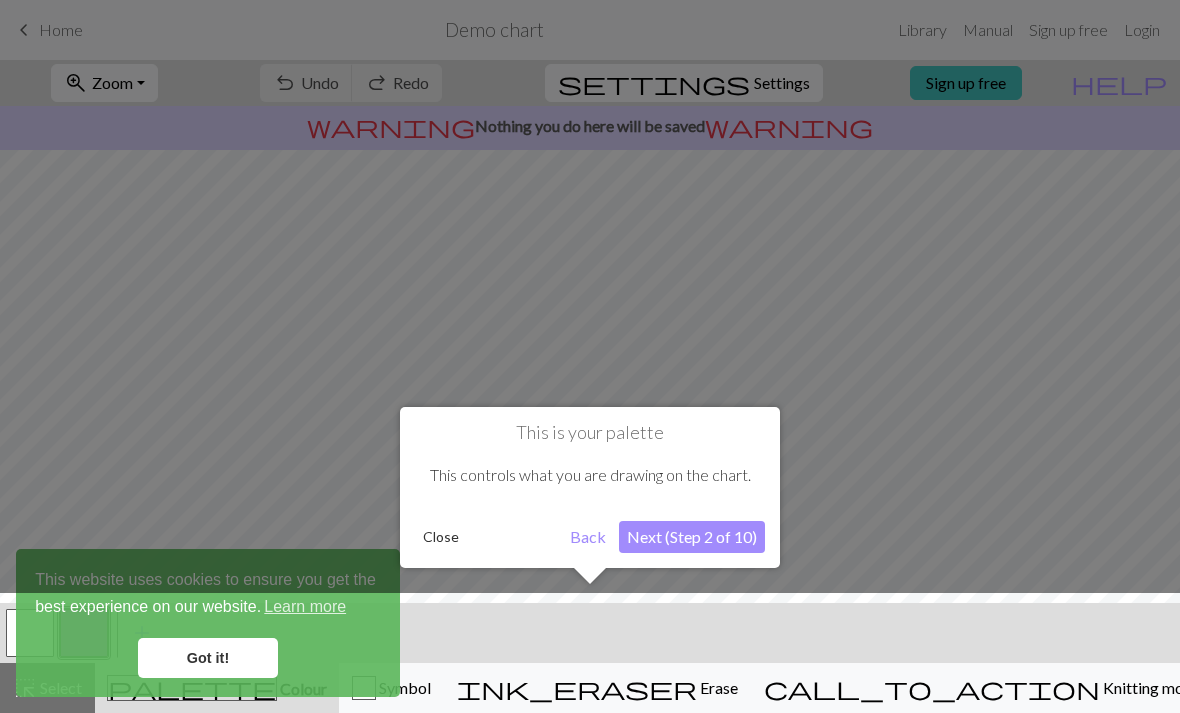 click on "Close" at bounding box center [441, 537] 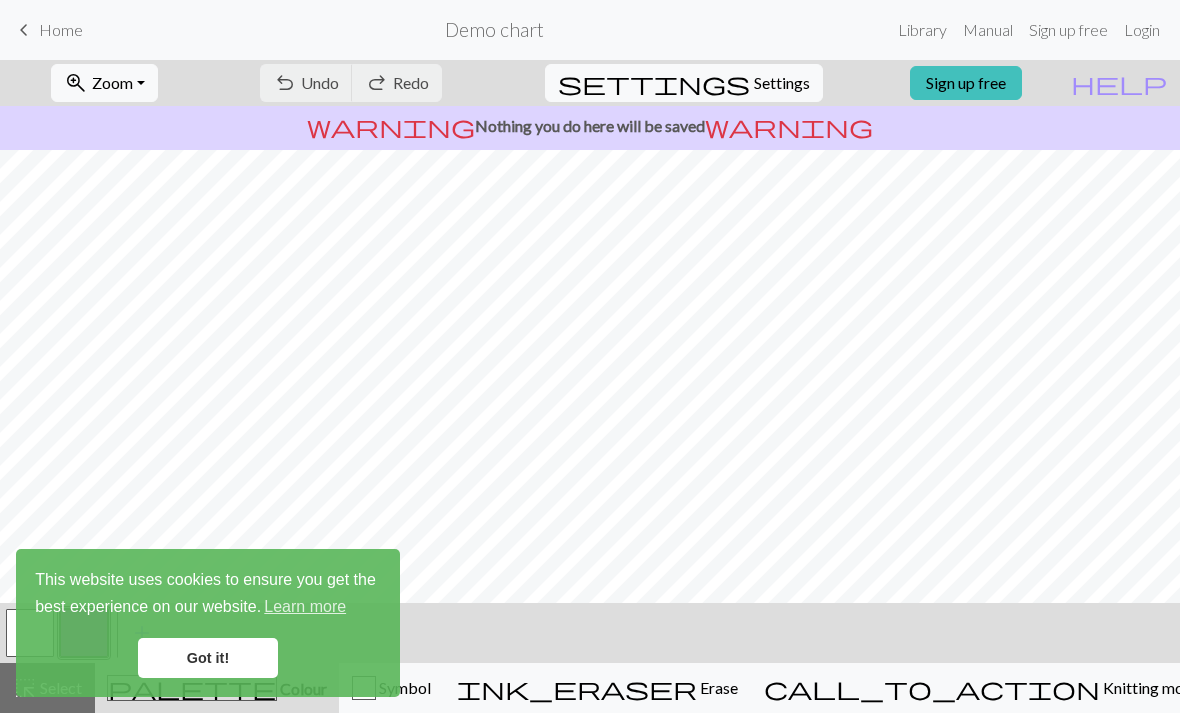 click on "Got it!" at bounding box center [208, 658] 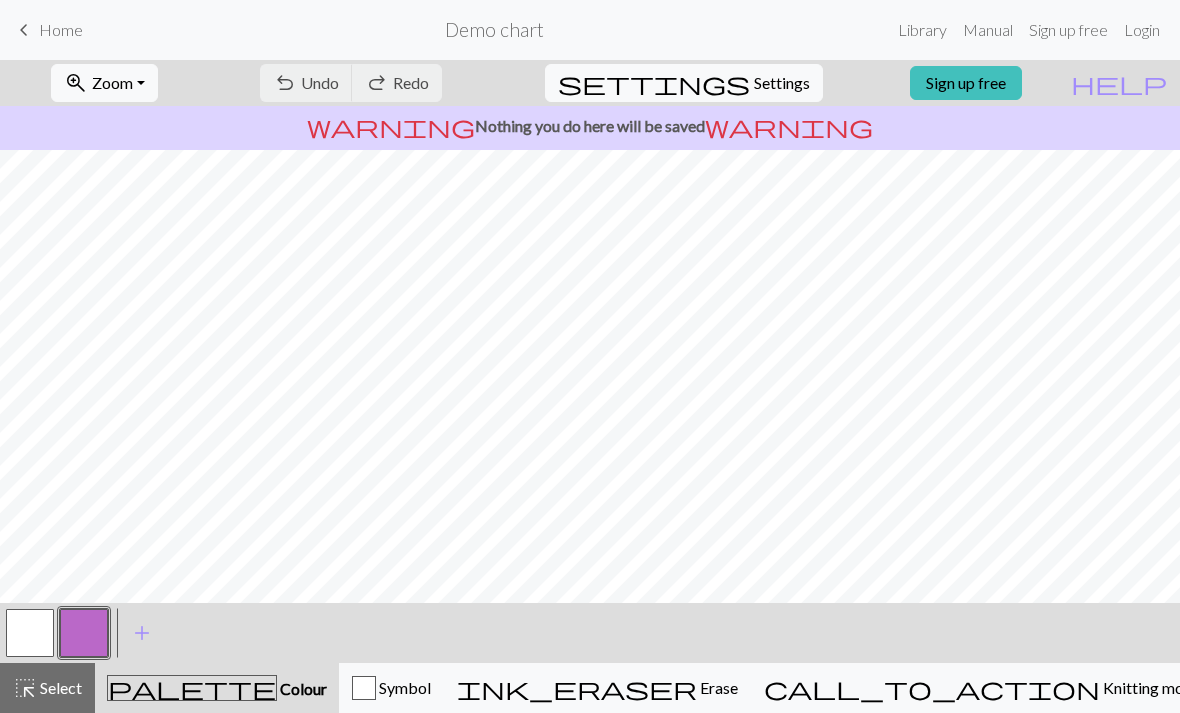 click on "settings  Settings" at bounding box center [684, 83] 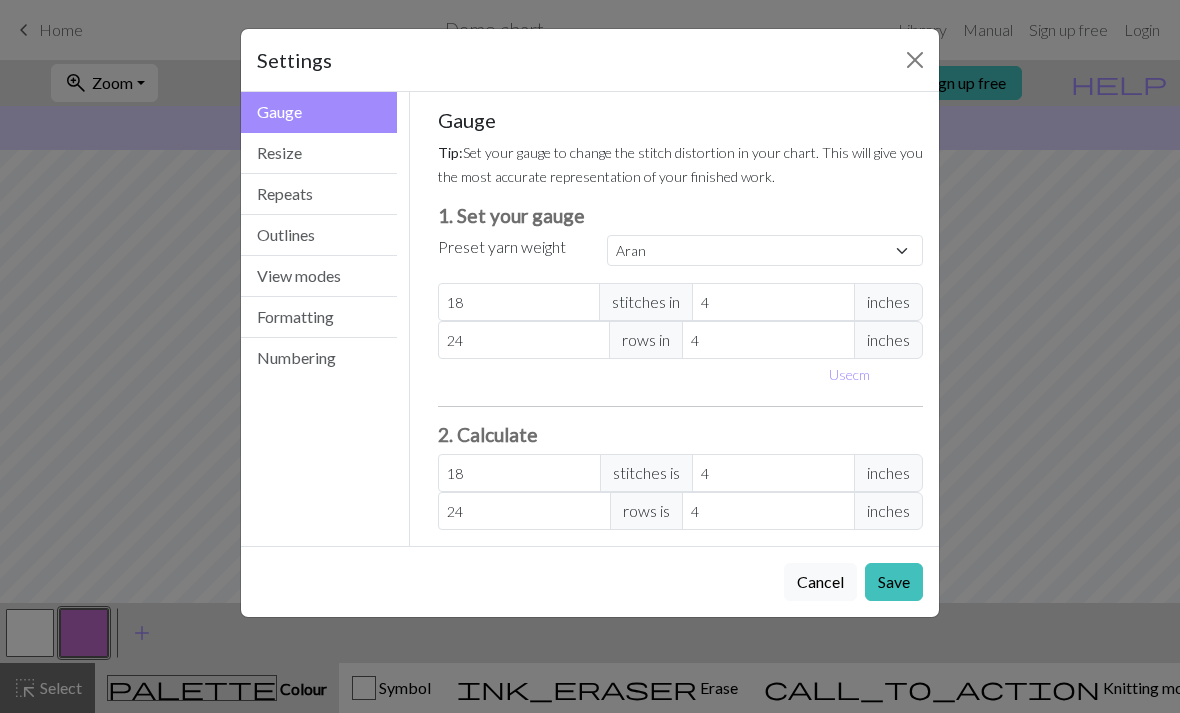click at bounding box center [915, 60] 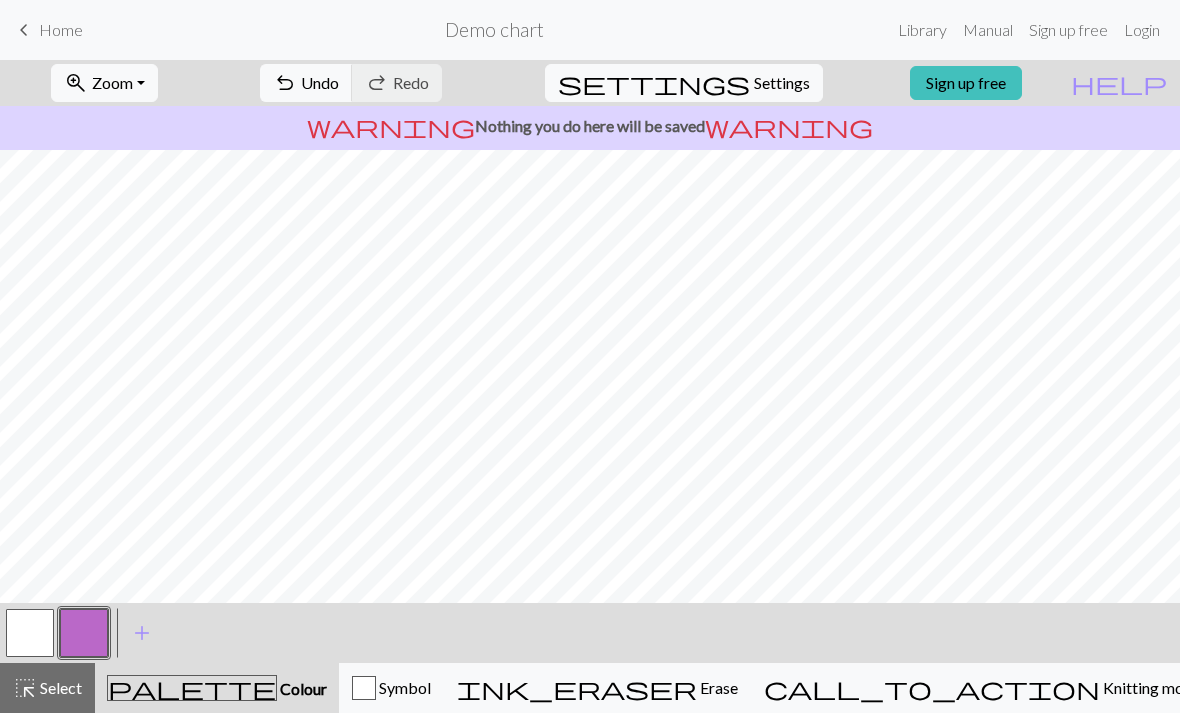 click on "keyboard_arrow_left   Home" at bounding box center [47, 30] 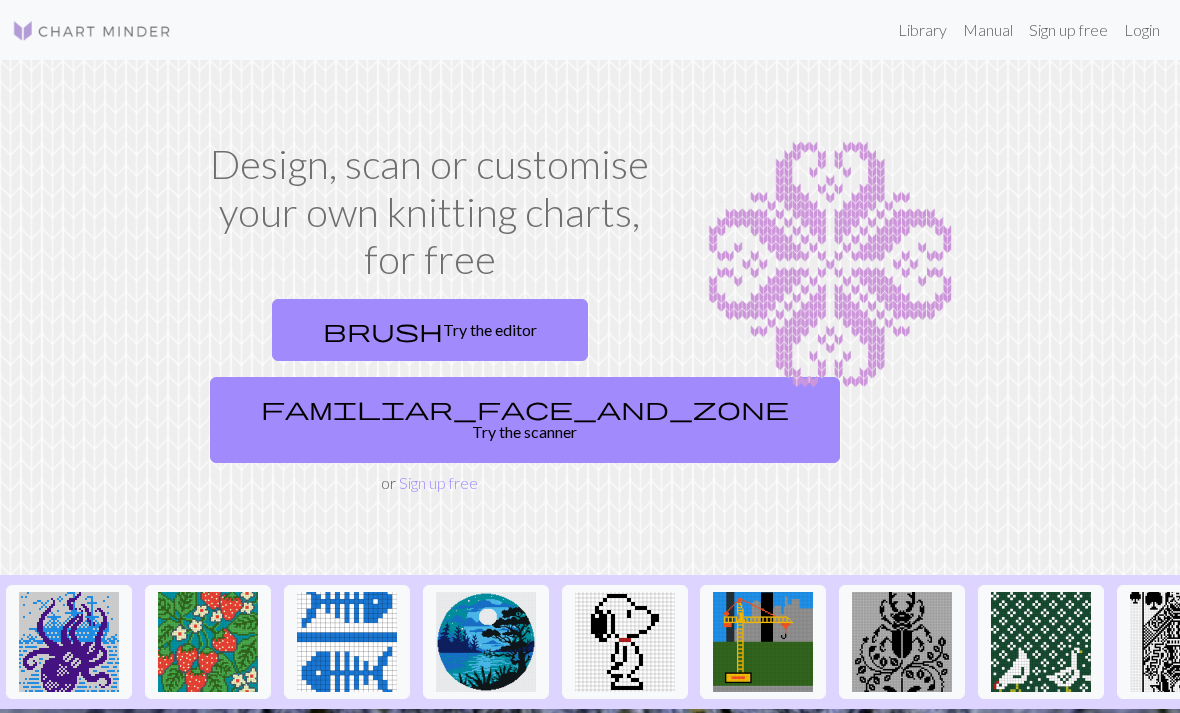 click on "Login" at bounding box center [1142, 30] 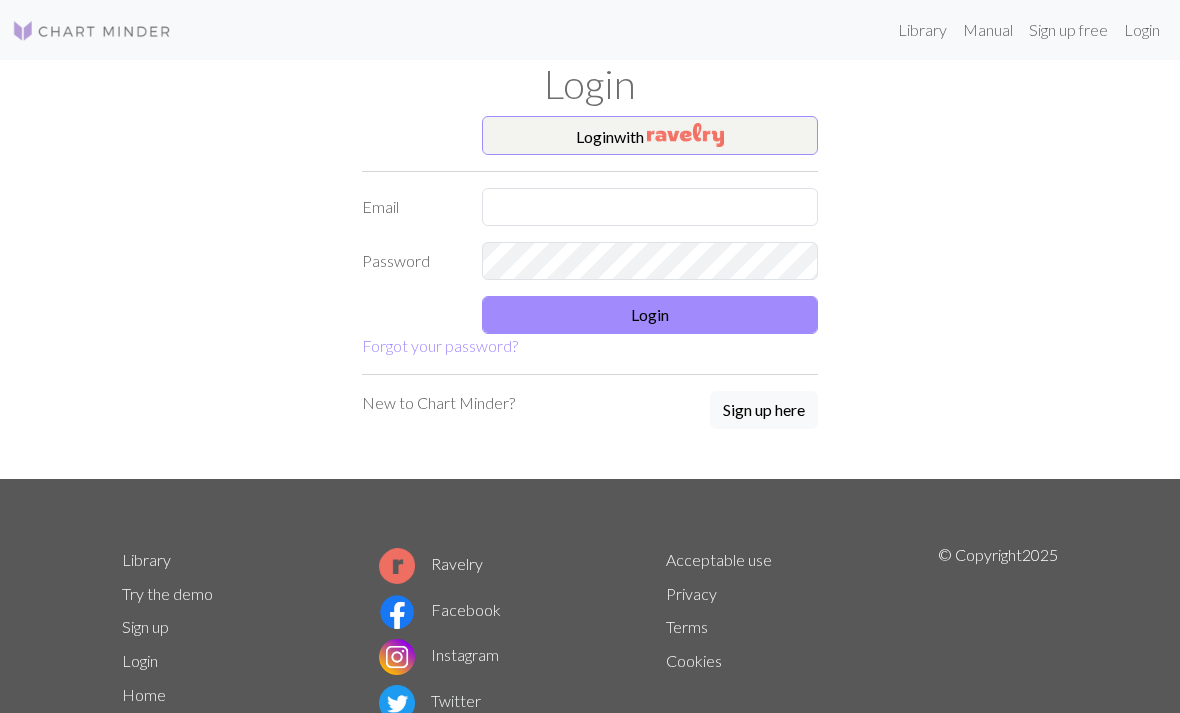 click on "Login  with" at bounding box center (650, 136) 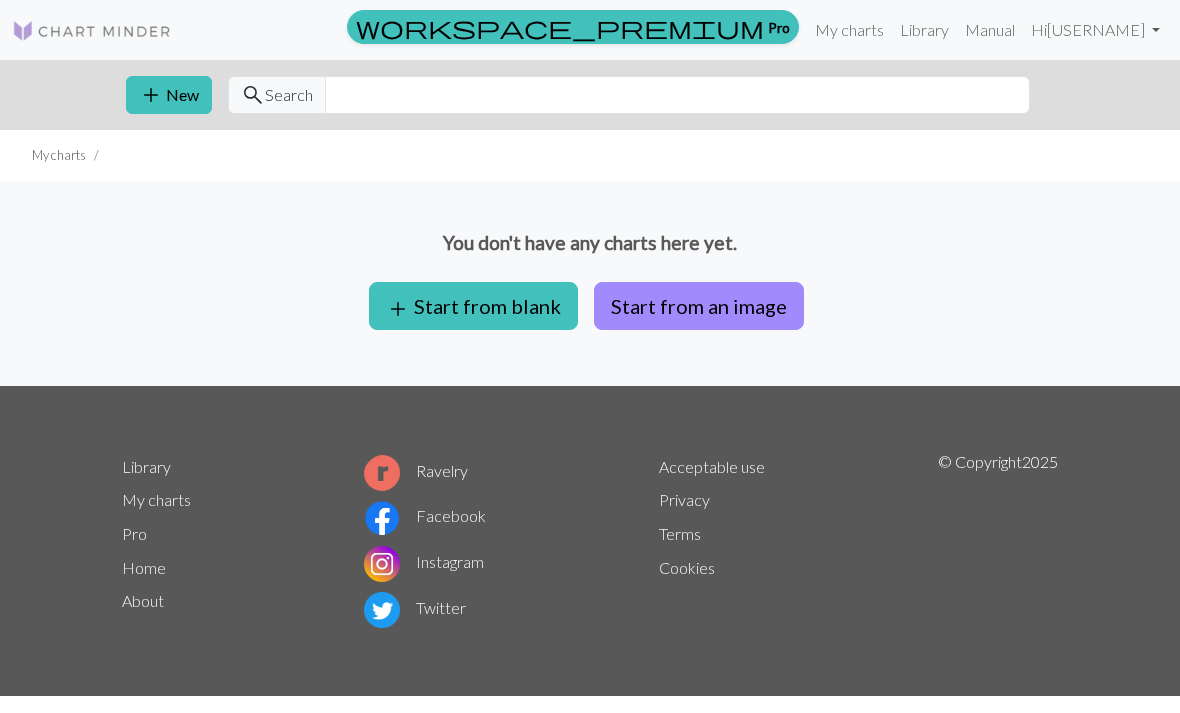 click on "Start from an image" at bounding box center [699, 306] 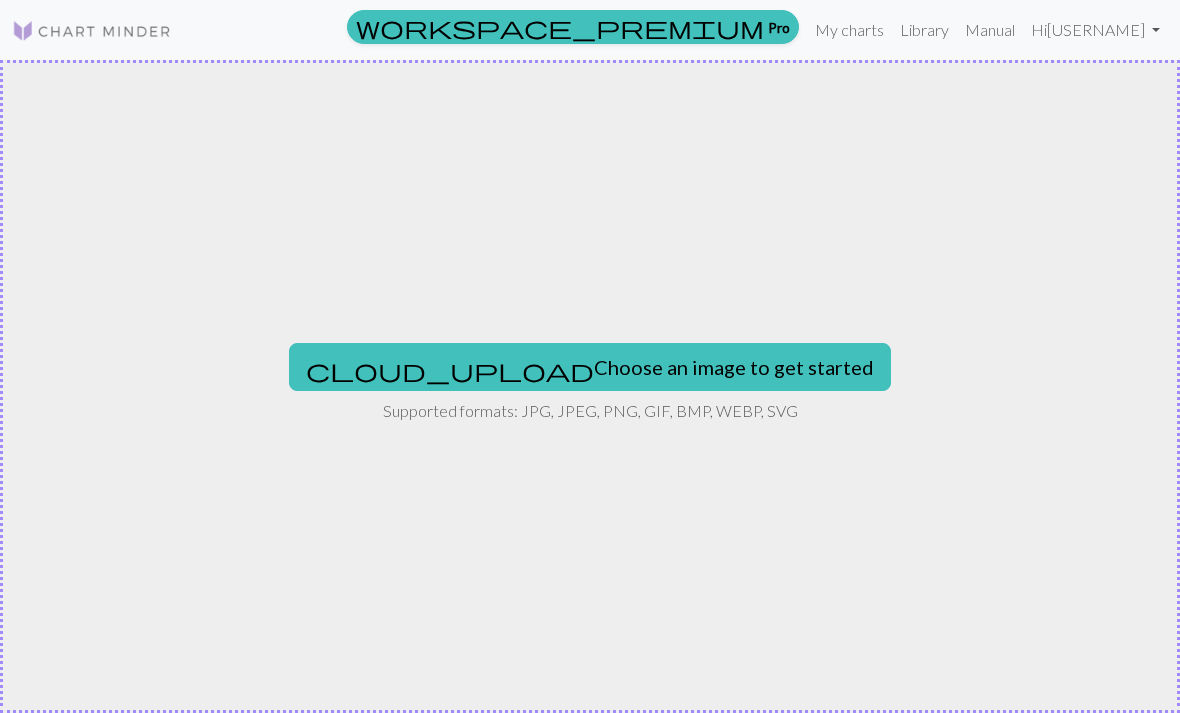 click on "cloud_upload" at bounding box center (450, 370) 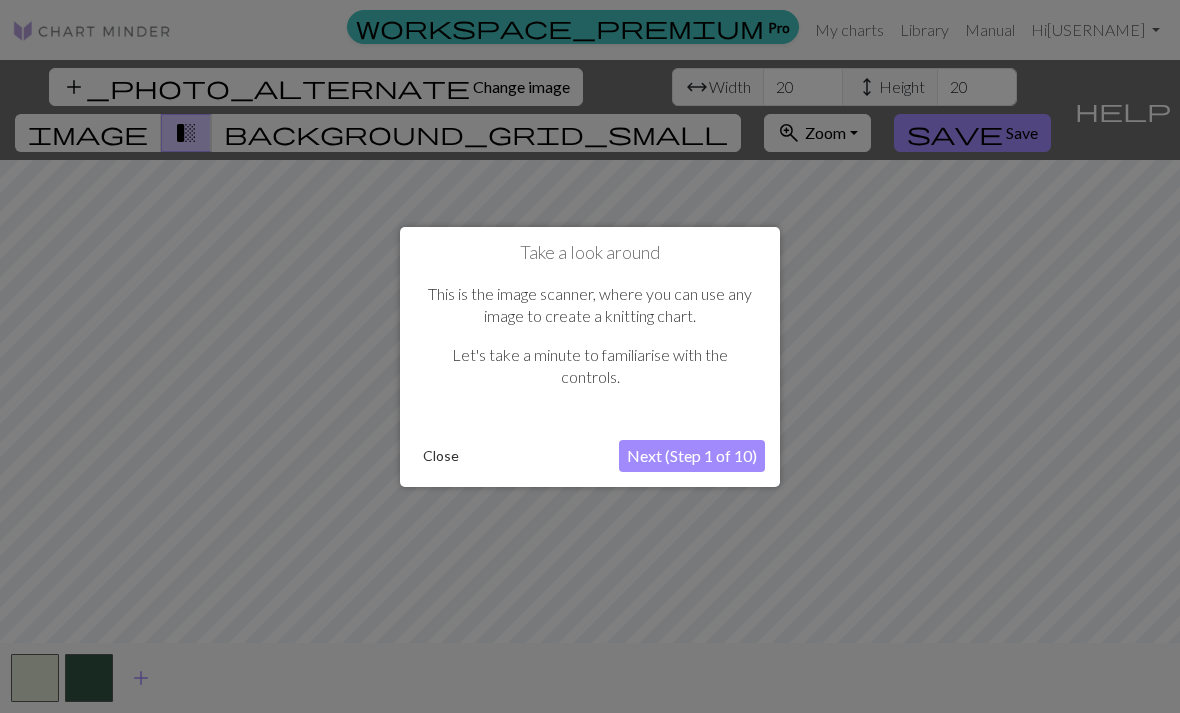 click on "Next (Step 1 of 10)" at bounding box center [692, 456] 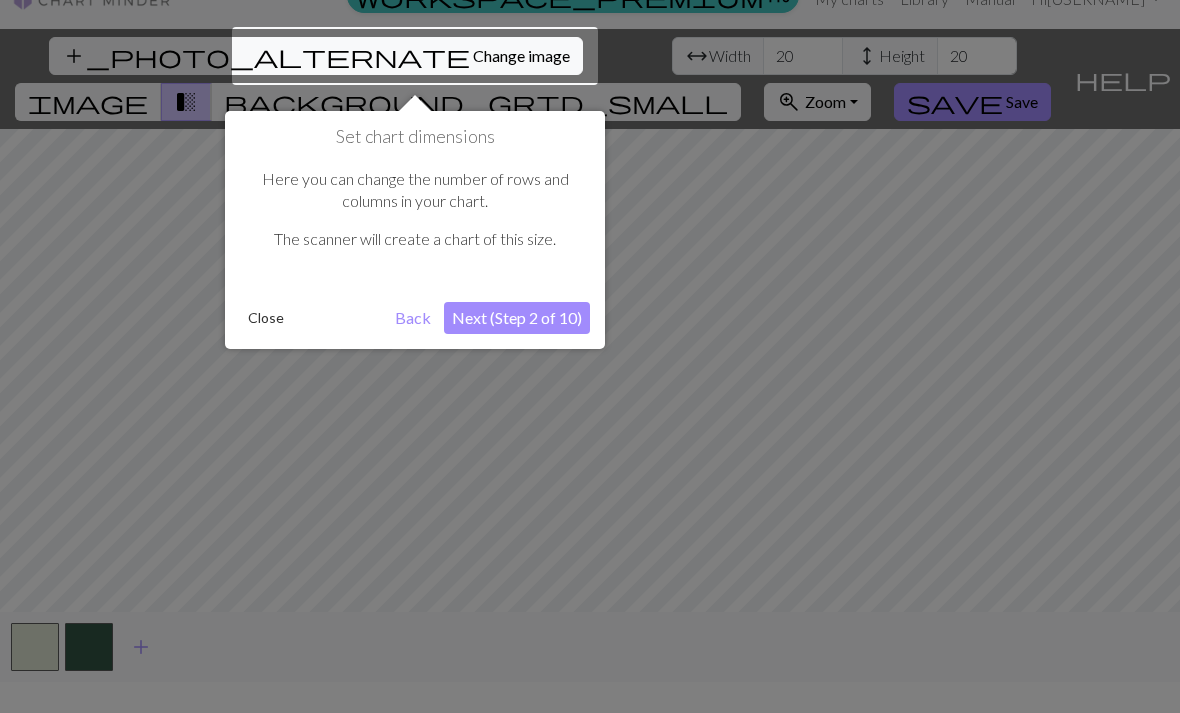 scroll, scrollTop: 38, scrollLeft: 0, axis: vertical 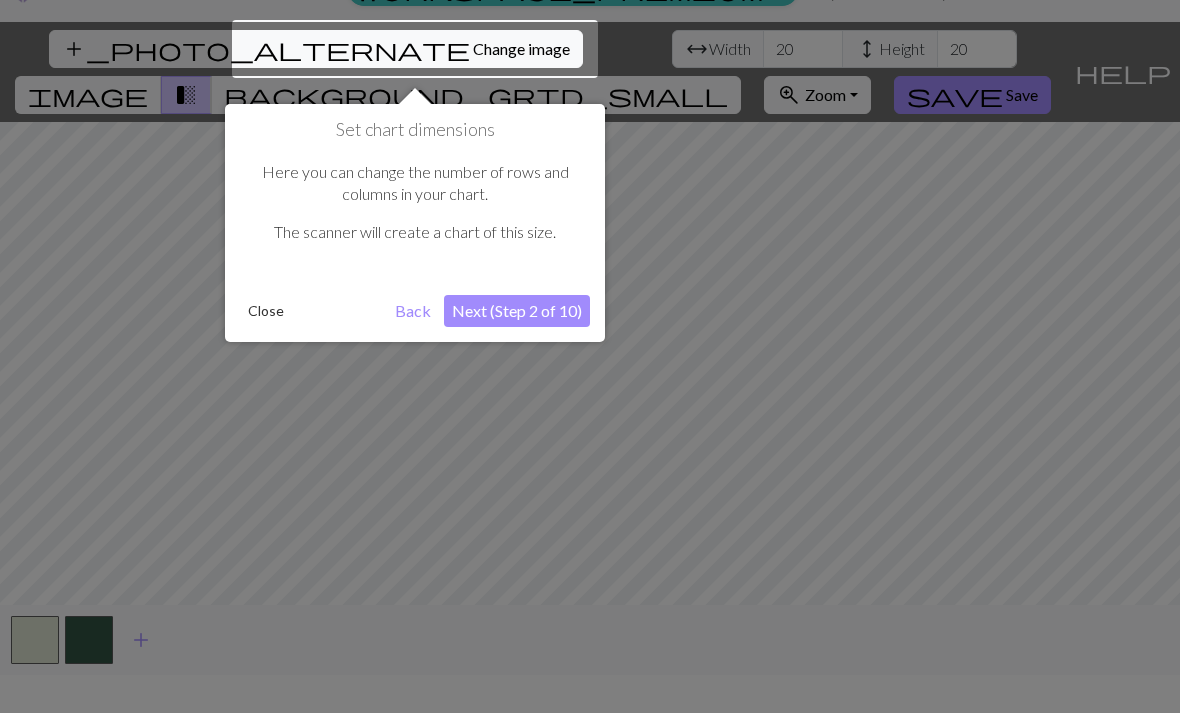 click at bounding box center (415, 49) 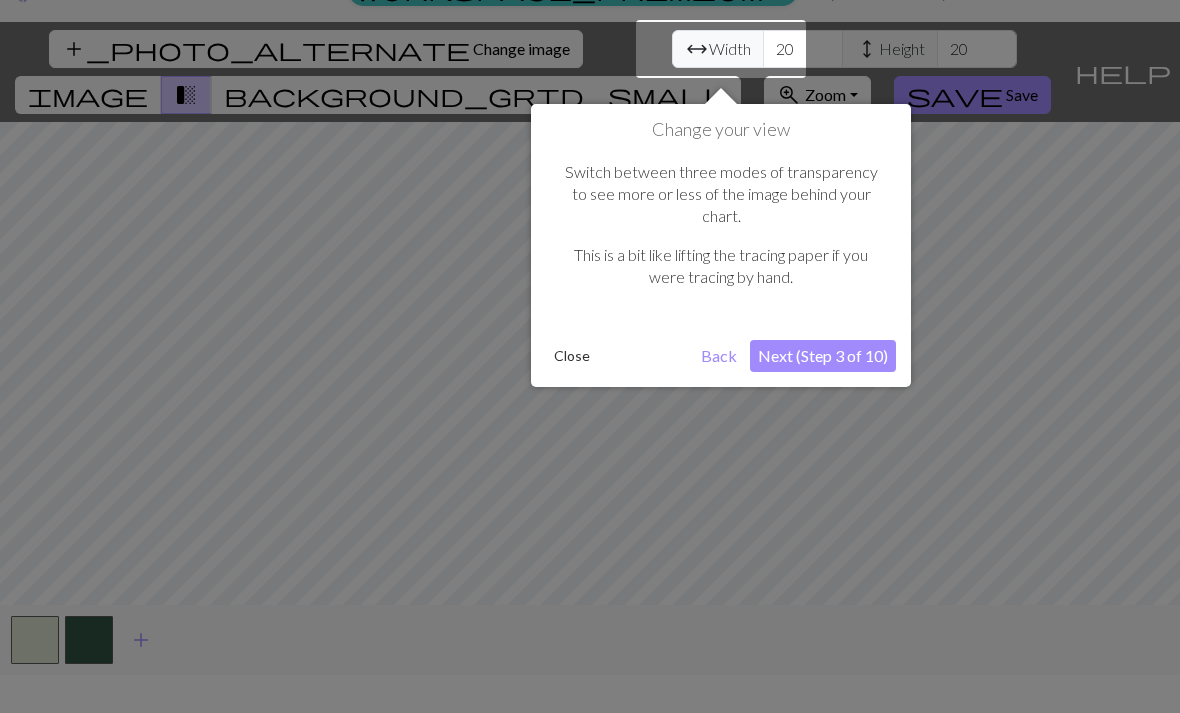 click on "Next (Step 3 of 10)" at bounding box center (823, 356) 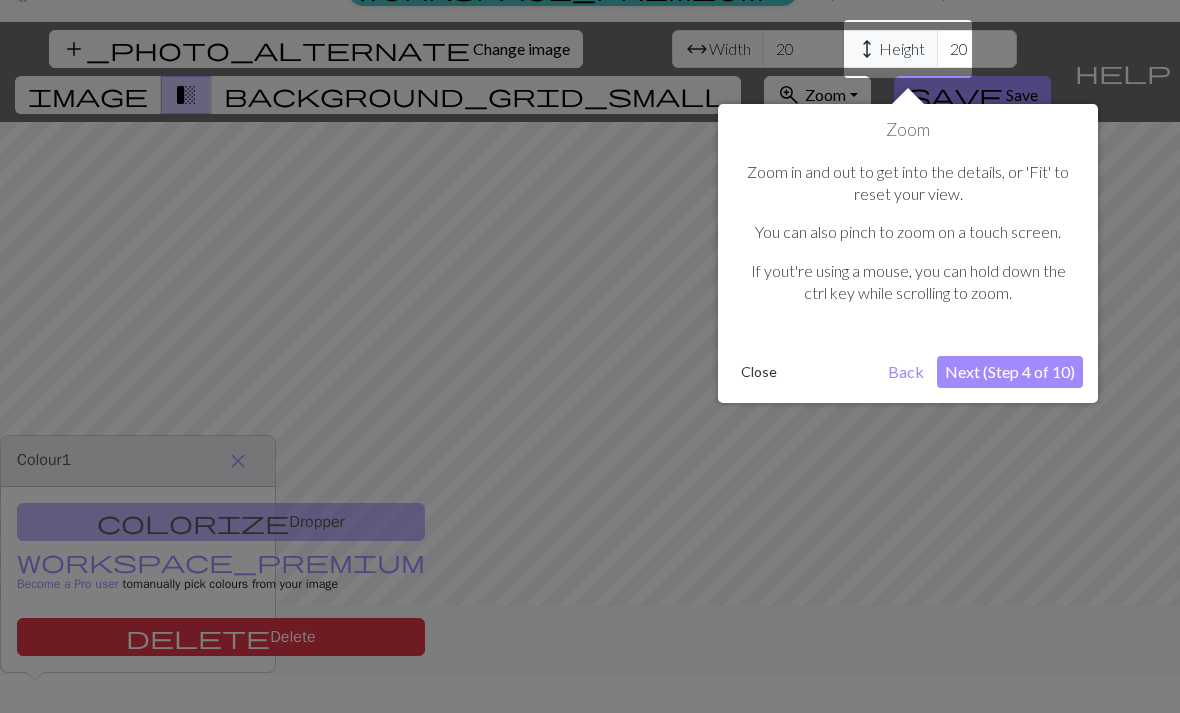 click on "Next (Step 4 of 10)" at bounding box center [1010, 372] 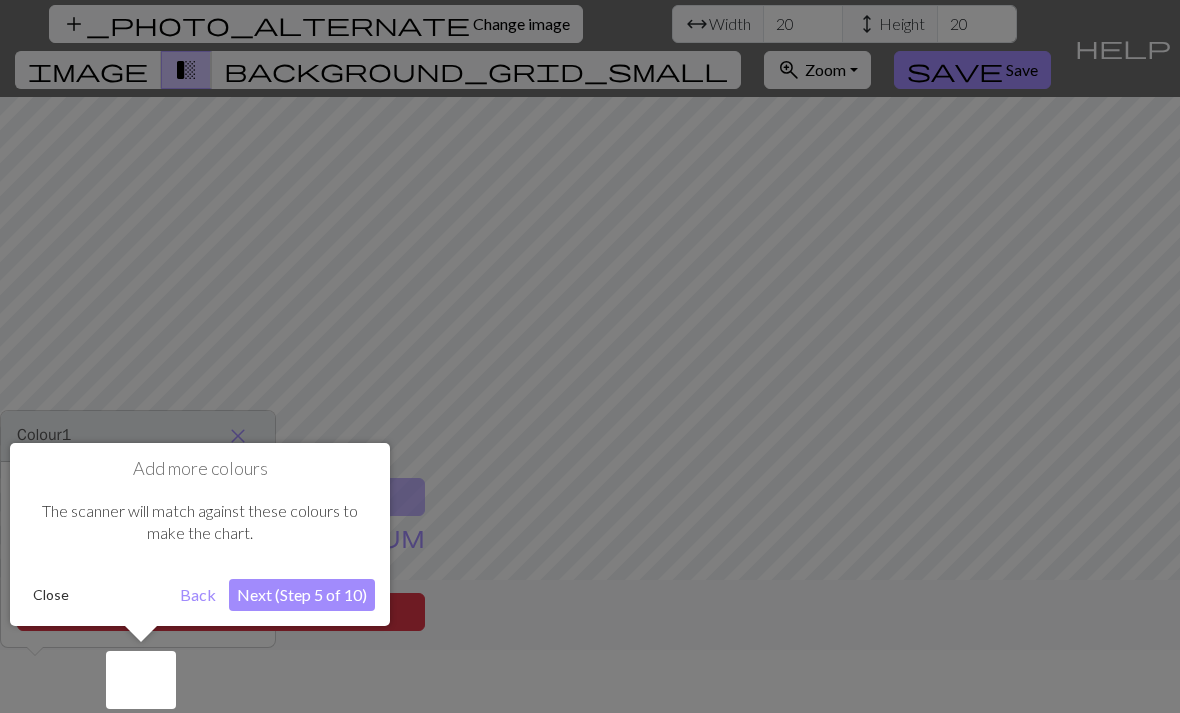 scroll, scrollTop: 65, scrollLeft: 0, axis: vertical 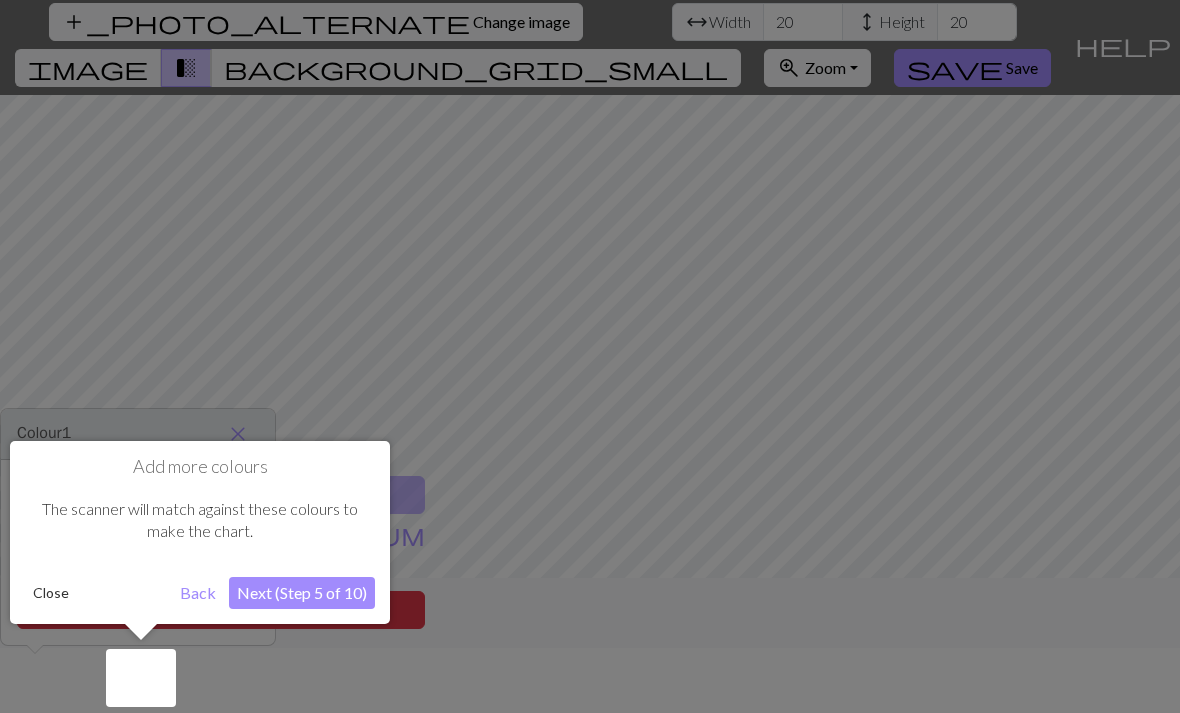 click on "Next (Step 5 of 10)" at bounding box center (302, 593) 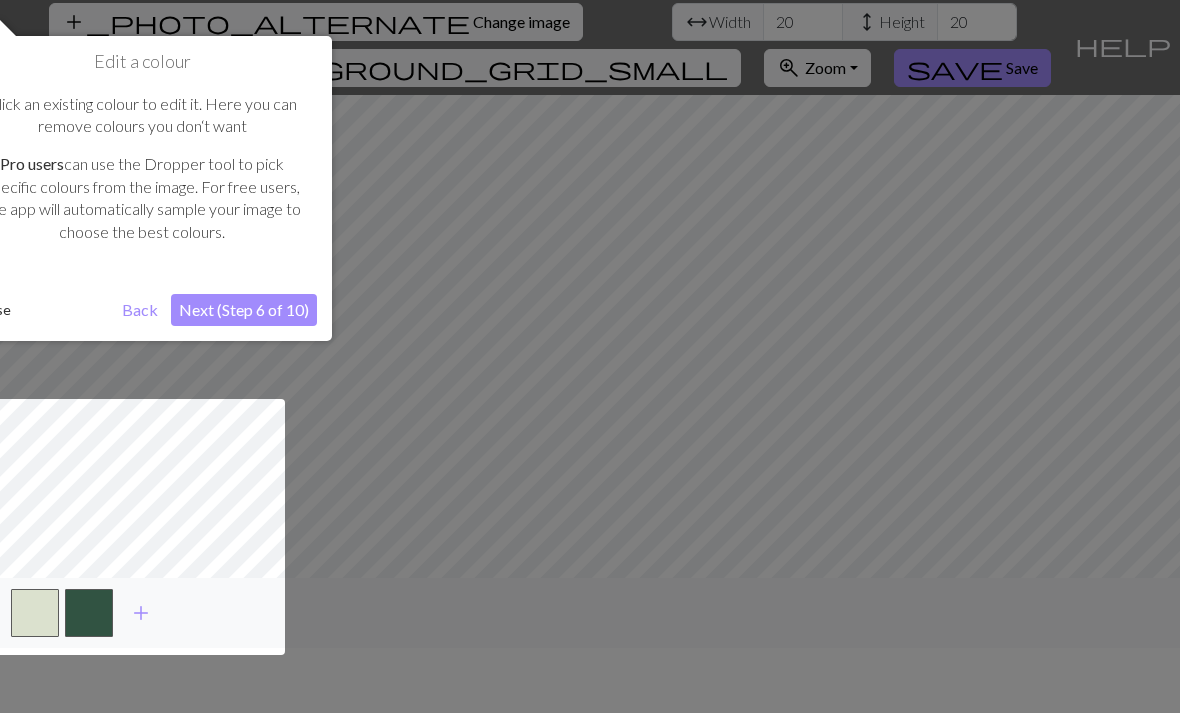 click on "Next (Step 6 of 10)" at bounding box center (244, 310) 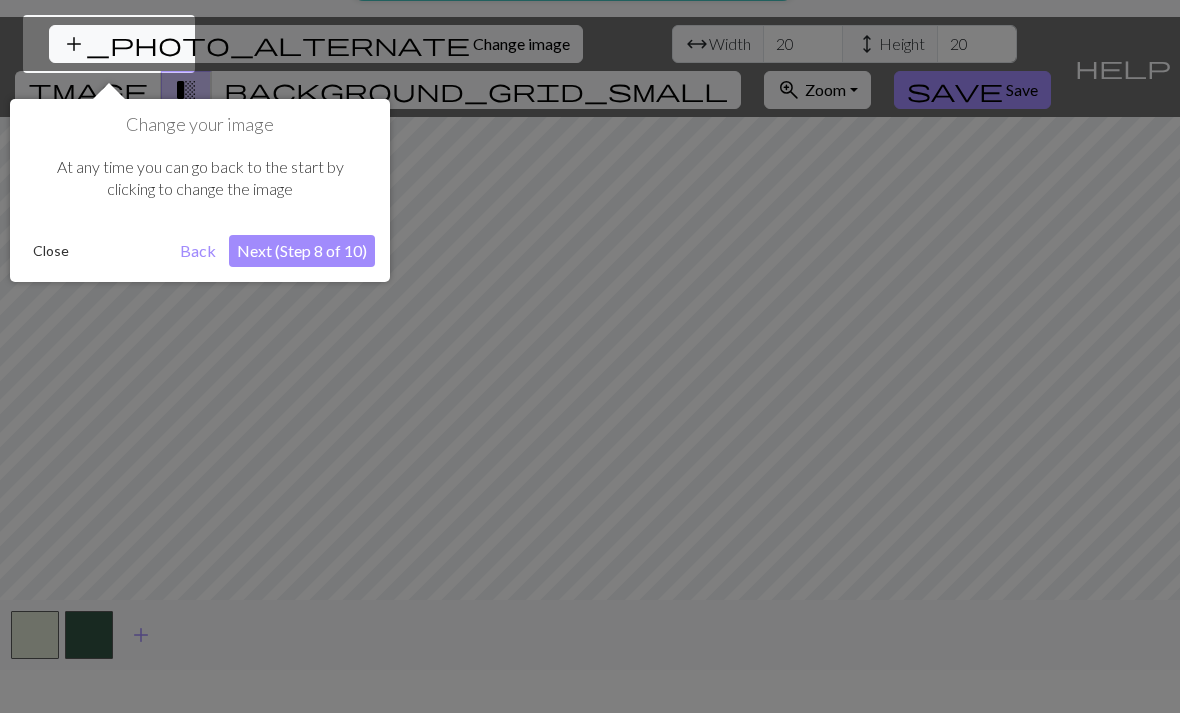 scroll, scrollTop: 38, scrollLeft: 0, axis: vertical 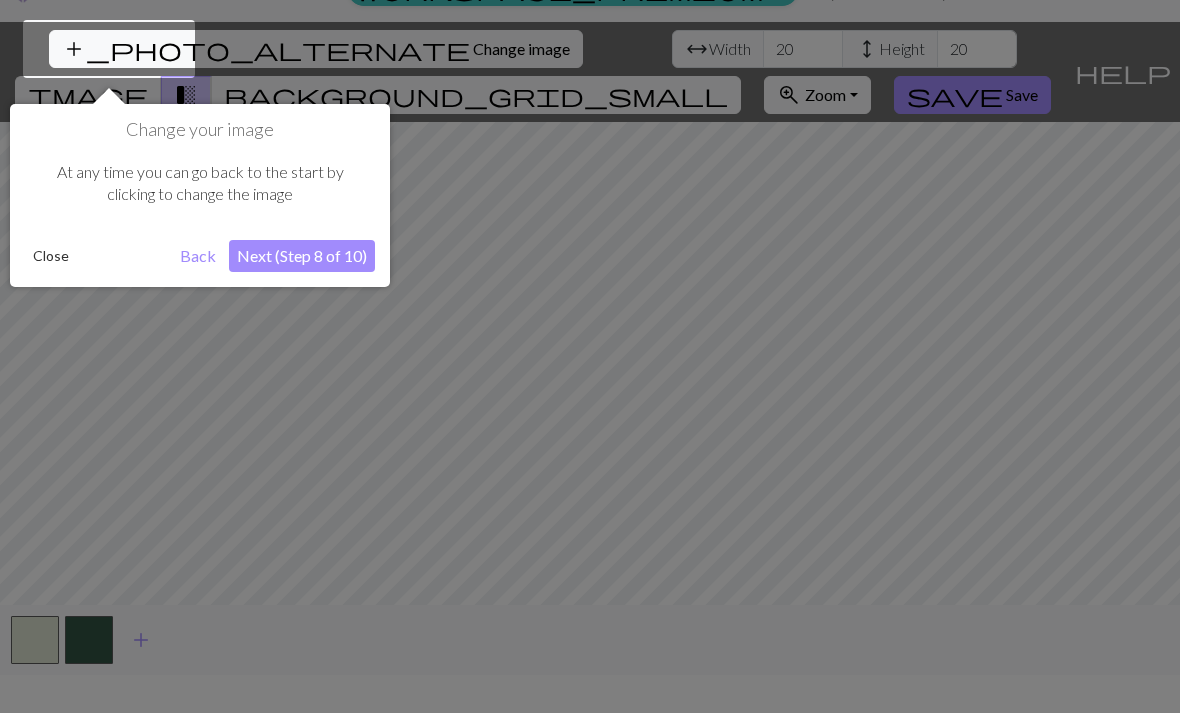 click on "Next (Step 8 of 10)" at bounding box center [302, 256] 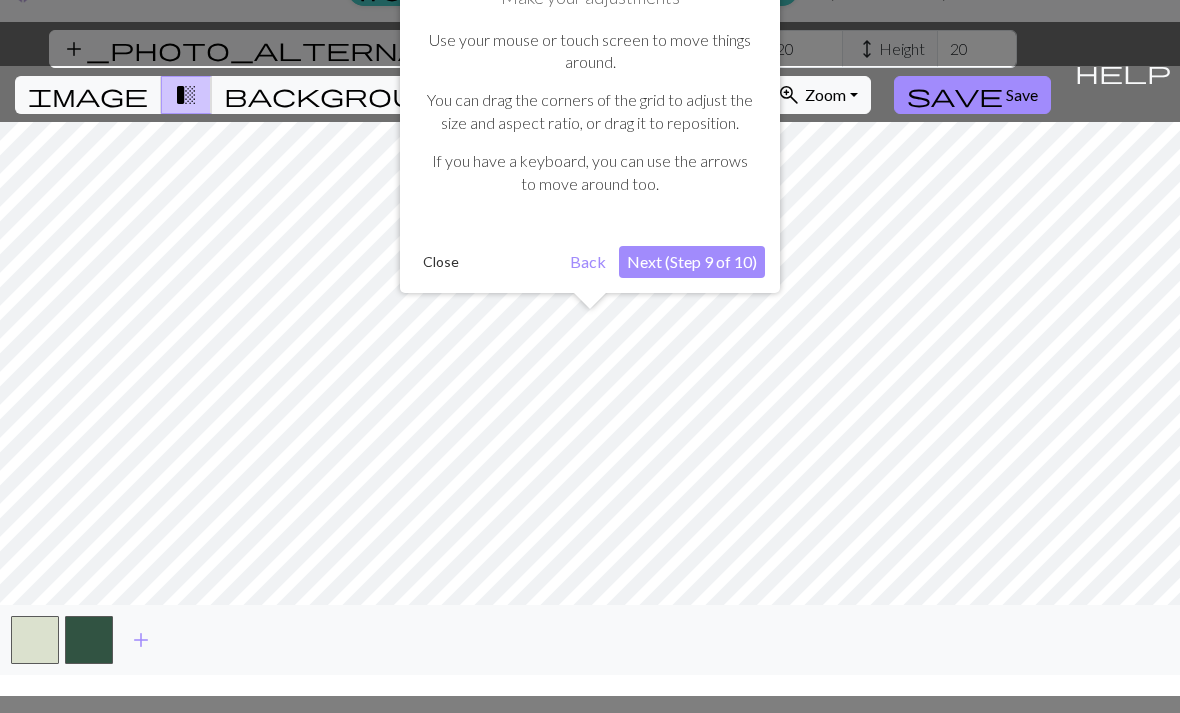 scroll, scrollTop: 65, scrollLeft: 0, axis: vertical 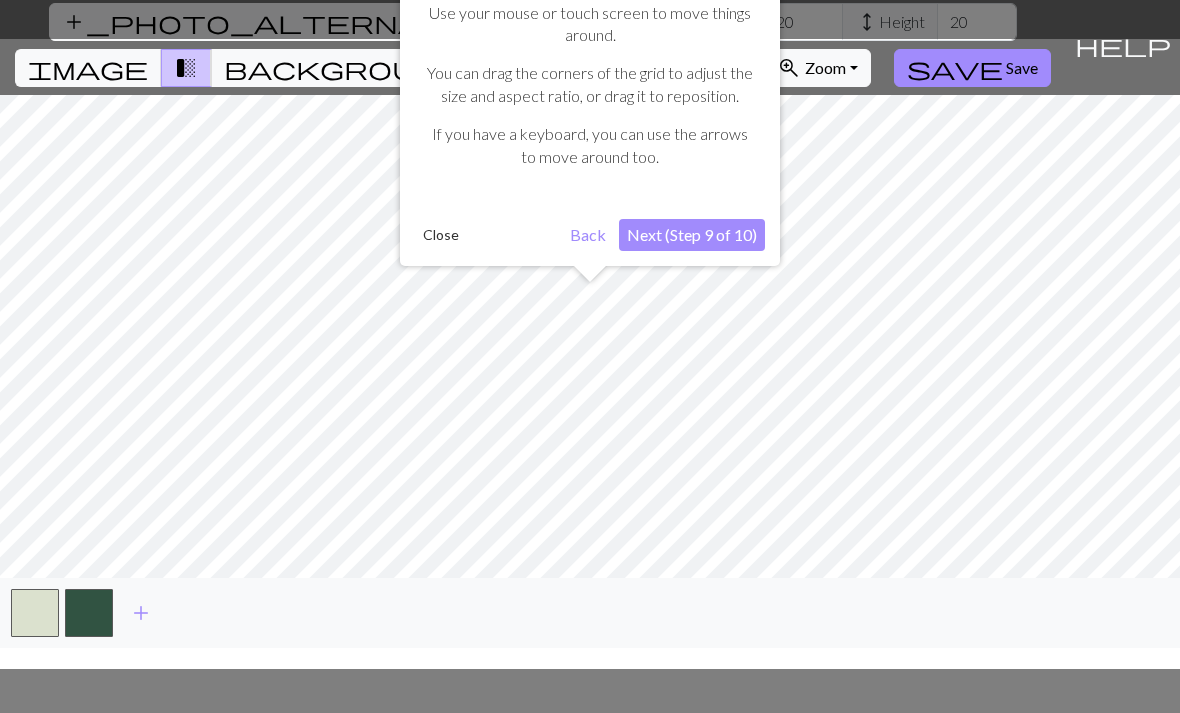 click on "Next (Step 9 of 10)" at bounding box center (692, 235) 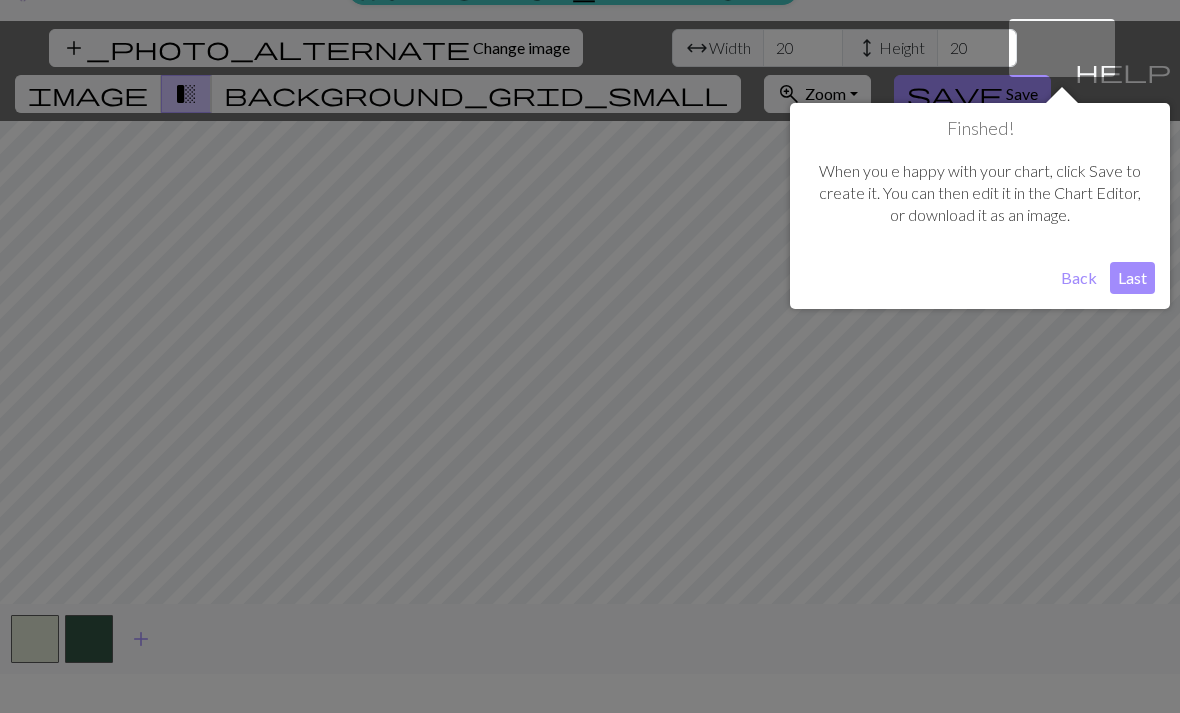 scroll, scrollTop: 38, scrollLeft: 0, axis: vertical 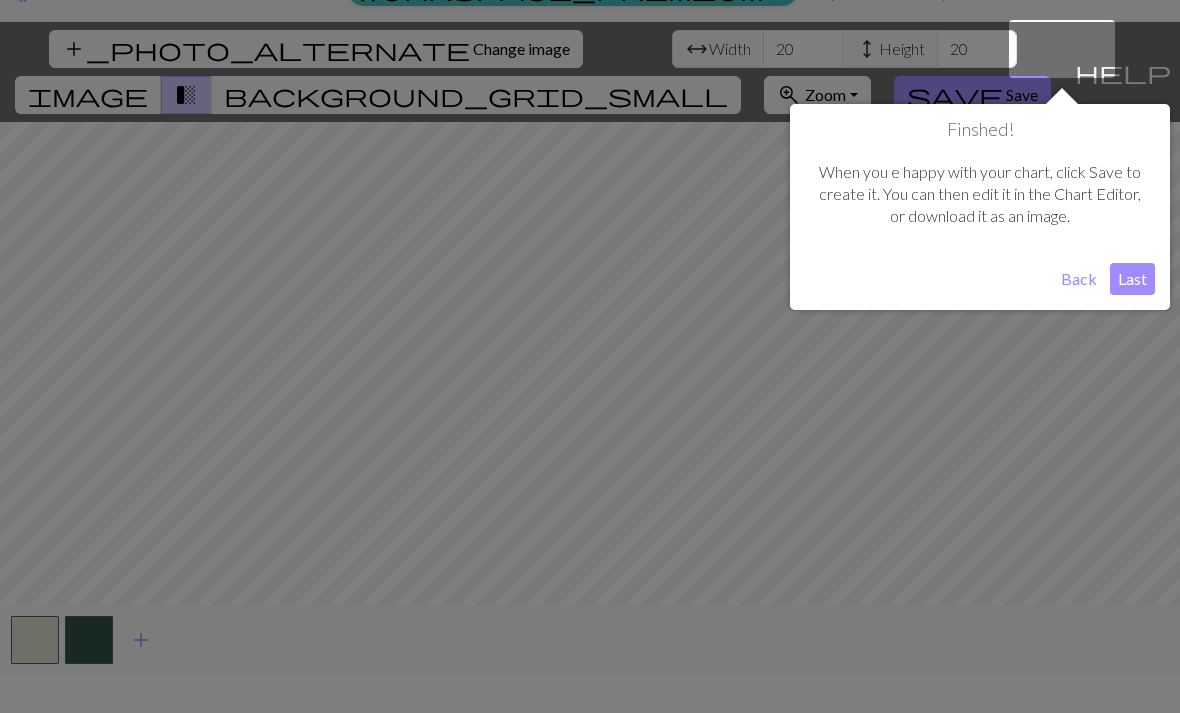 click on "Last" at bounding box center (1132, 279) 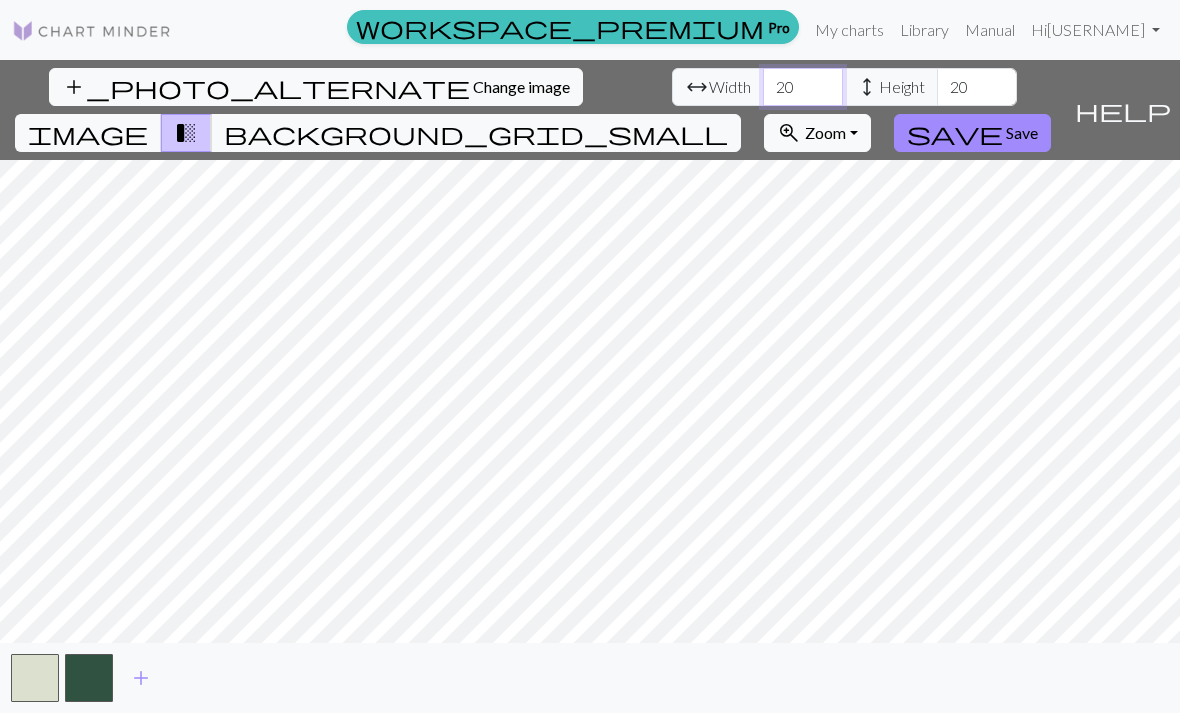 click on "20" at bounding box center [803, 87] 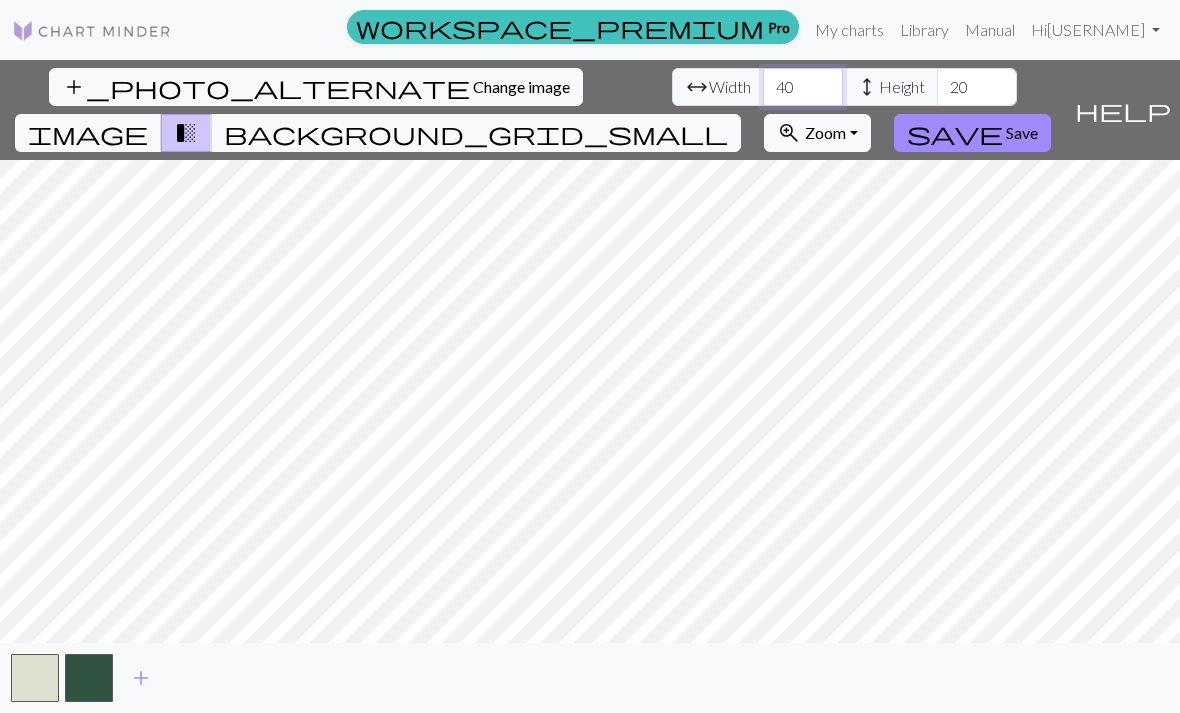type on "4" 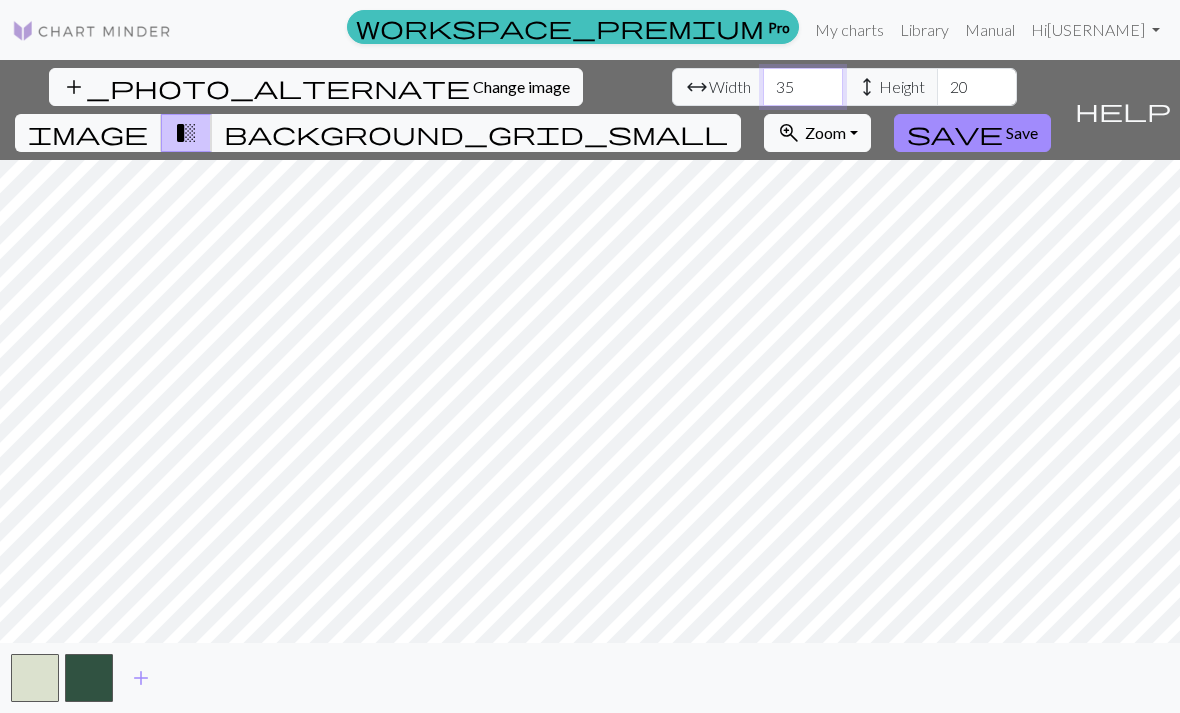 type on "3" 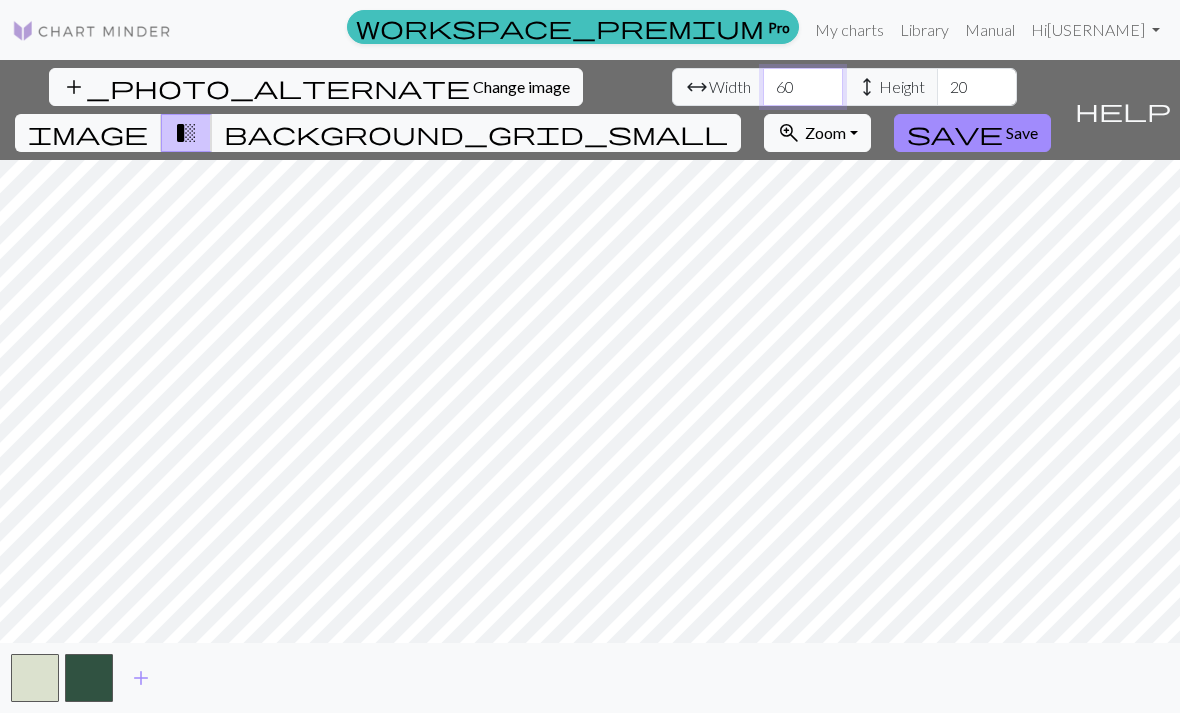 type on "6" 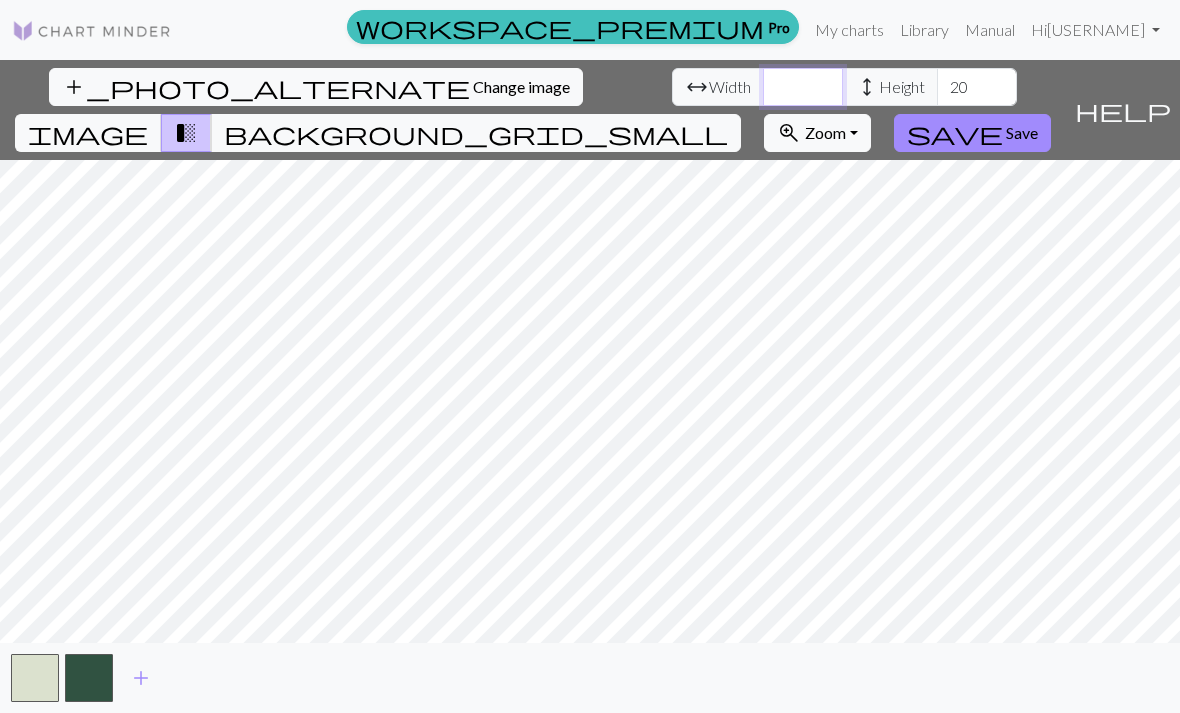type 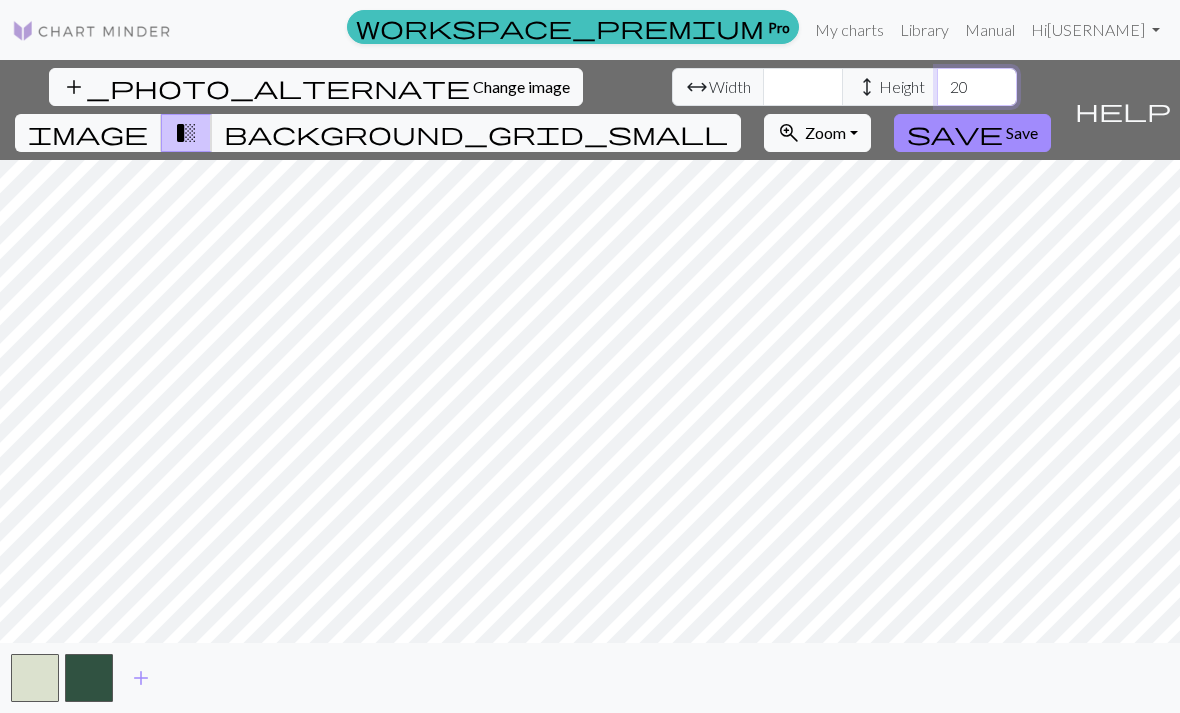 click on "20" at bounding box center [977, 87] 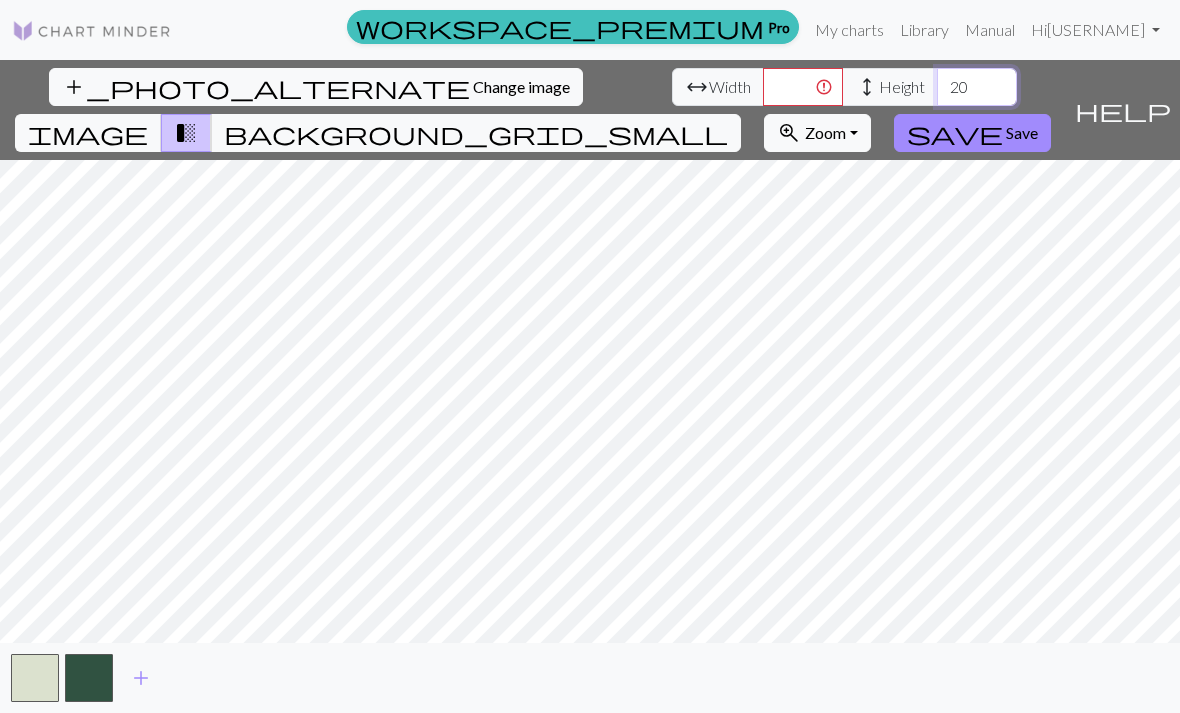 type on "2" 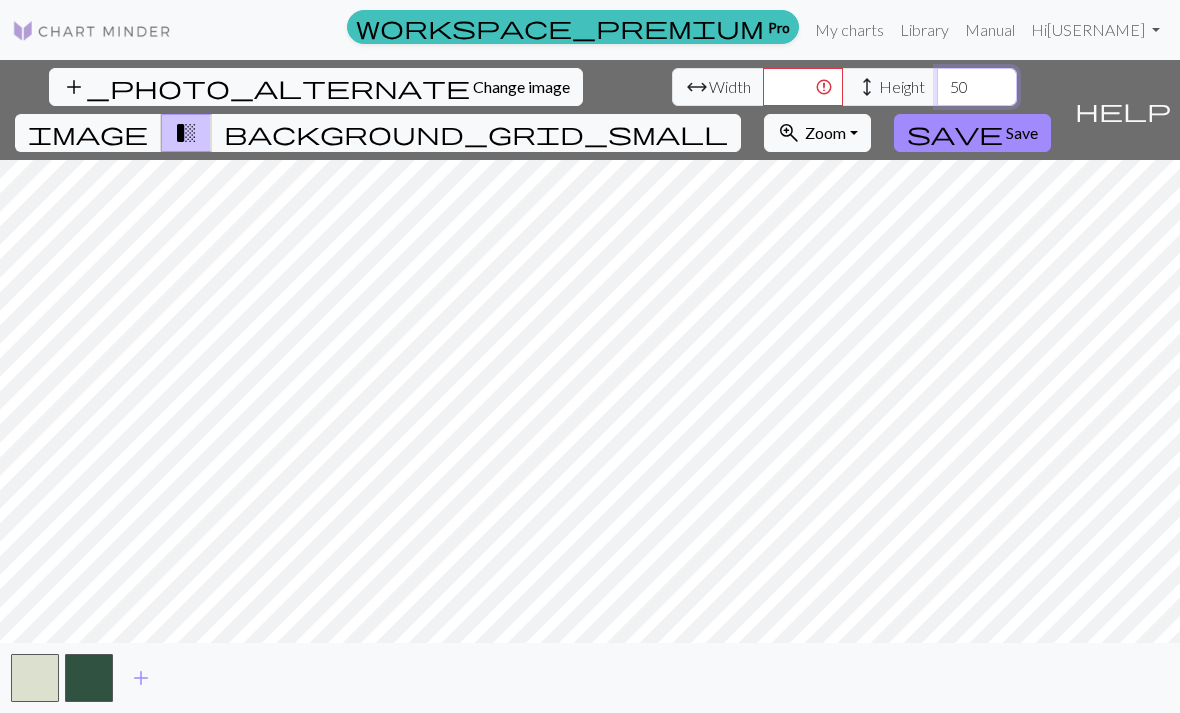 type on "50" 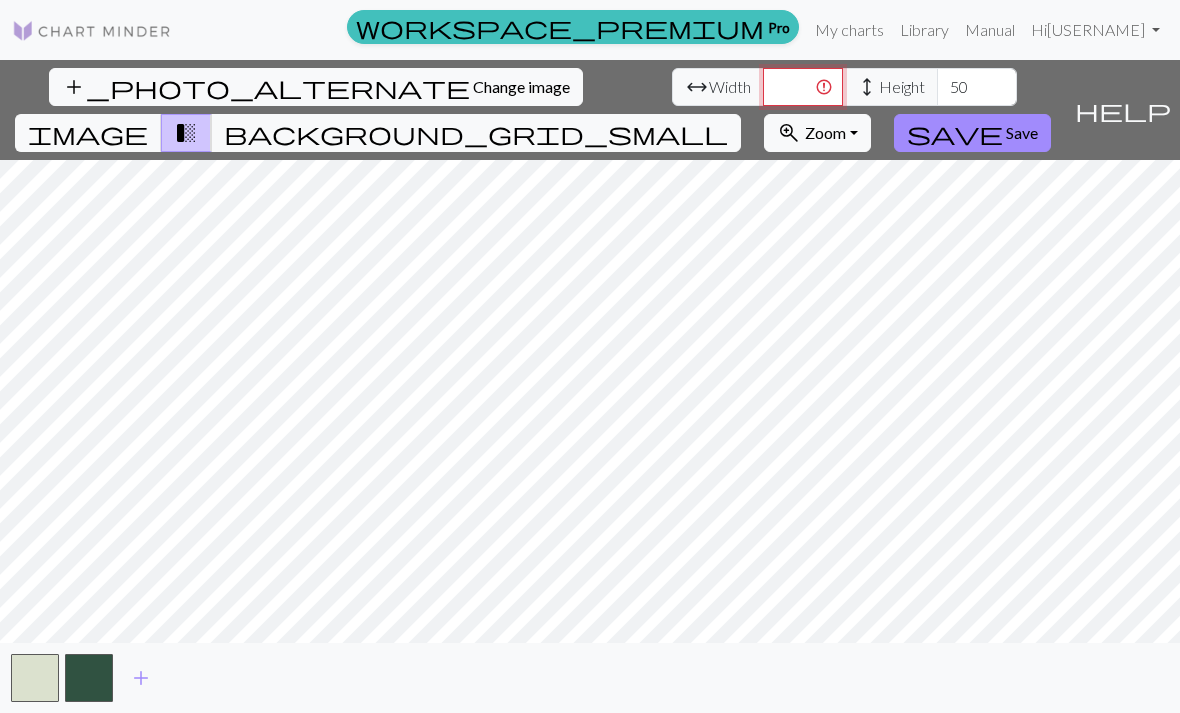 click at bounding box center (803, 87) 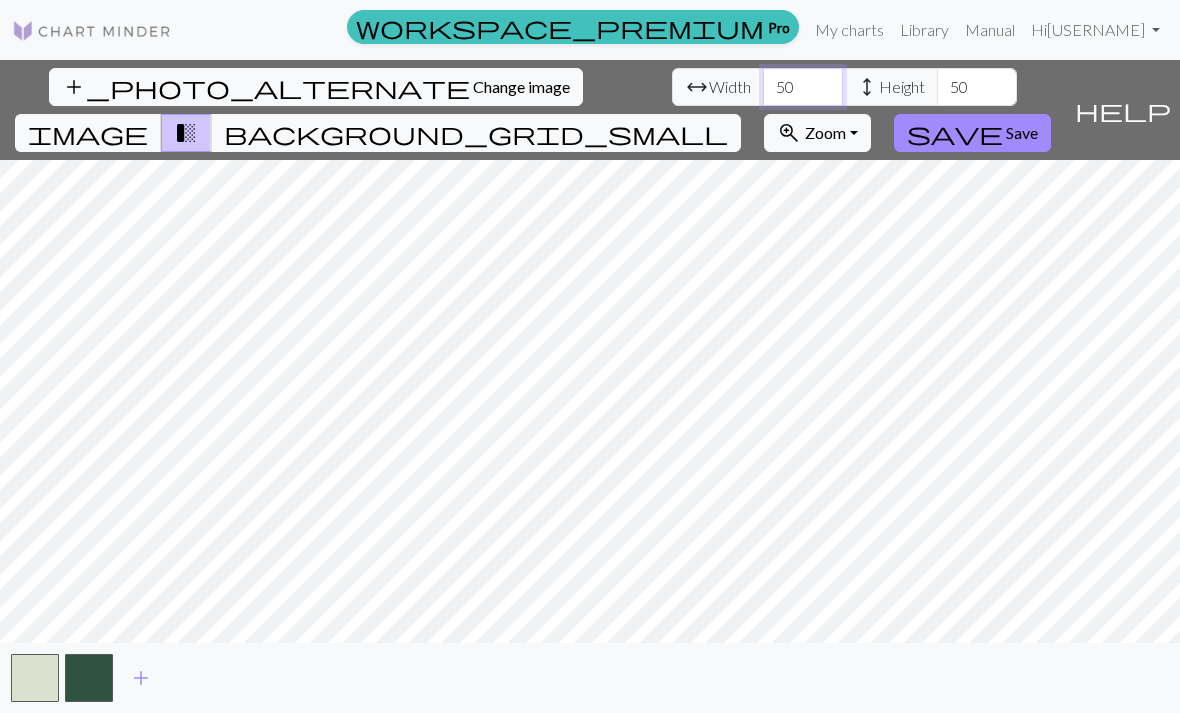 type on "50" 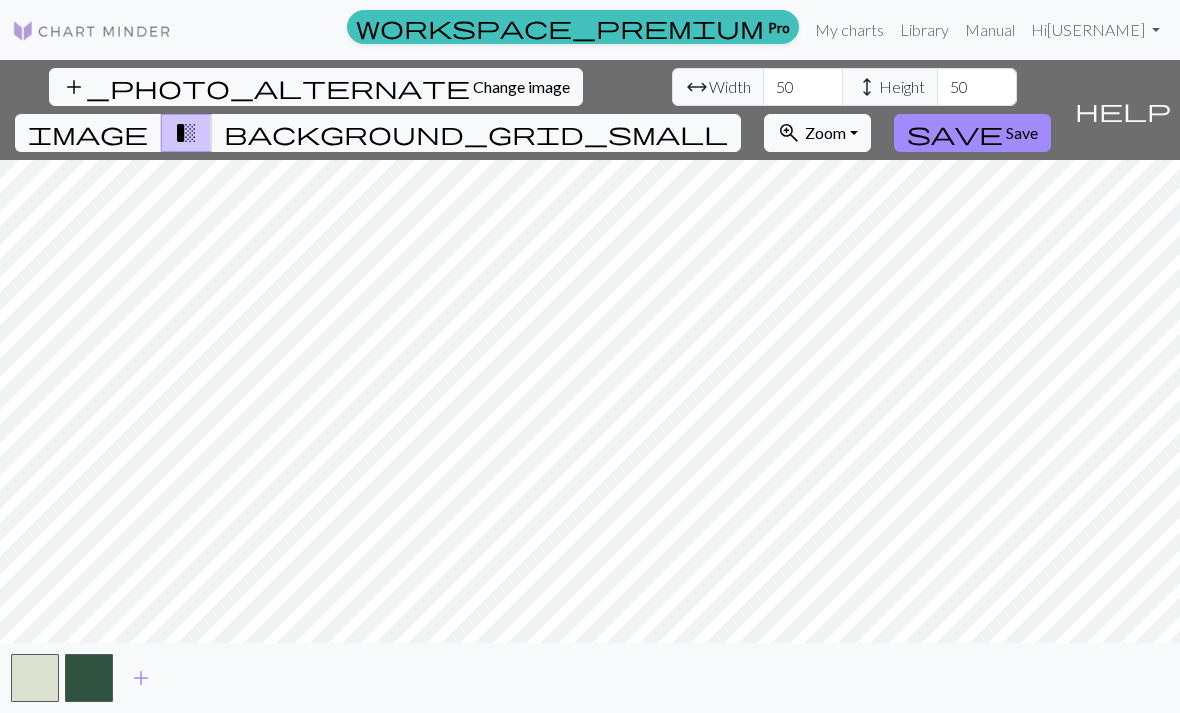click on "add" at bounding box center [141, 678] 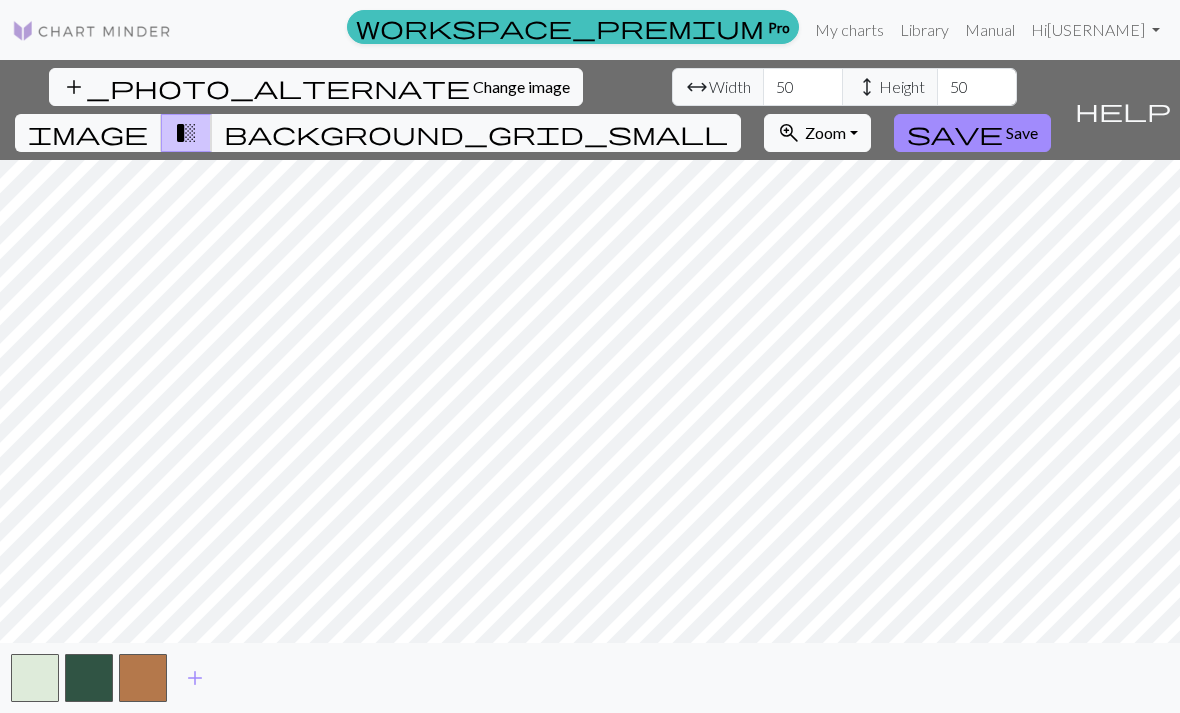 click on "add" at bounding box center (195, 678) 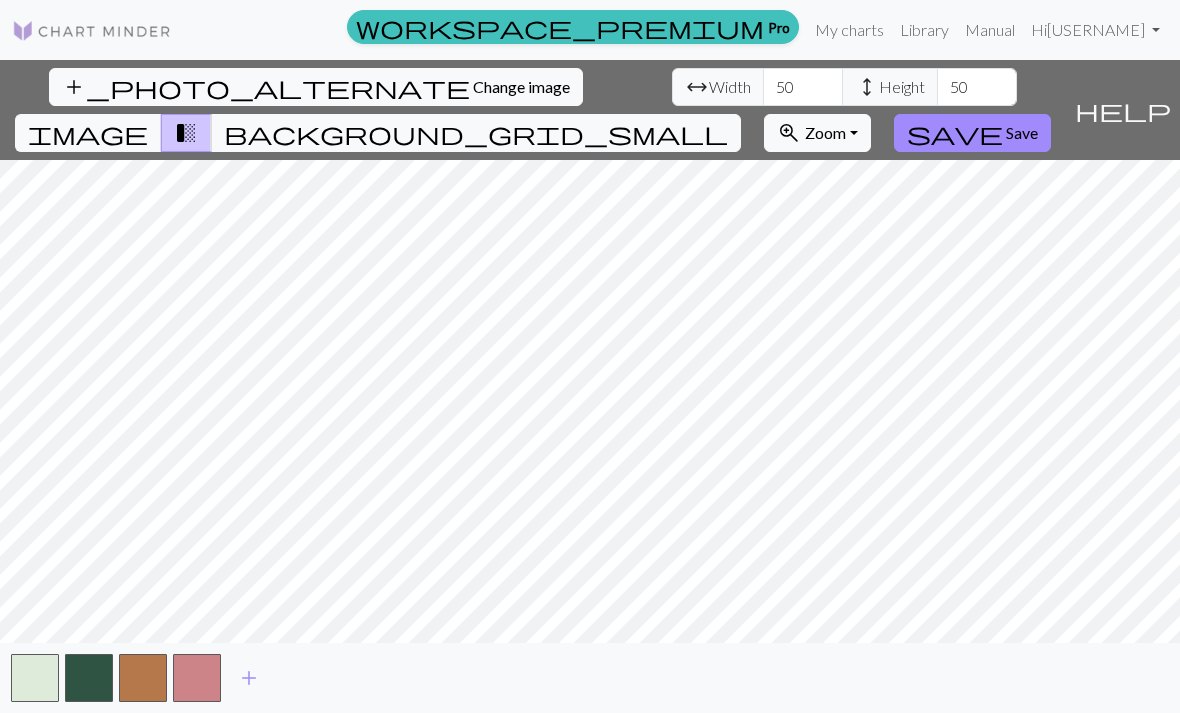 click on "add" at bounding box center (249, 678) 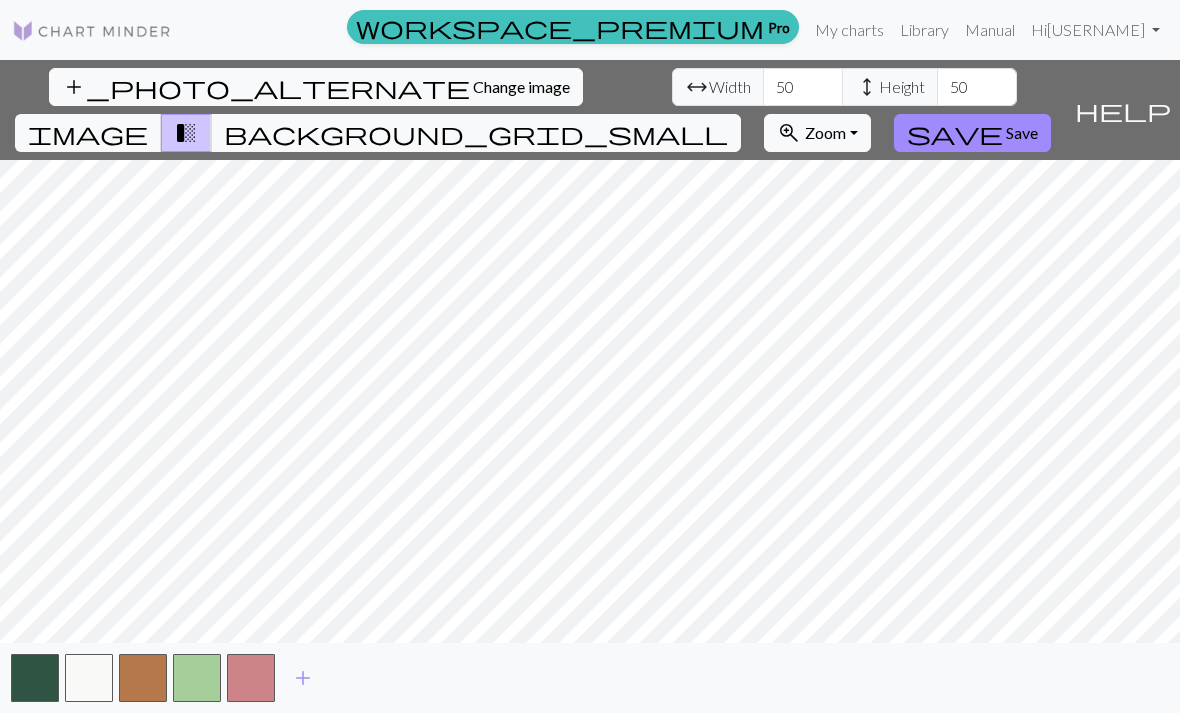 click on "add" at bounding box center [303, 678] 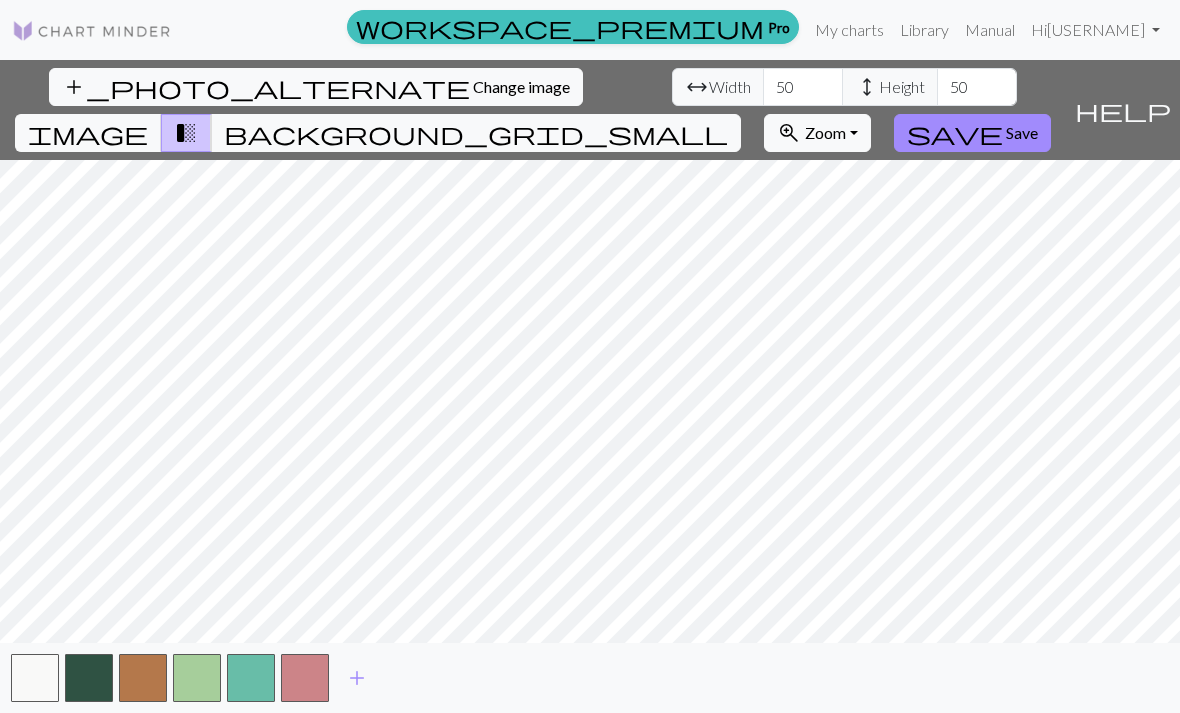 click on "add" at bounding box center [357, 678] 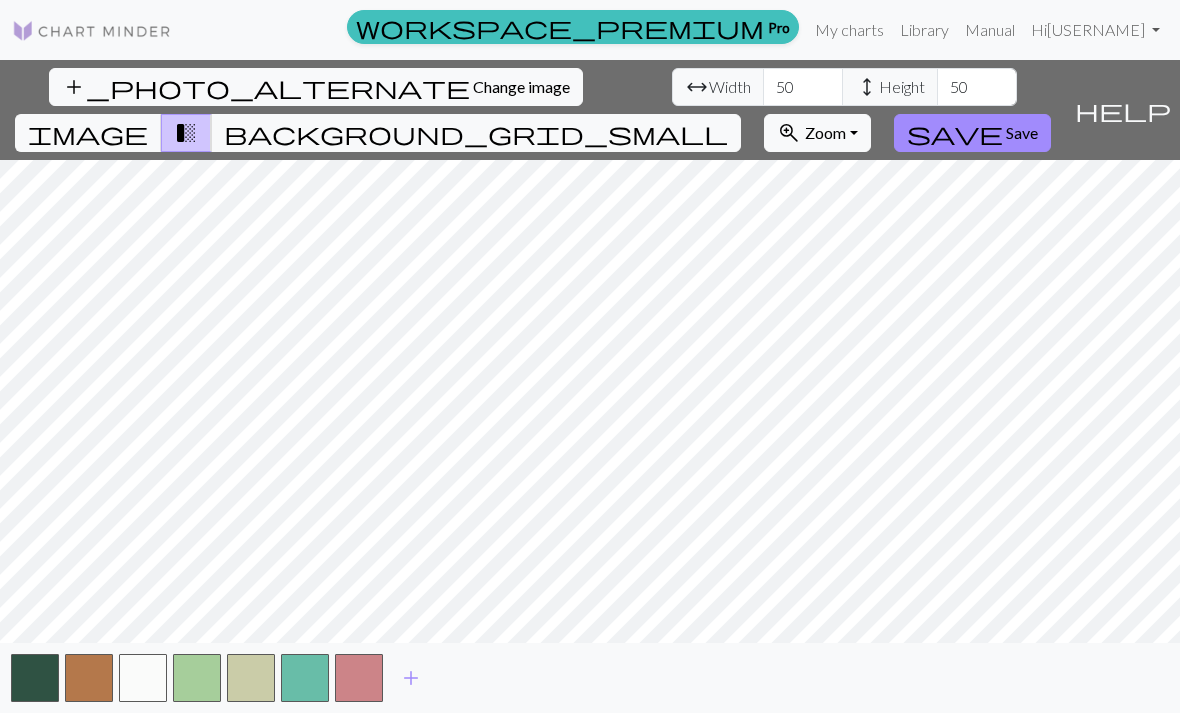click on "add" at bounding box center [411, 678] 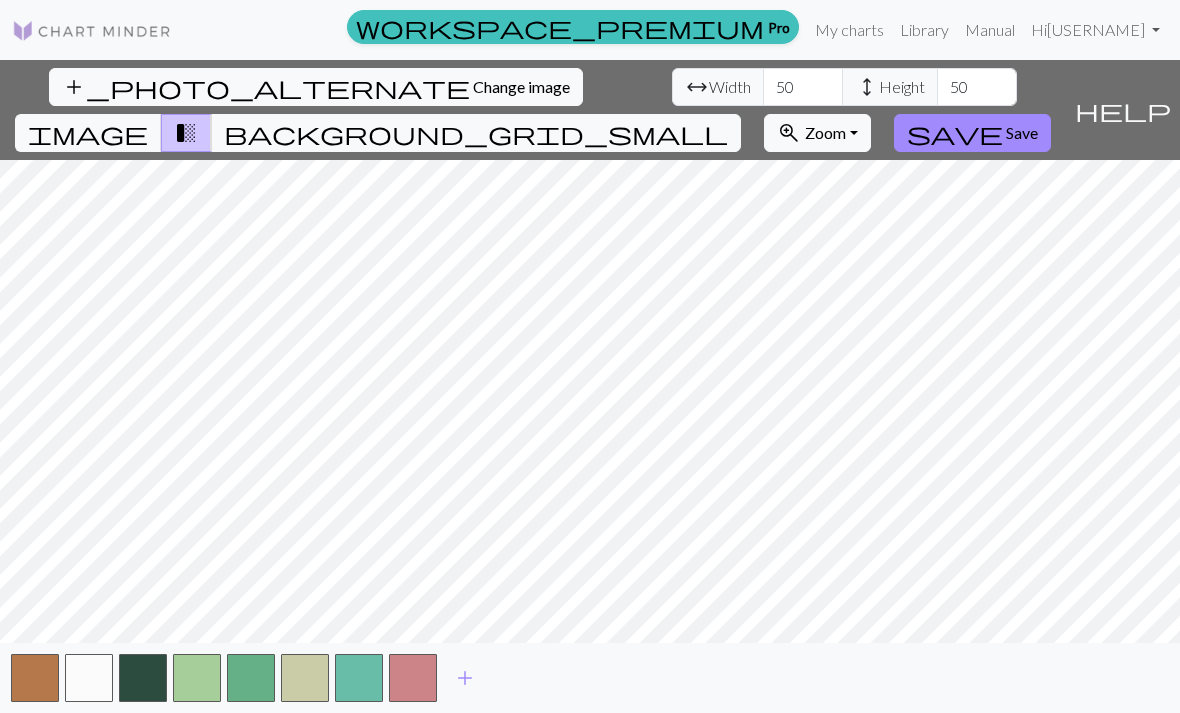 click on "add" at bounding box center (465, 678) 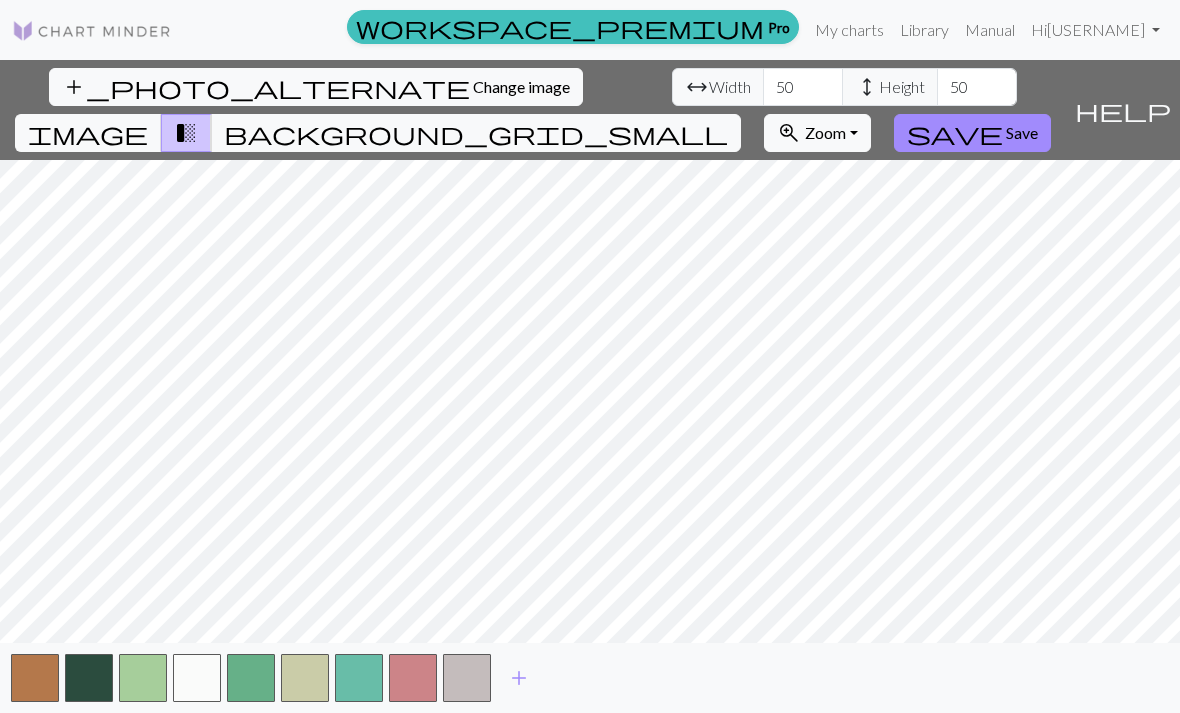 click on "add_photo_alternate" at bounding box center [266, 87] 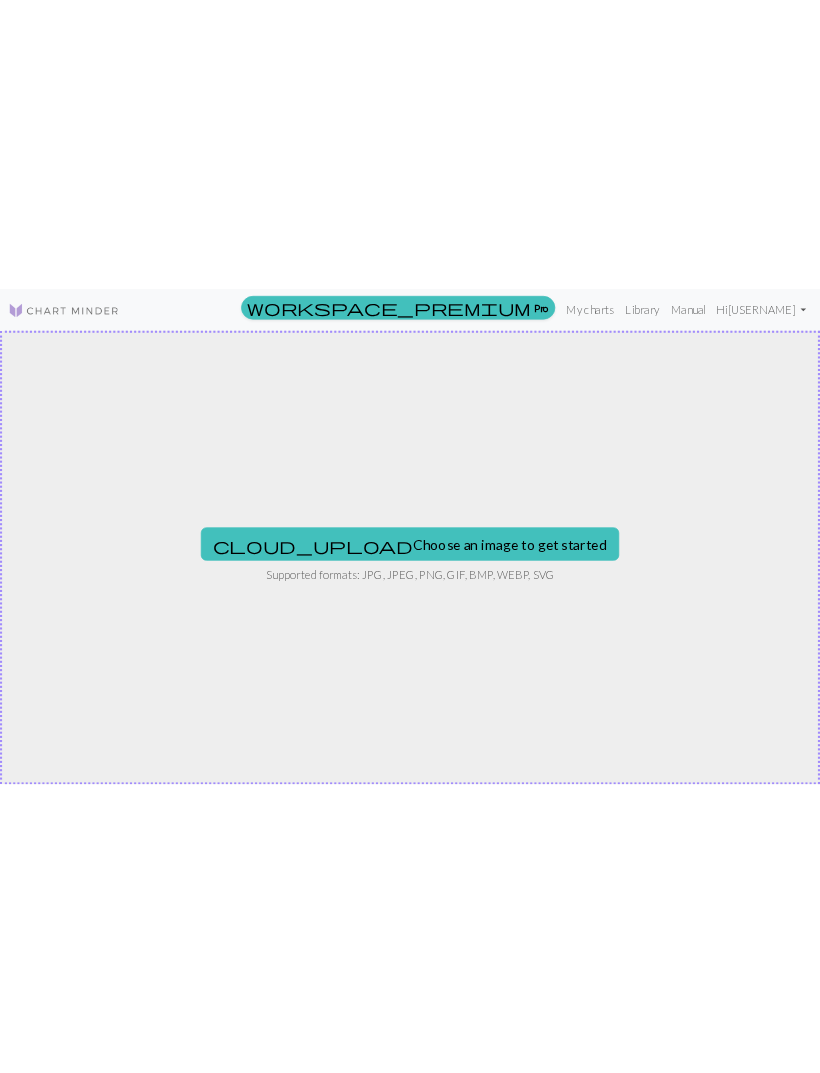 scroll, scrollTop: 0, scrollLeft: 0, axis: both 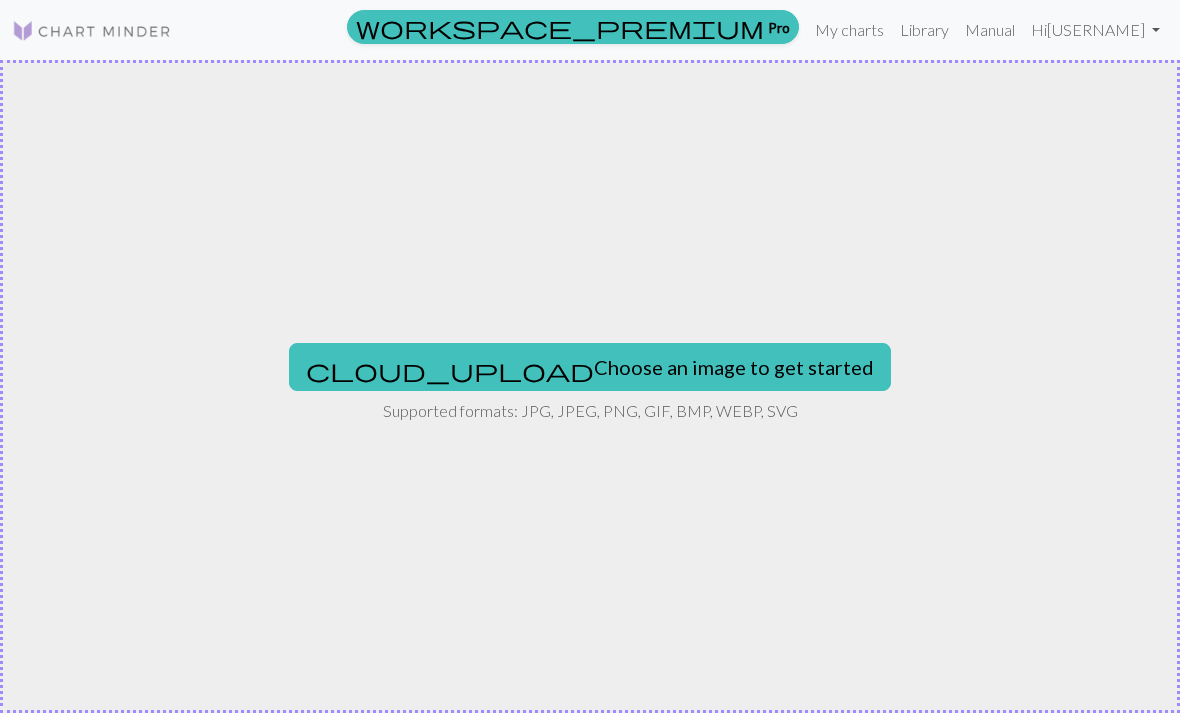 click on "cloud_upload  Choose an image to get started" at bounding box center [590, 367] 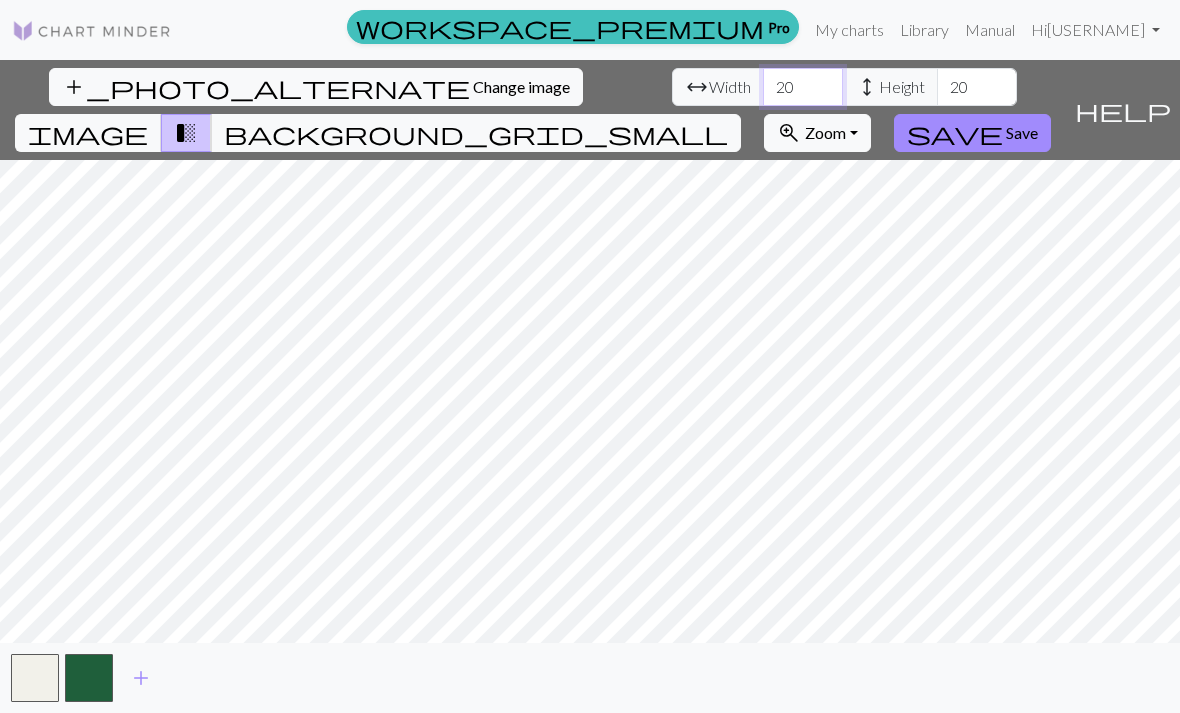 click on "20" at bounding box center [803, 87] 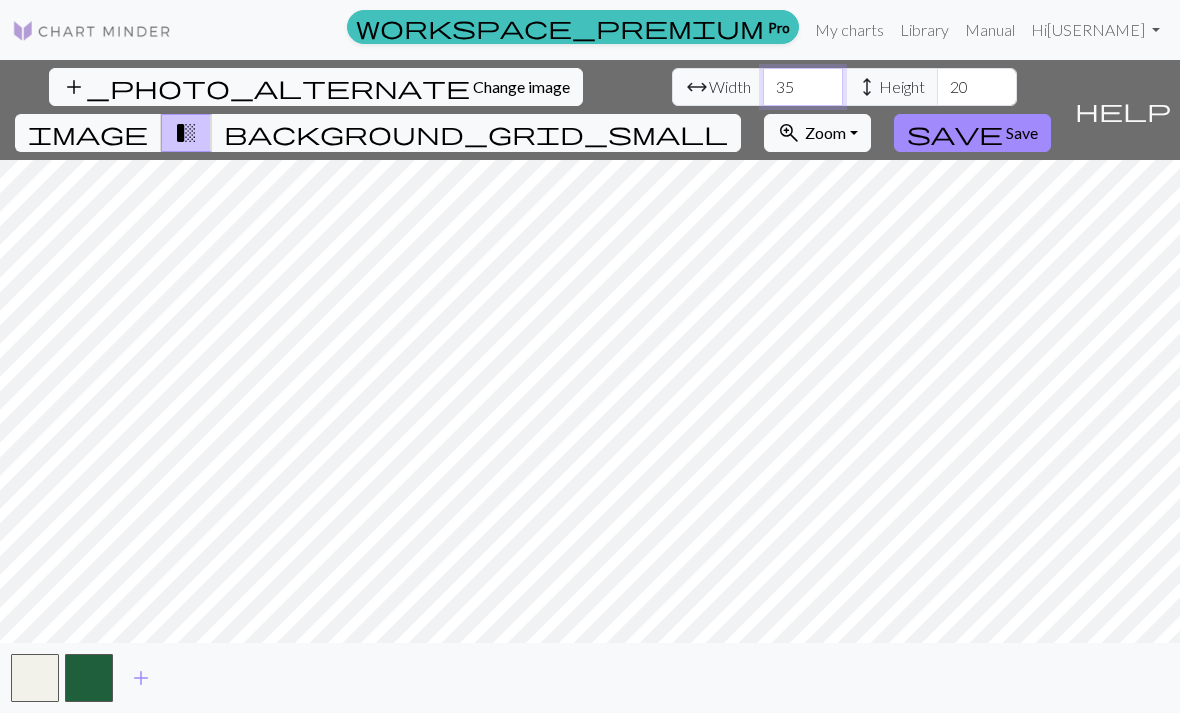type on "35" 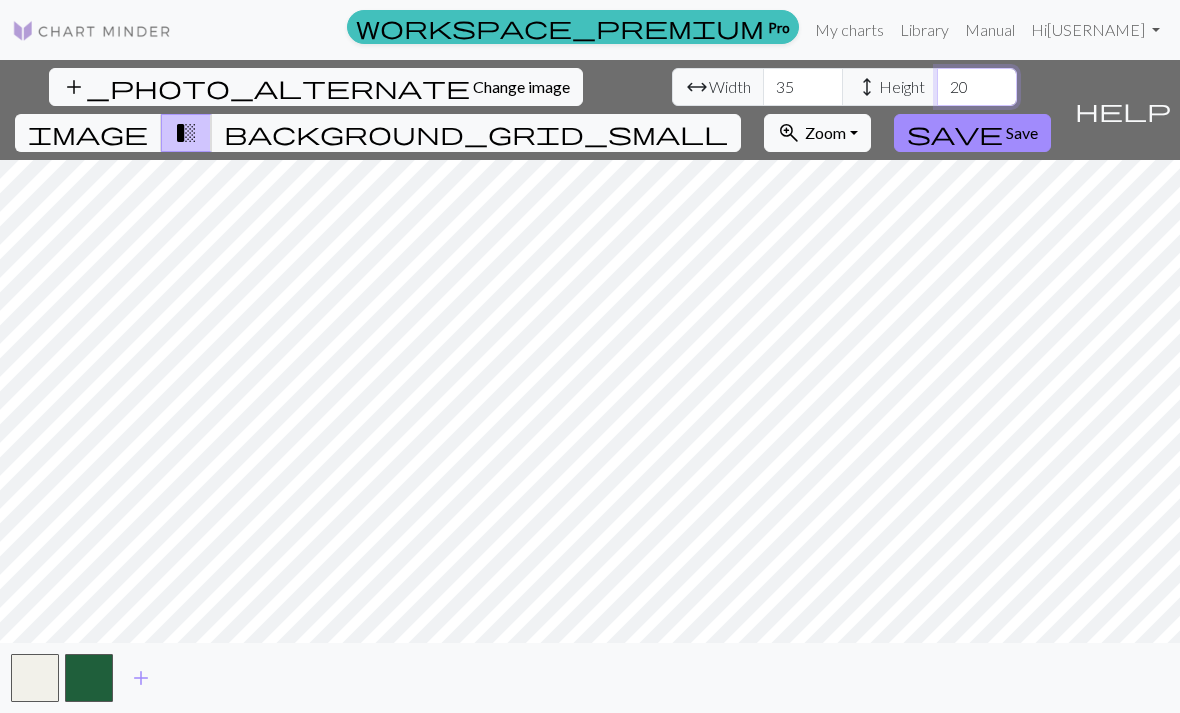 click on "20" at bounding box center (977, 87) 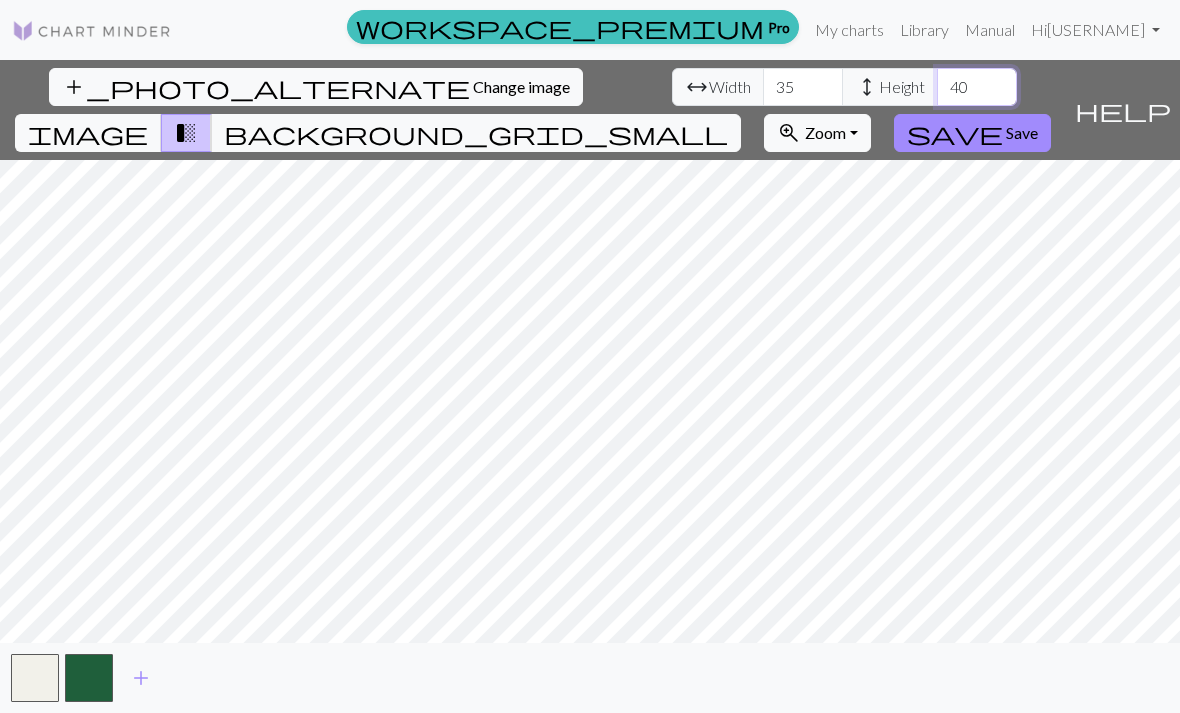 type on "40" 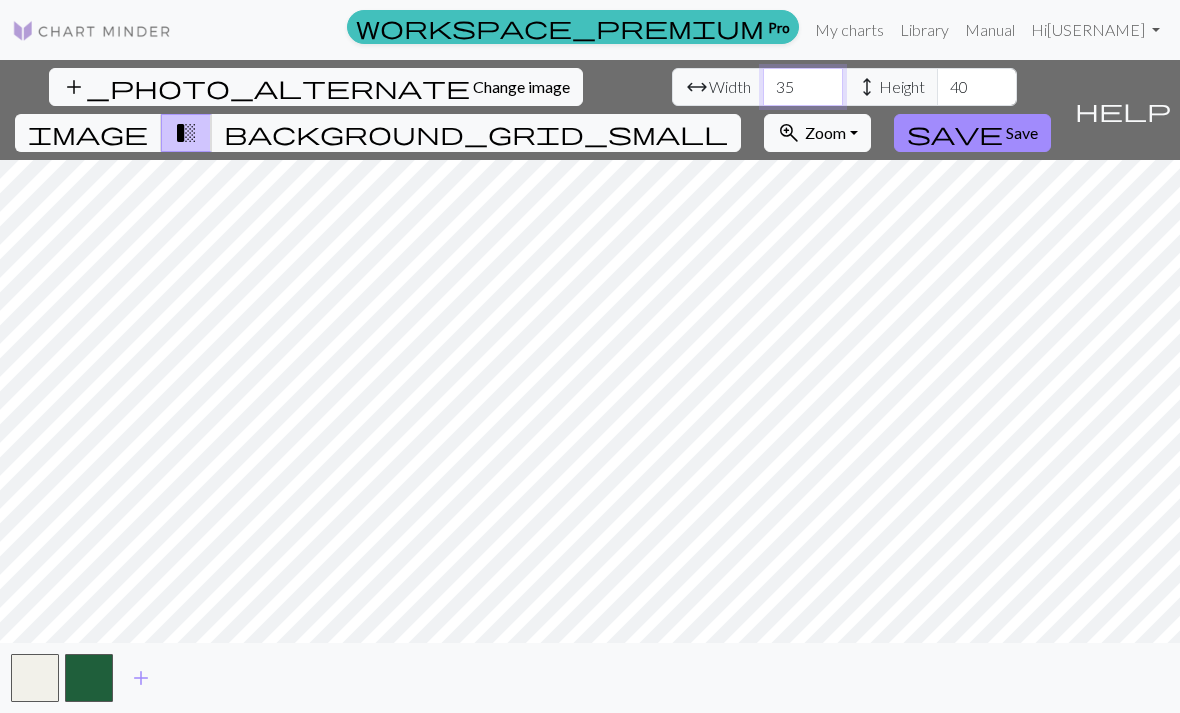 click on "35" at bounding box center [803, 87] 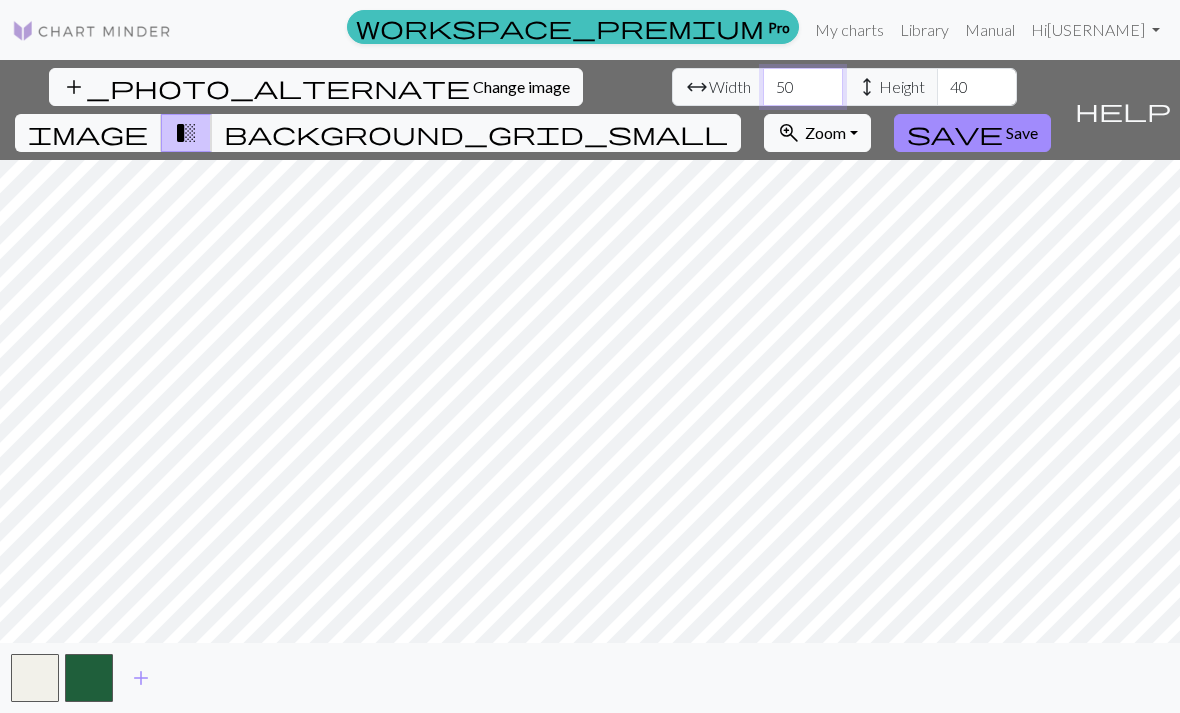 type on "5" 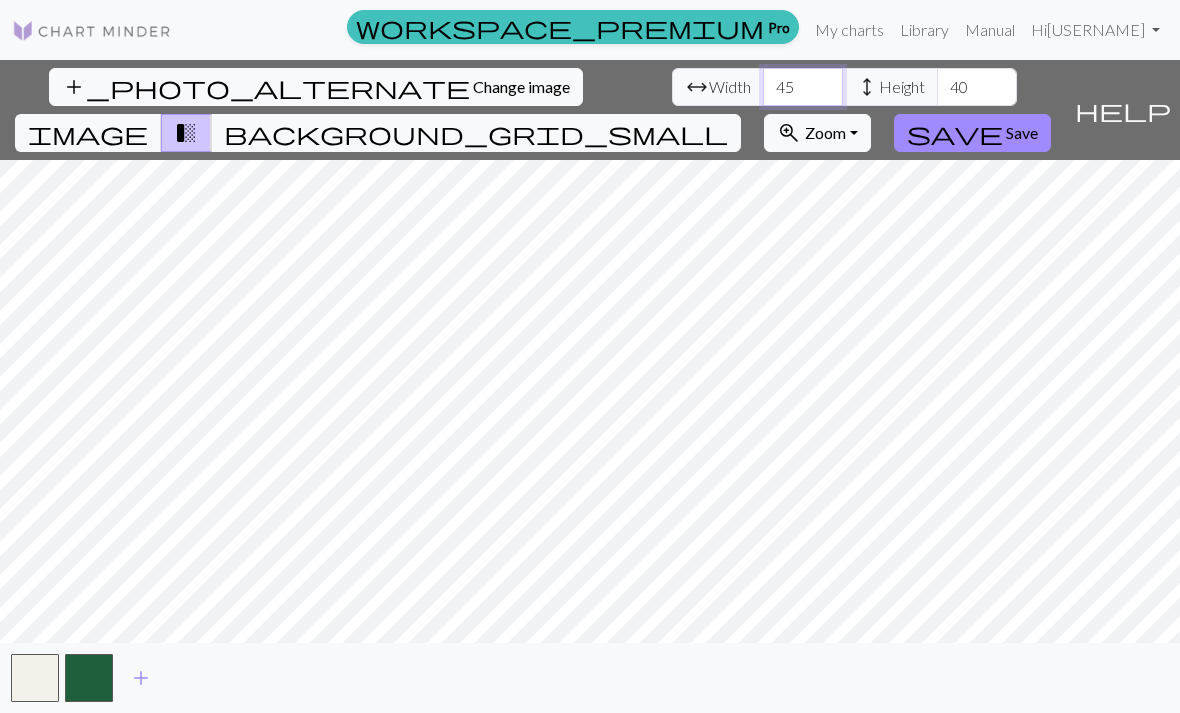 type on "45" 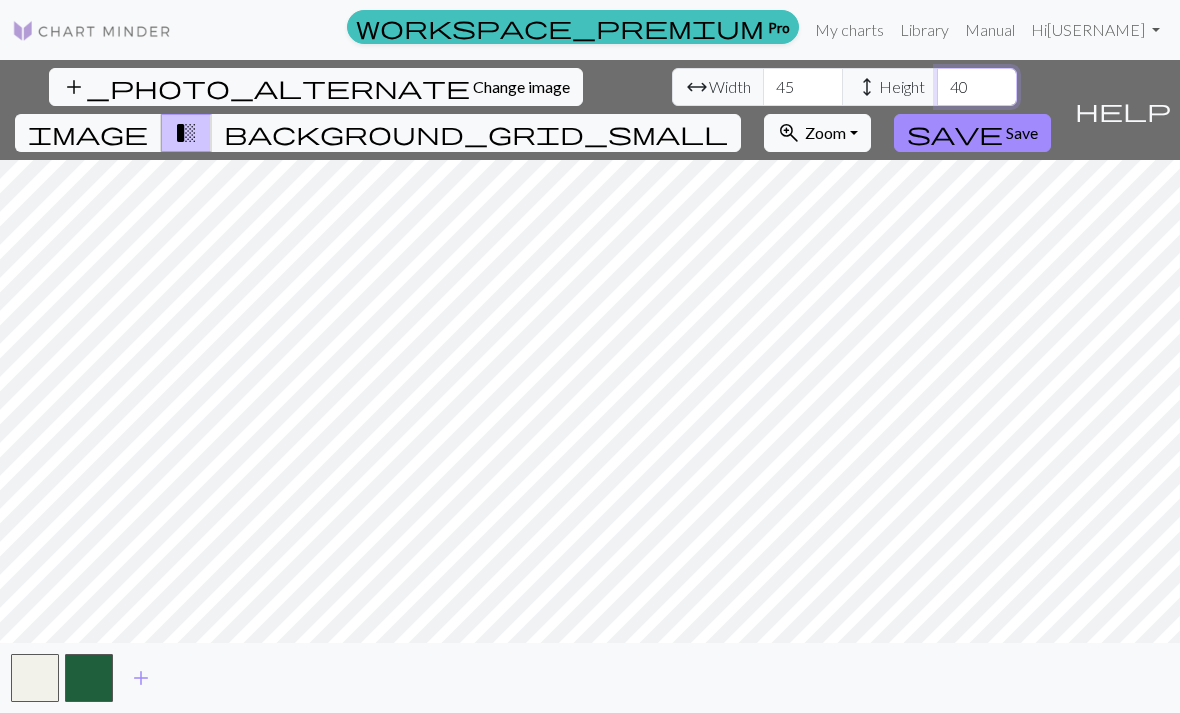 click on "40" at bounding box center [977, 87] 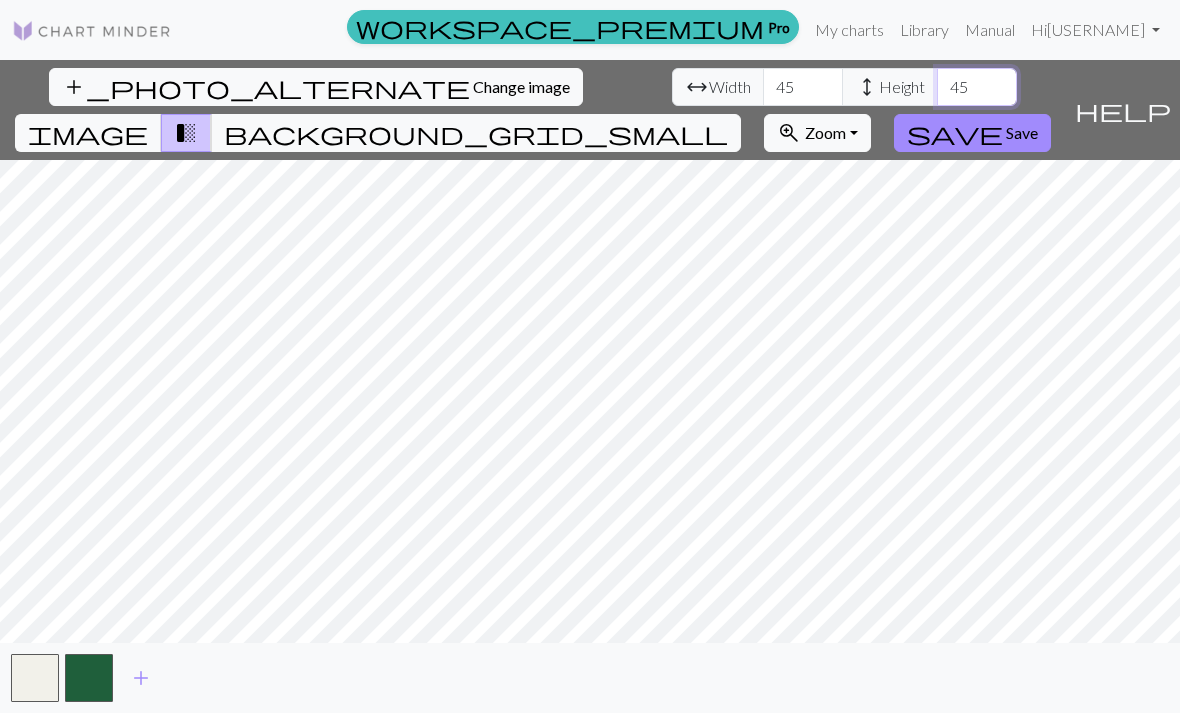 type on "45" 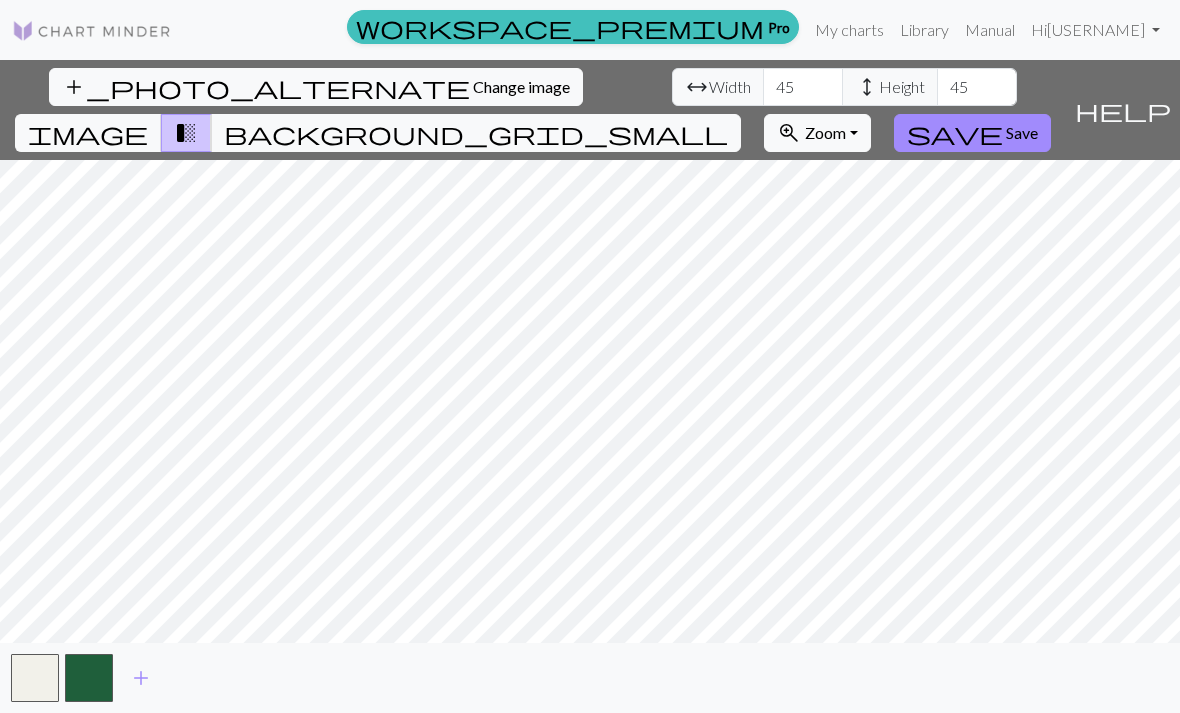 click on "workspace_premium  Pro My charts Library Manual Hi  [USERNAME]   Account settings Logout" at bounding box center (678, 30) 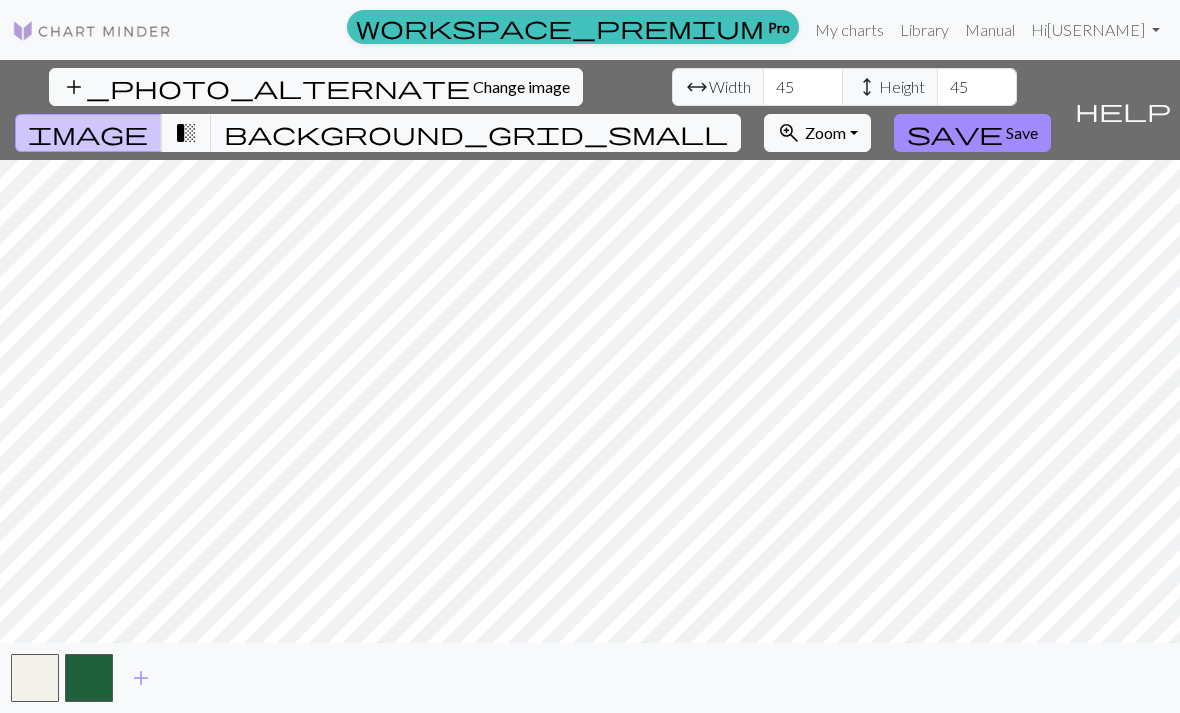 click on "background_grid_small" at bounding box center (476, 133) 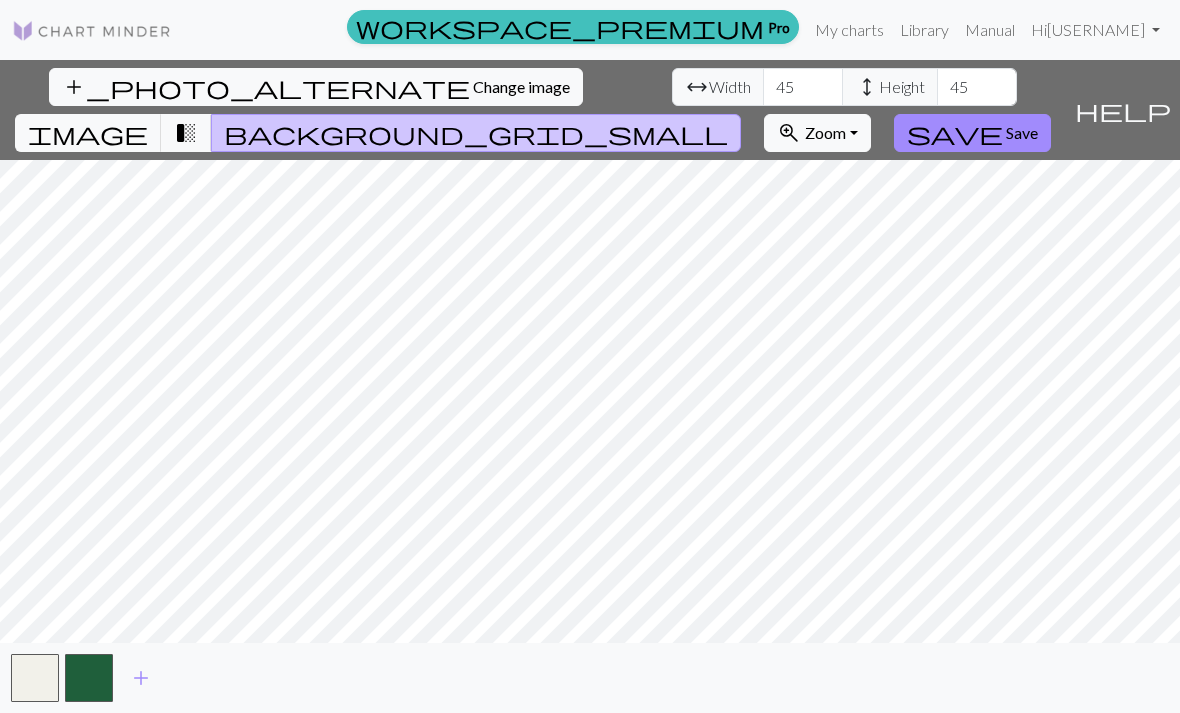click on "image" at bounding box center [88, 133] 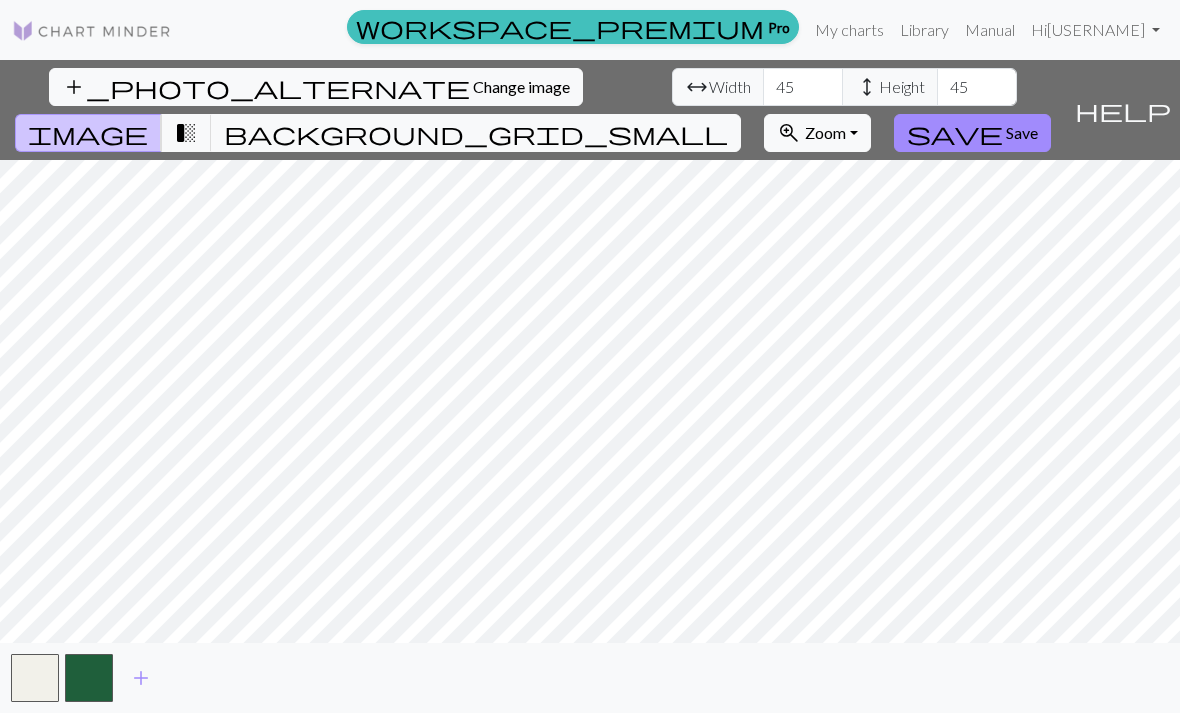 click on "transition_fade" at bounding box center [186, 133] 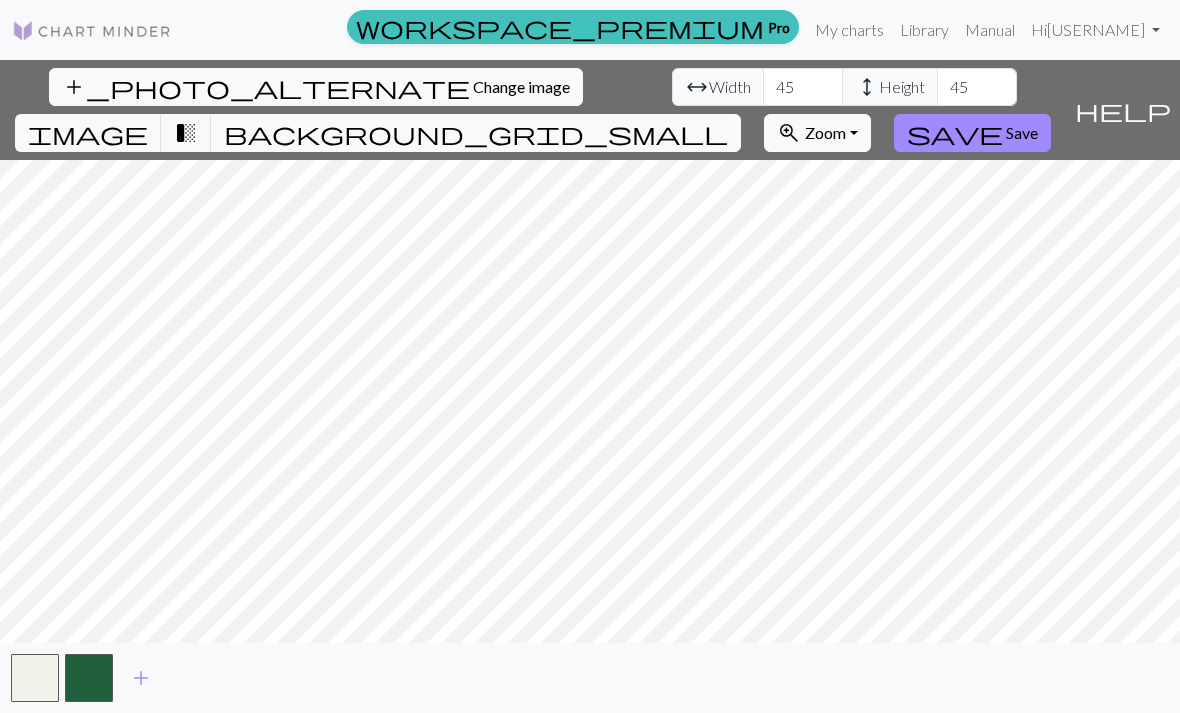 click on "image" at bounding box center [88, 133] 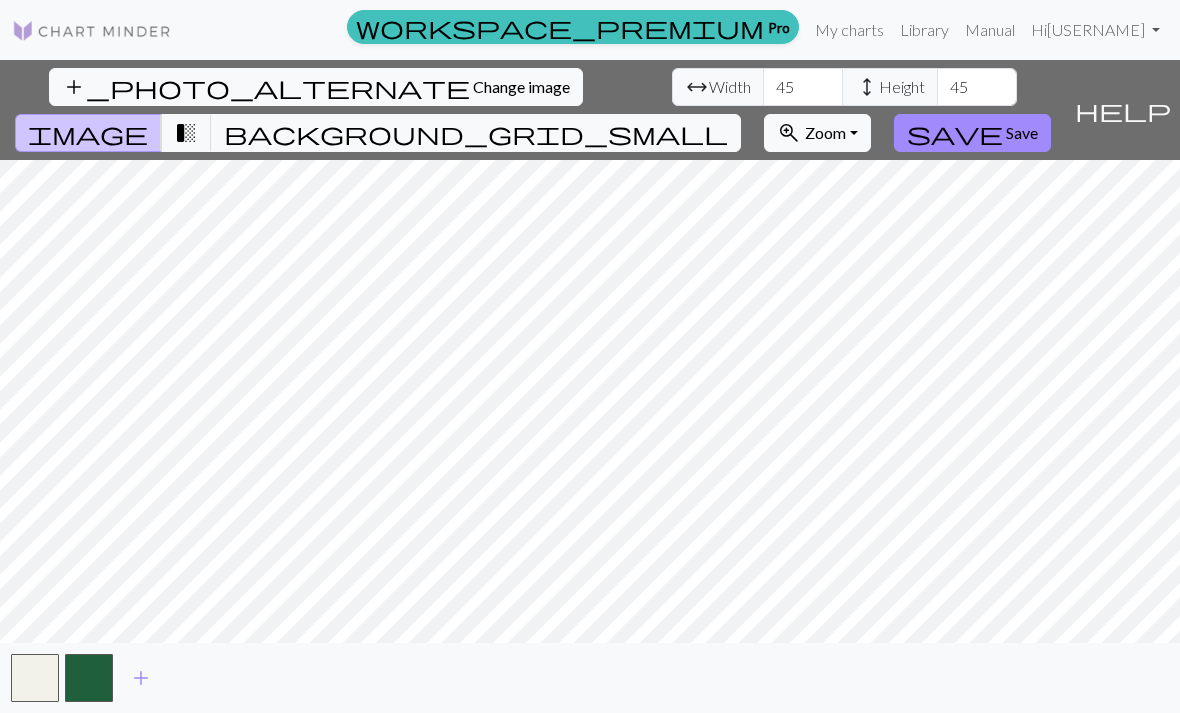 click on "transition_fade" at bounding box center [186, 133] 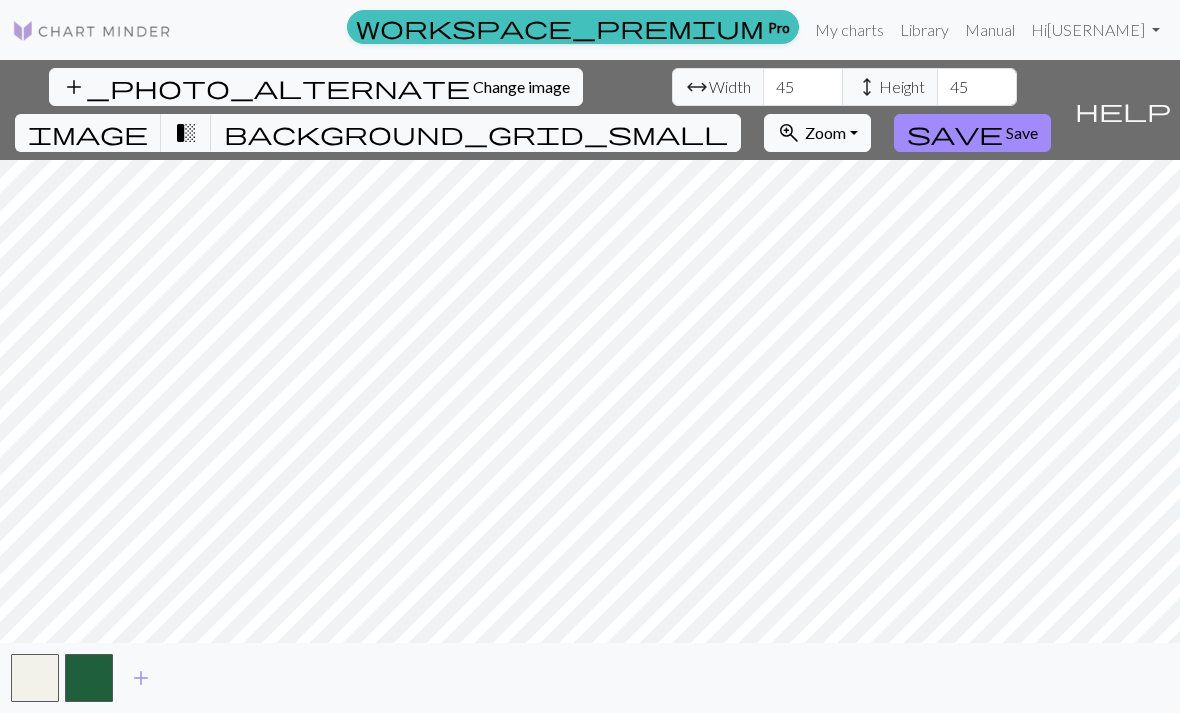 click on "background_grid_small" at bounding box center [476, 133] 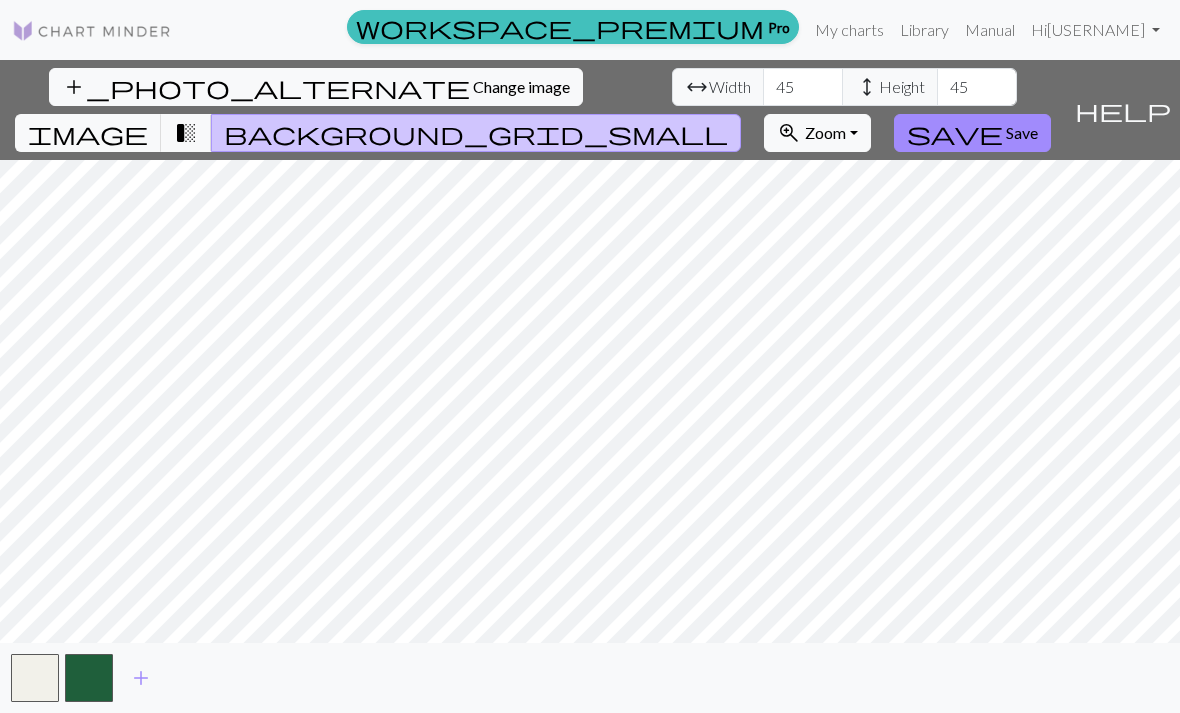 click on "image" at bounding box center [88, 133] 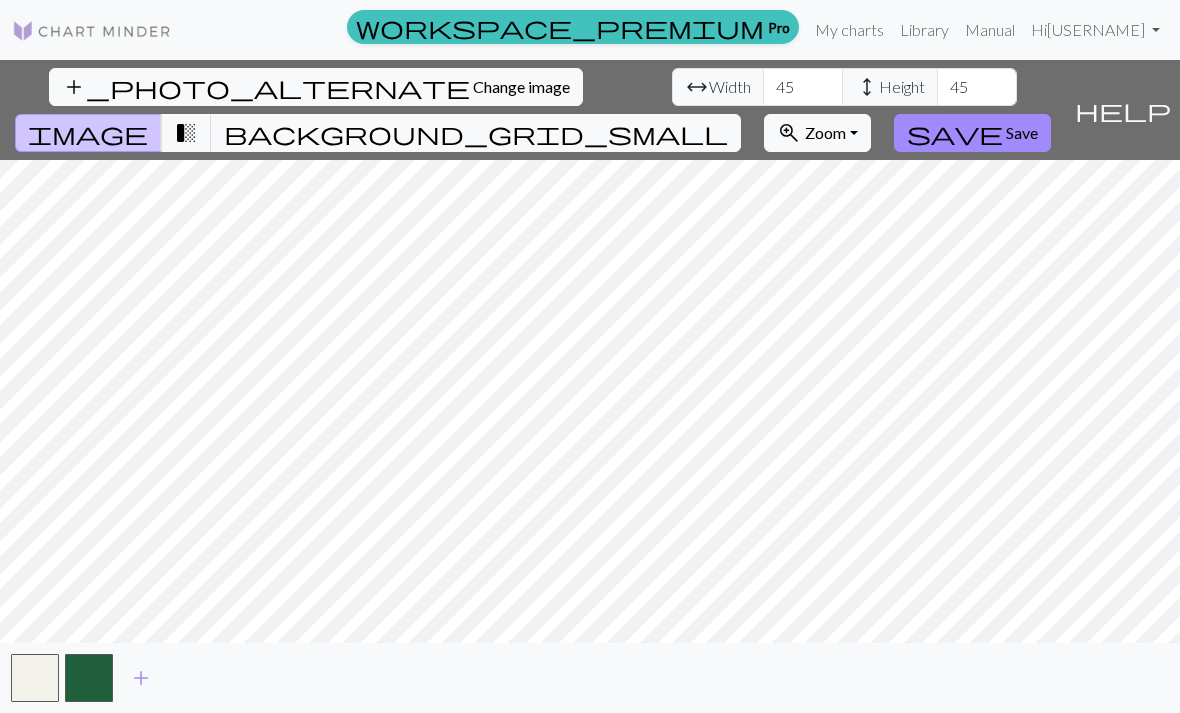 click on "transition_fade" at bounding box center [186, 133] 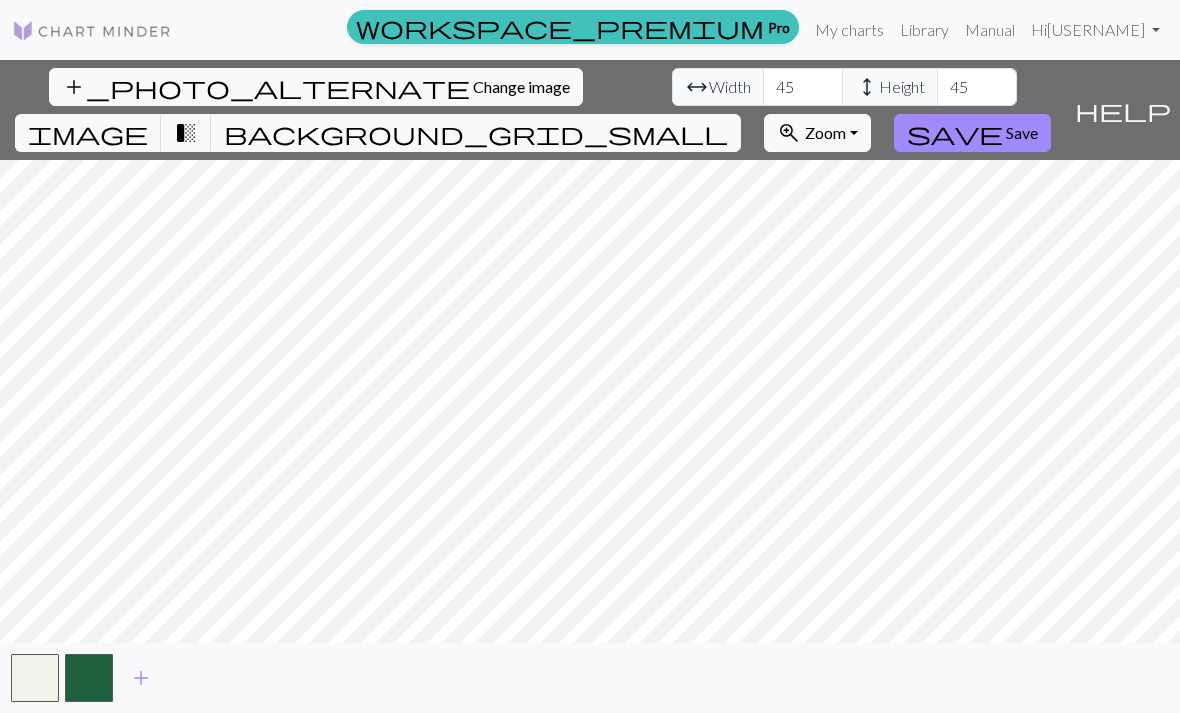 click on "Zoom" at bounding box center [825, 132] 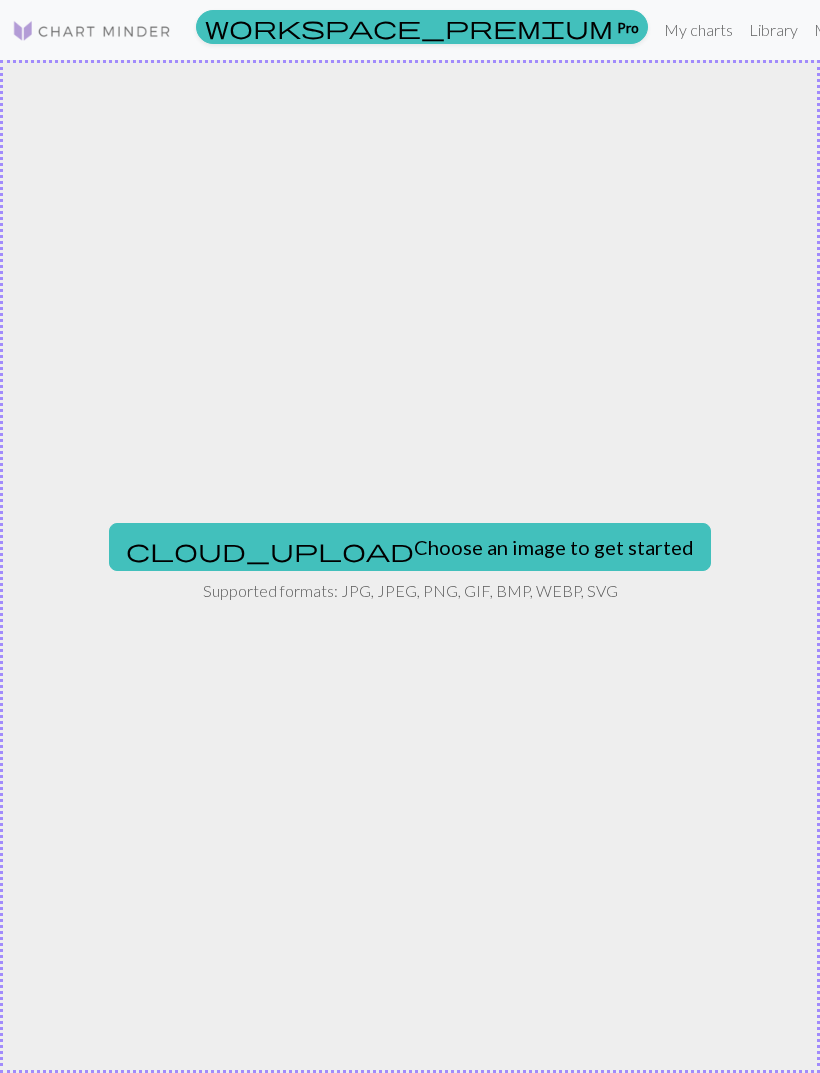 click on "cloud_upload  Choose an image to get started Supported formats: JPG, JPEG, PNG, GIF, BMP, WEBP, SVG" at bounding box center (410, 566) 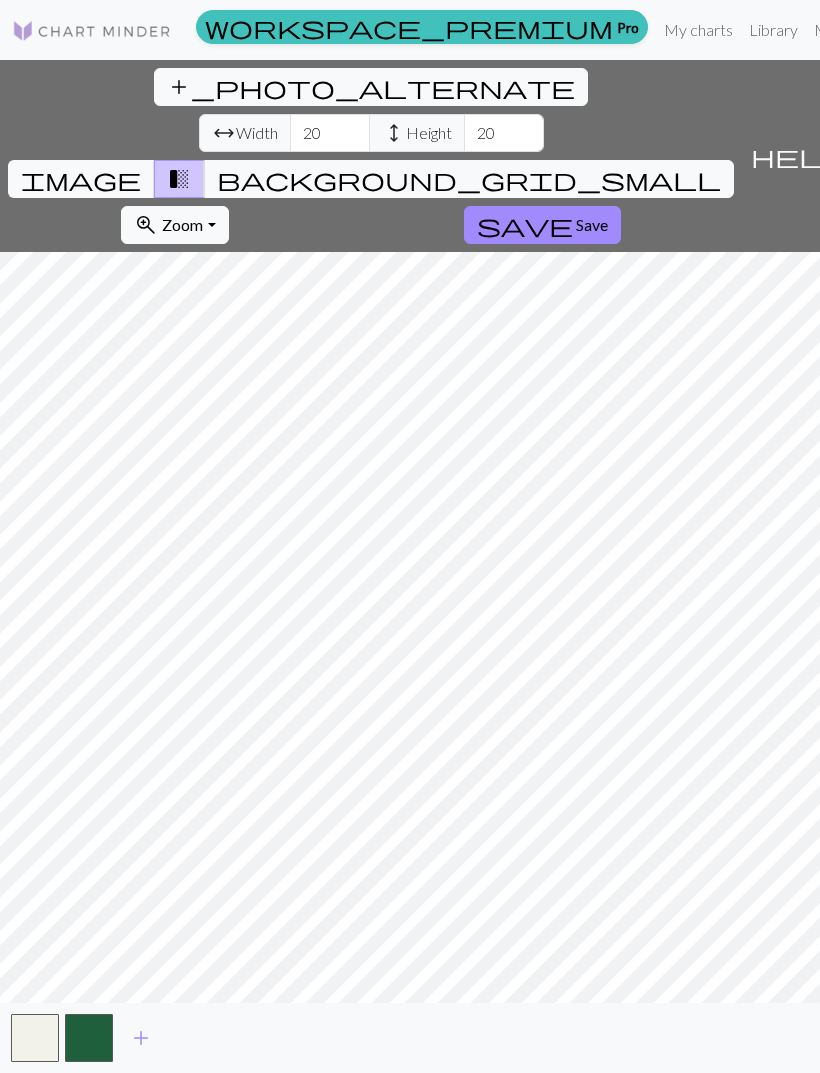 click on "add_photo_alternate   Change image arrow_range   Width 20 height   Height 20 image transition_fade background_grid_small zoom_in Zoom Zoom Fit all Fit width Fit height 50% 100% 150% 200% save   Save" at bounding box center (371, 156) 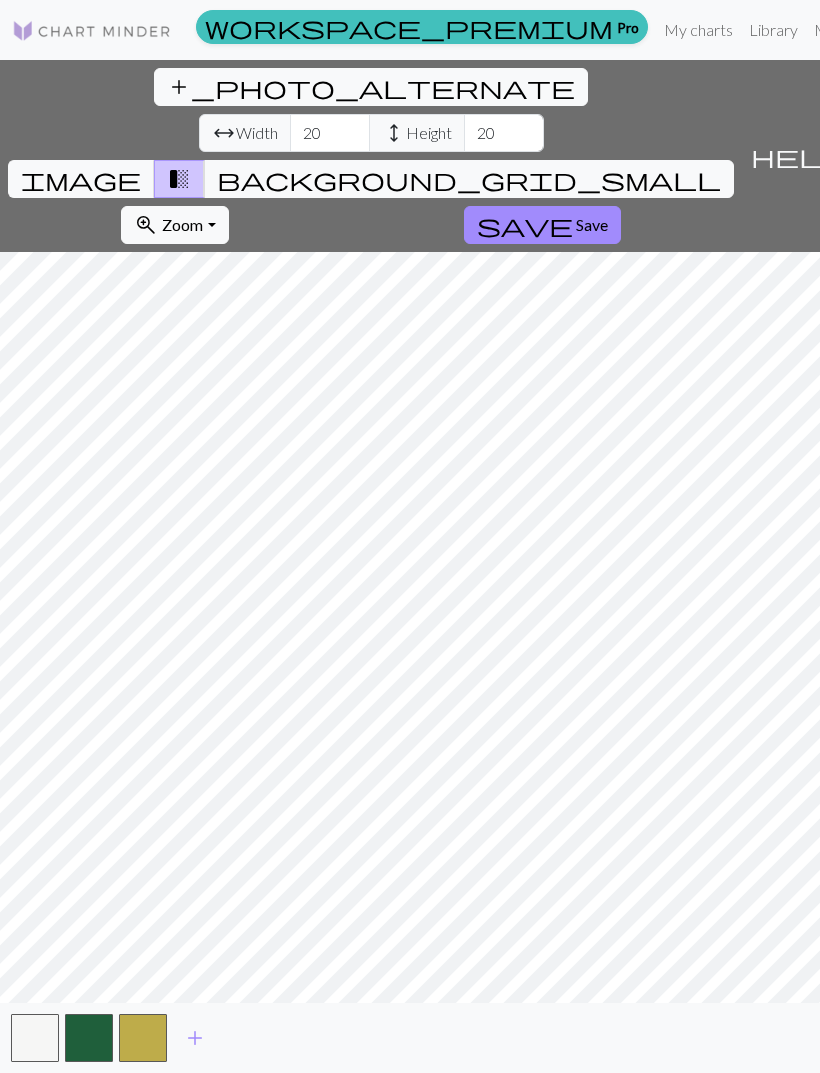 click on "add" at bounding box center [195, 1038] 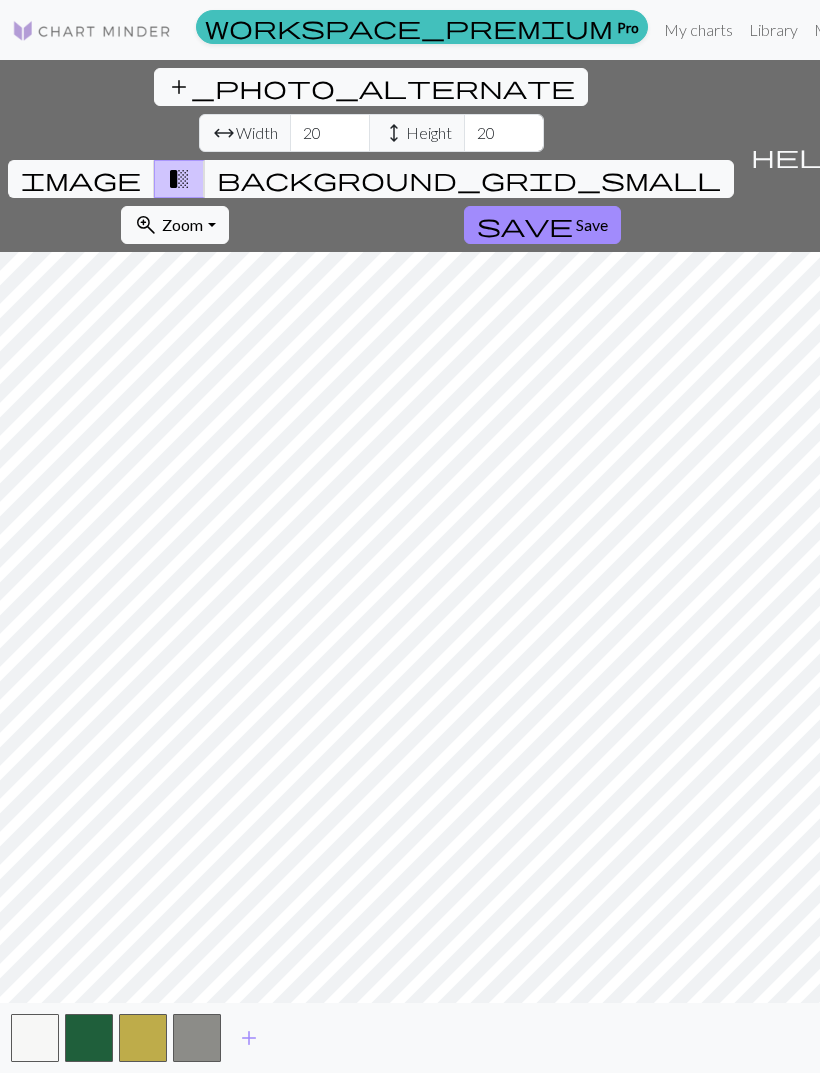 click on "add" at bounding box center [249, 1038] 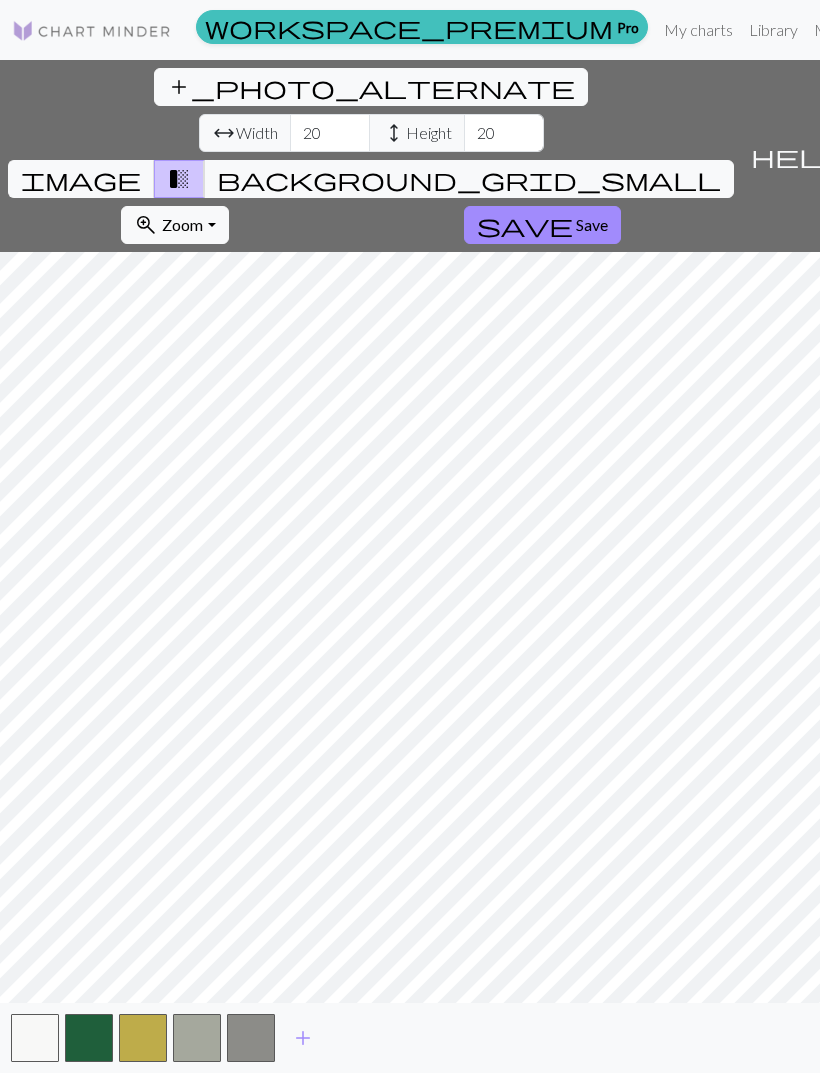 click on "add" at bounding box center [303, 1038] 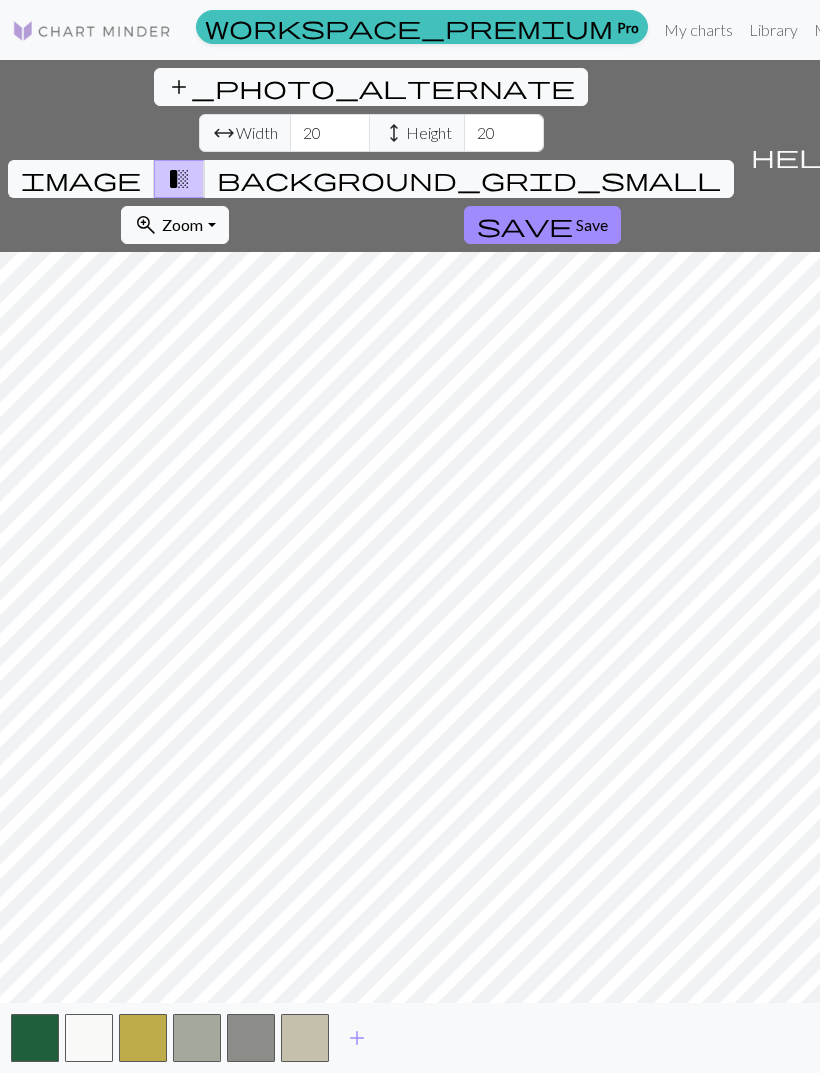 click on "add" at bounding box center [357, 1038] 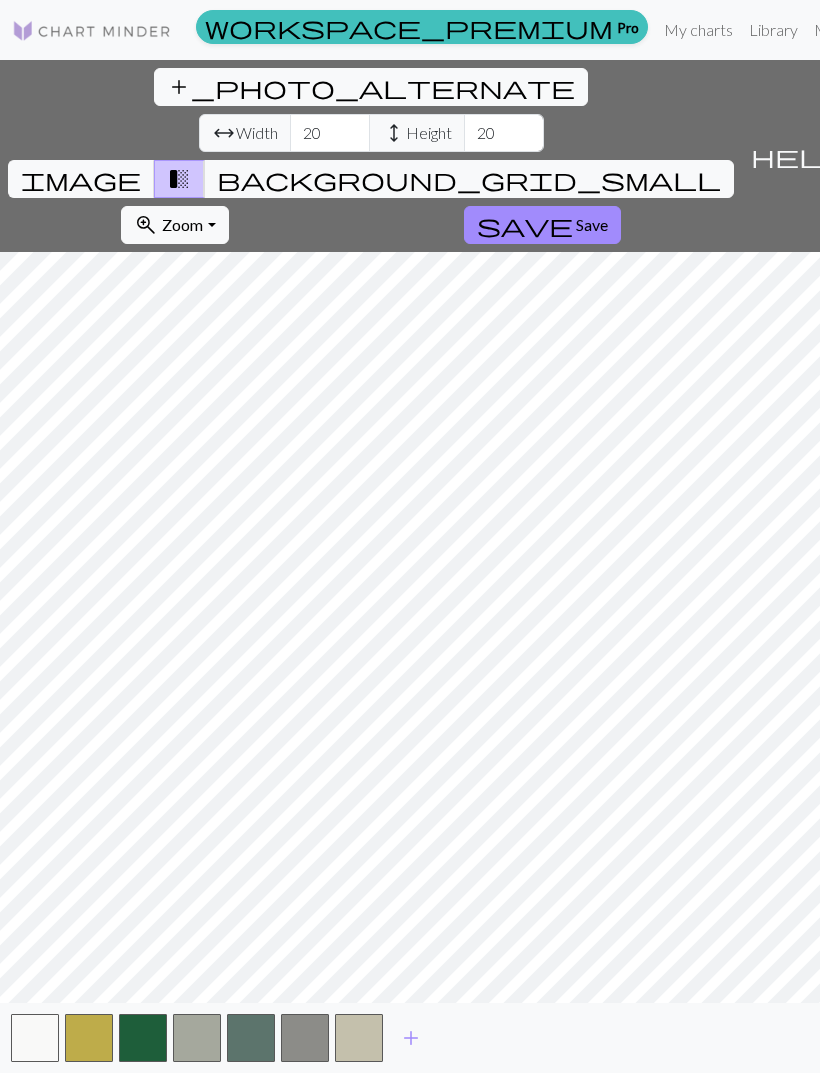 click on "add" at bounding box center [411, 1038] 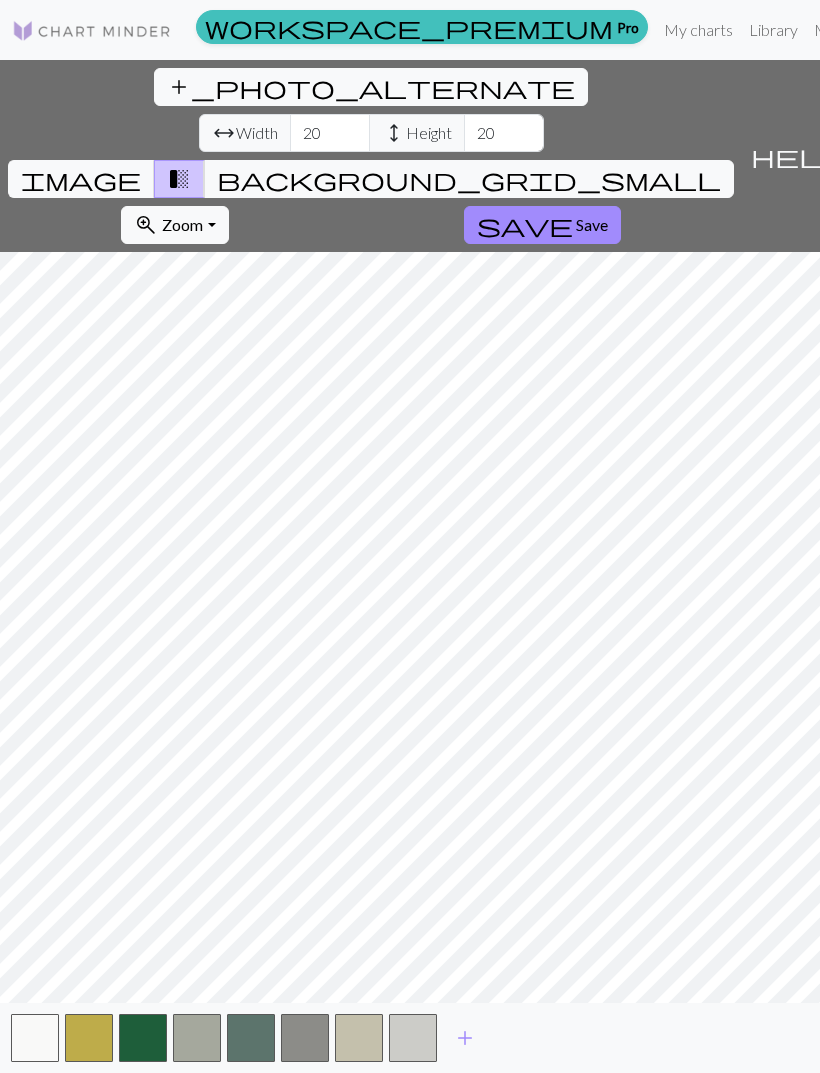 click on "background_grid_small" at bounding box center [469, 179] 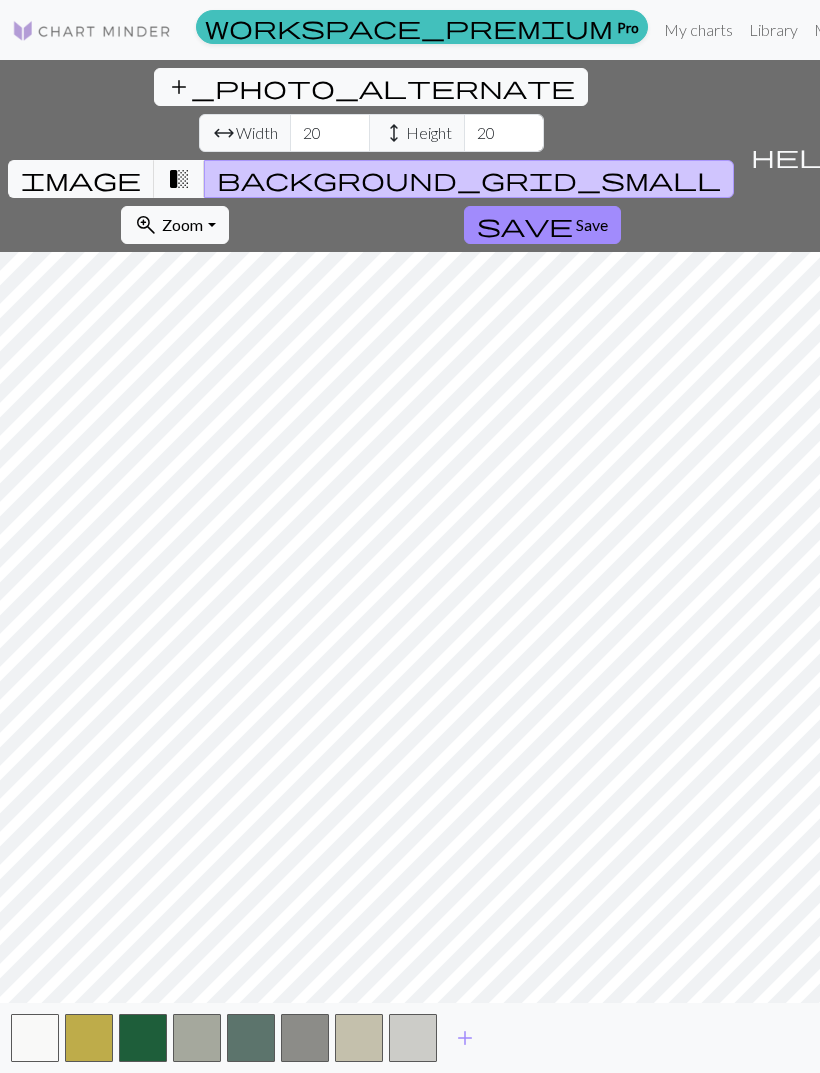 click on "image" at bounding box center [81, 179] 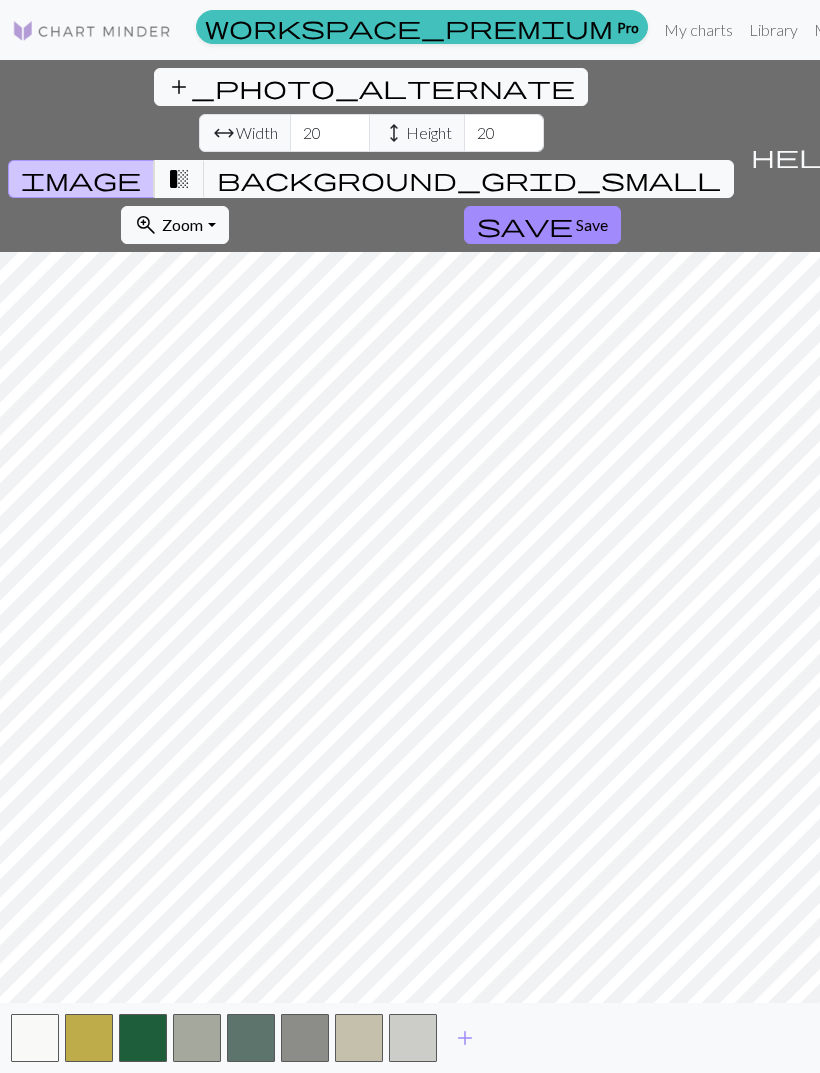 click on "add_photo_alternate   Change image" at bounding box center (371, 87) 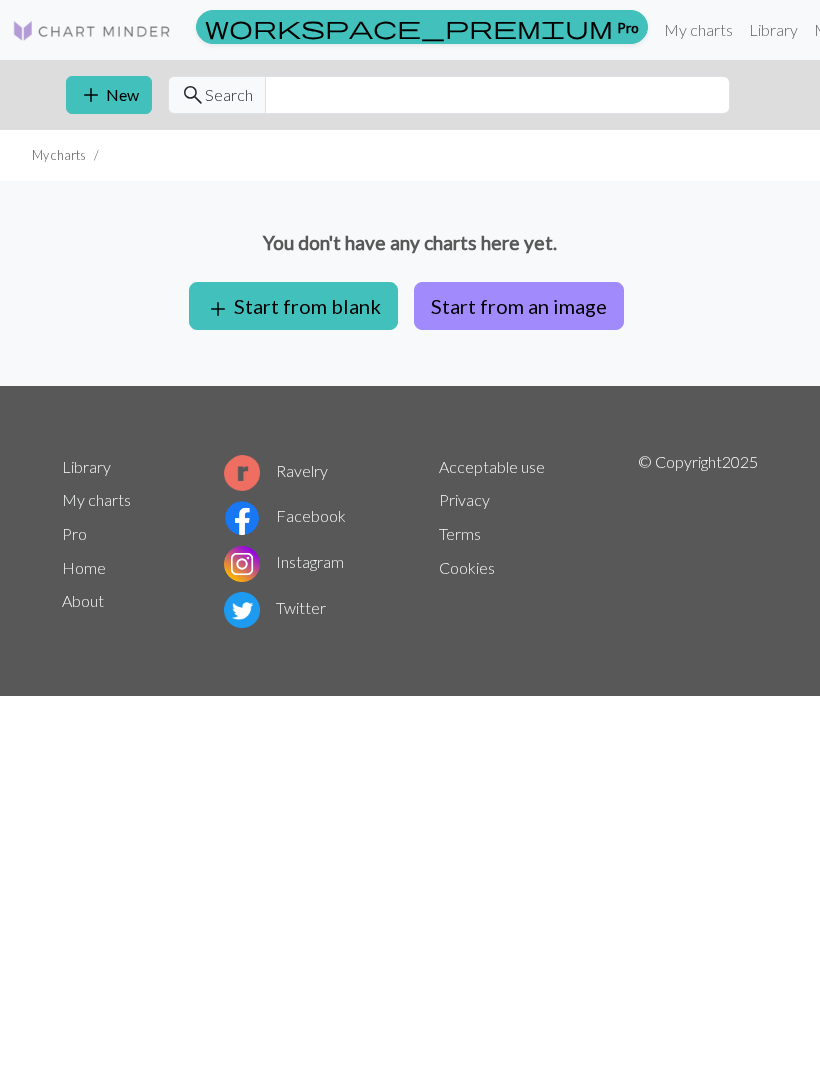 click on "Start from an image" at bounding box center (519, 306) 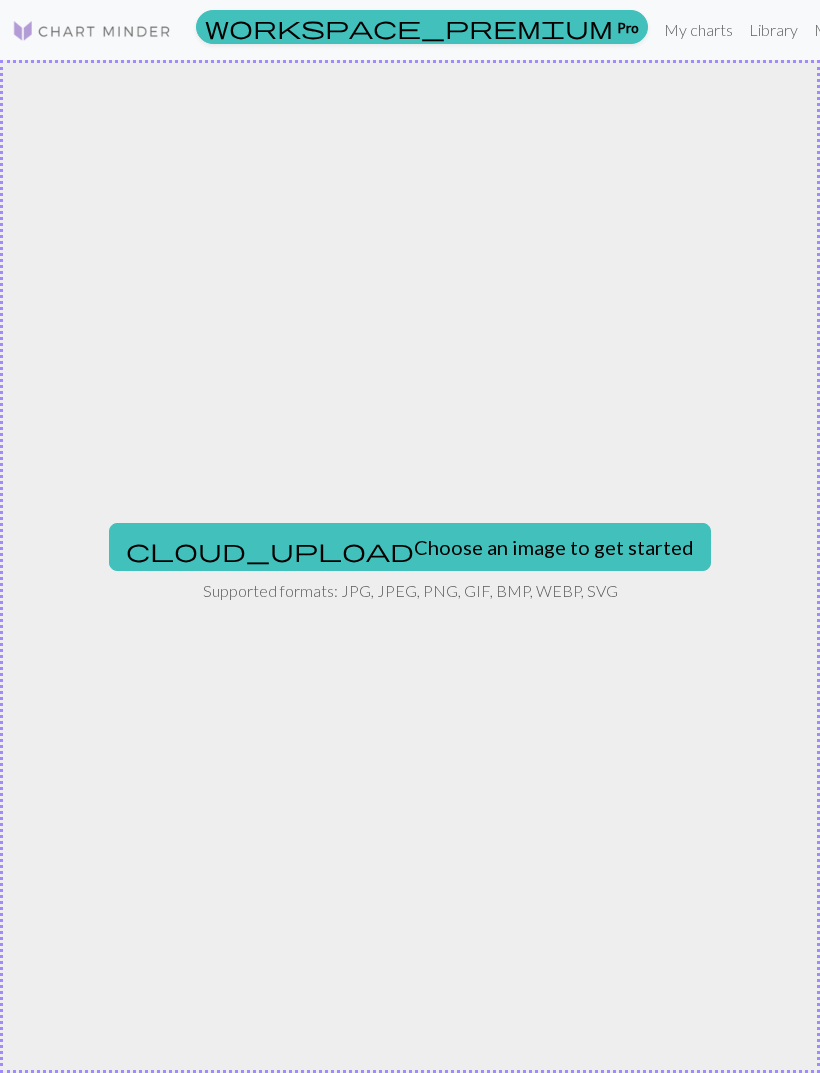 click on "cloud_upload  Choose an image to get started" at bounding box center (410, 547) 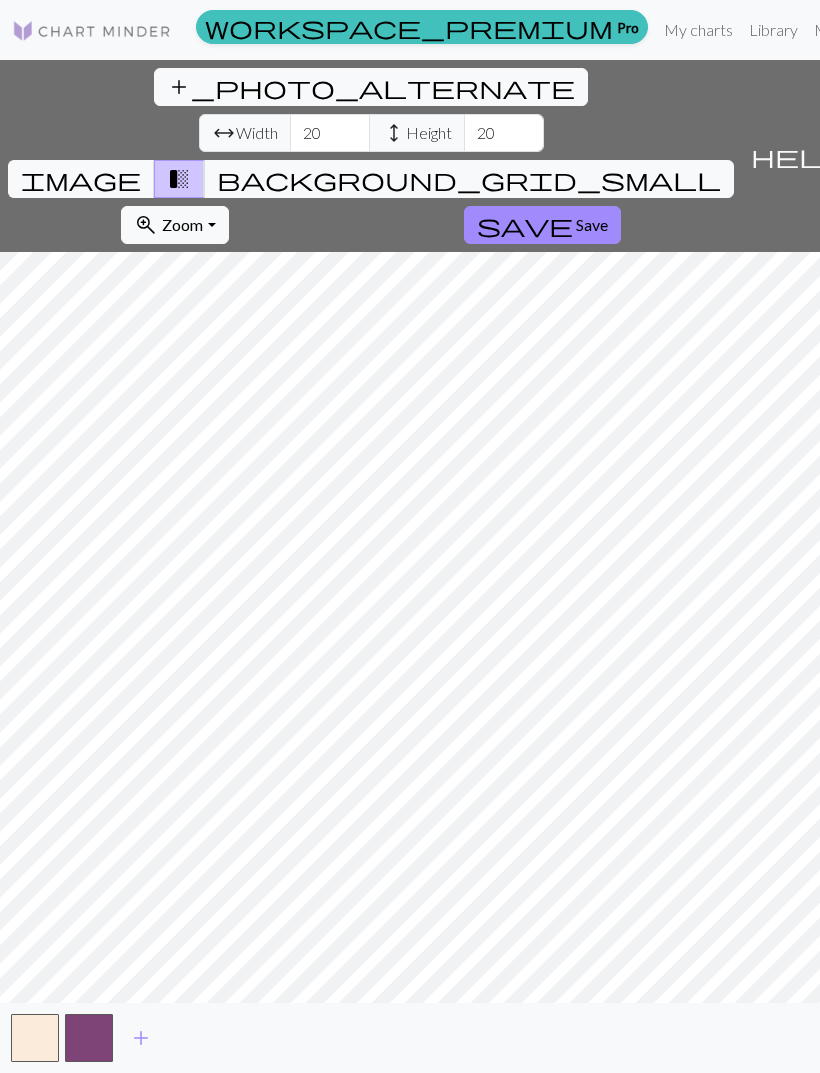 scroll, scrollTop: 65, scrollLeft: 0, axis: vertical 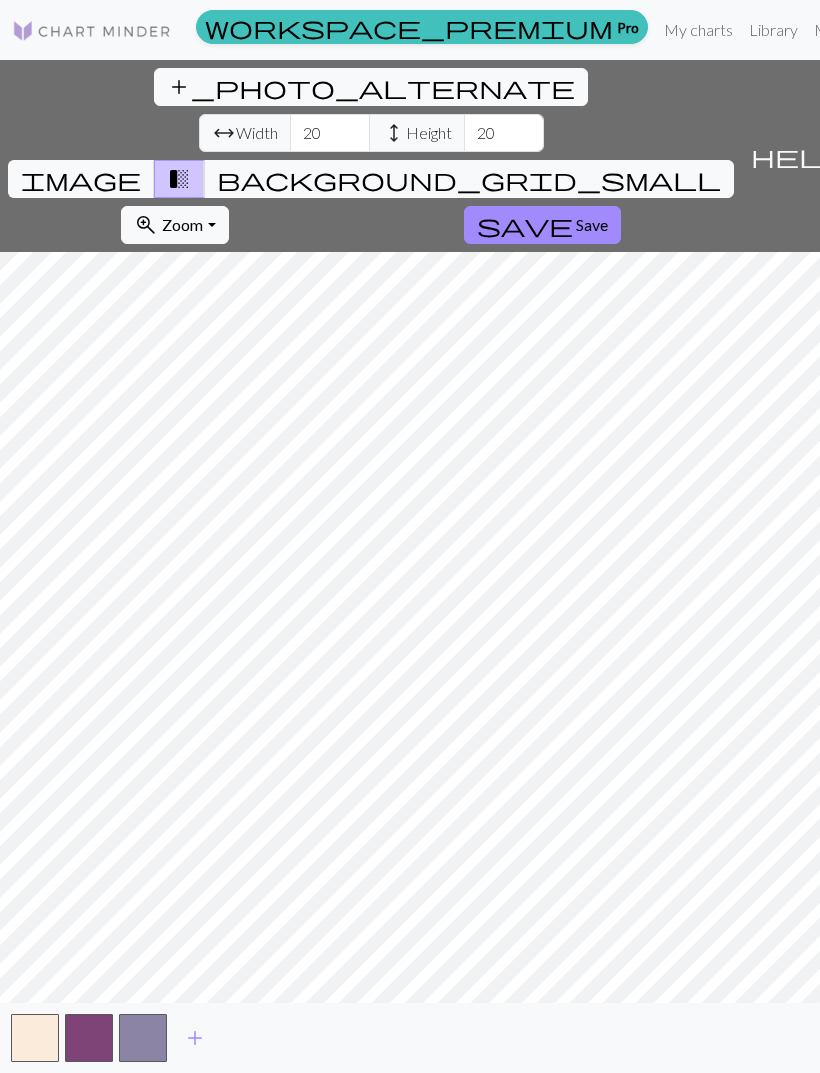 click on "add" at bounding box center [195, 1038] 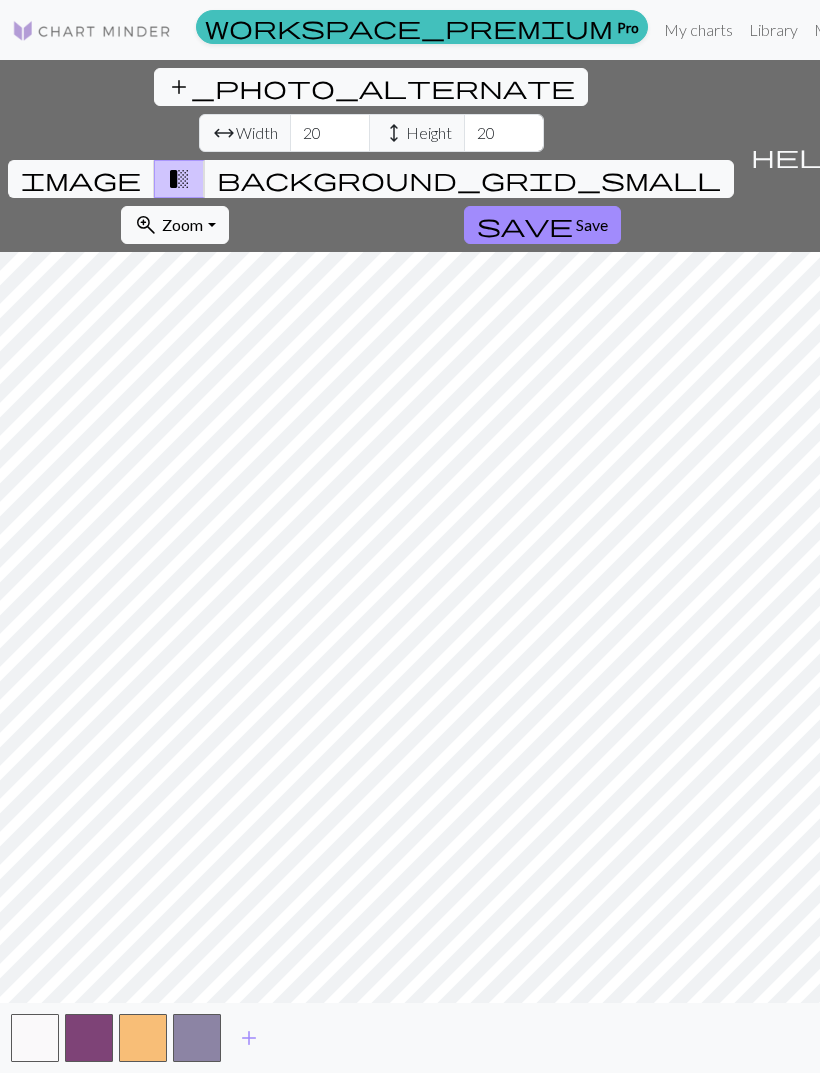 click on "add" at bounding box center [249, 1038] 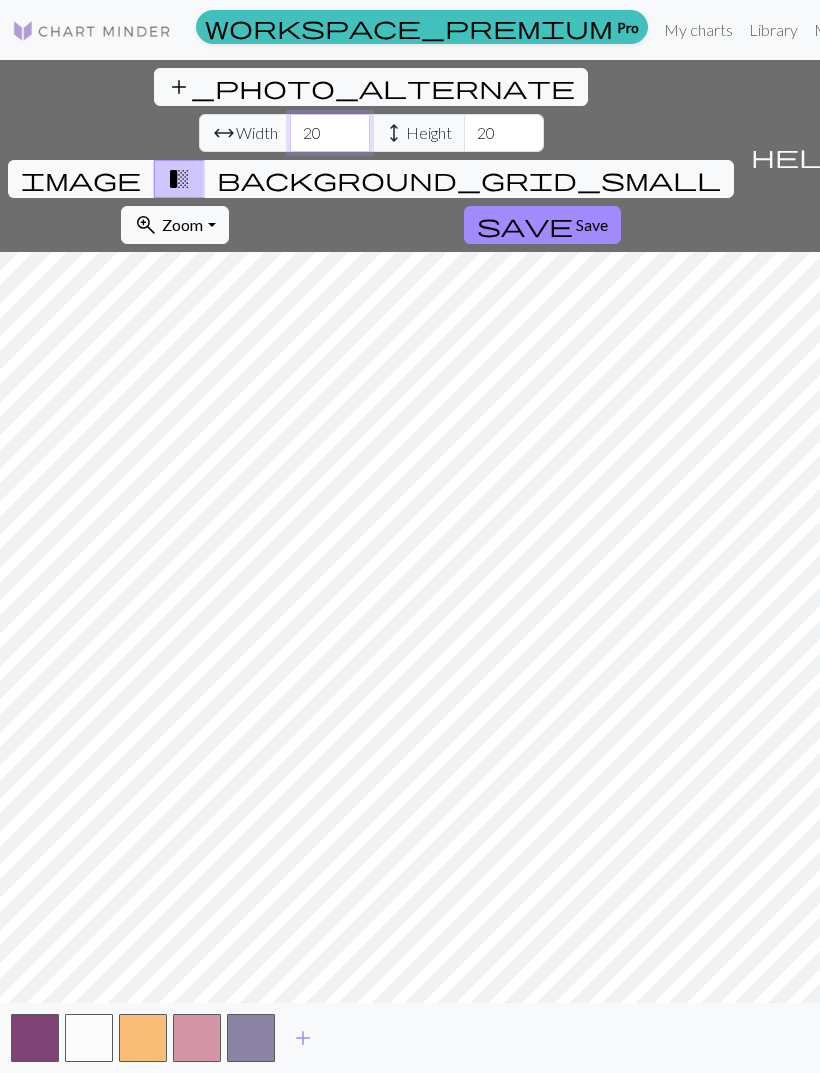 click on "20" at bounding box center (330, 133) 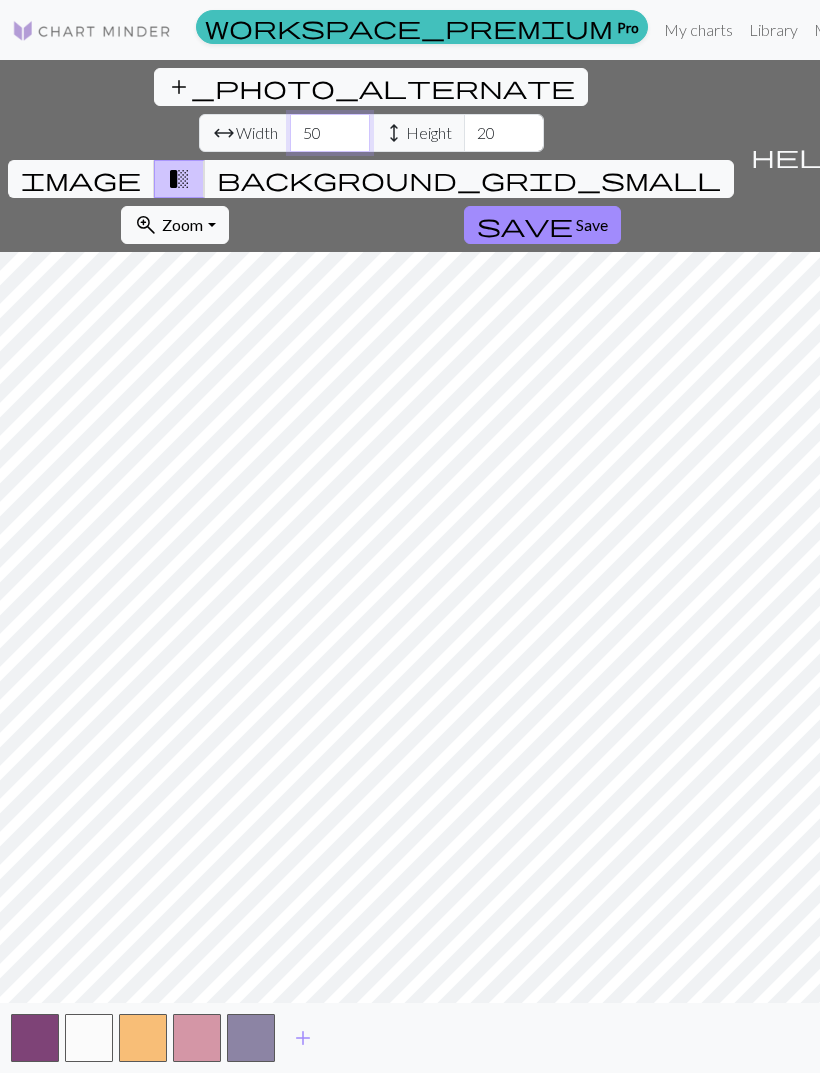 type on "50" 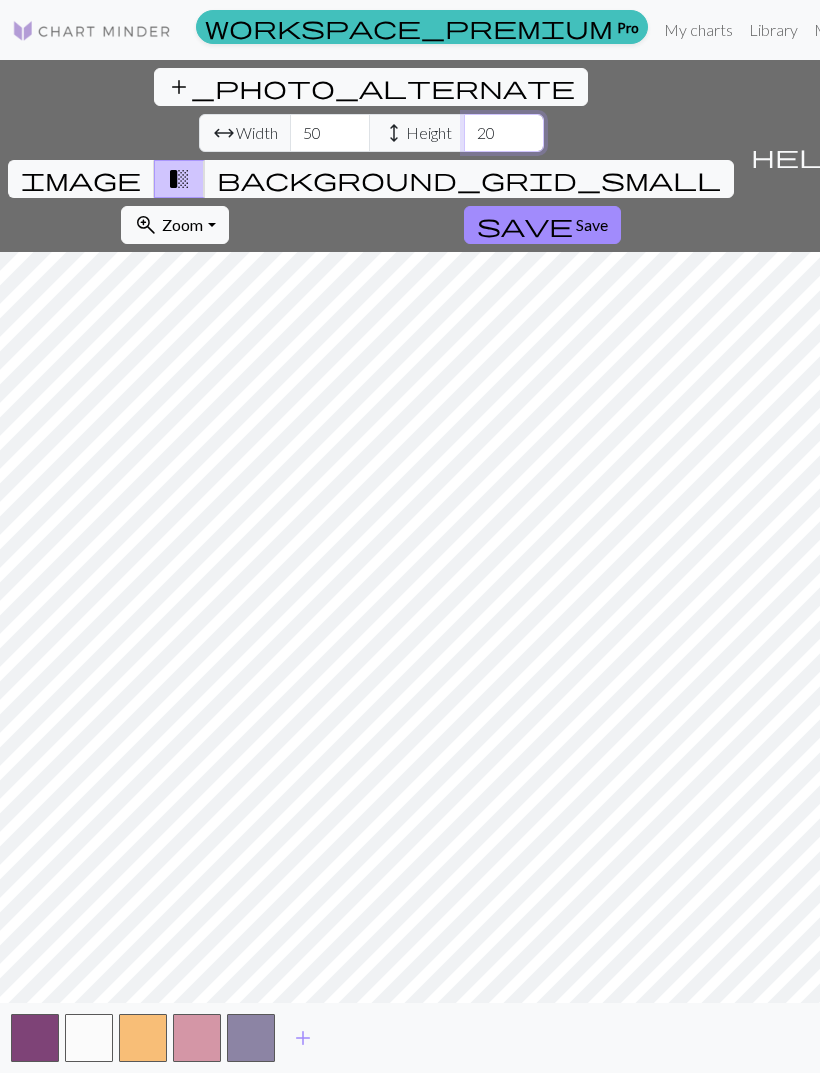 click on "20" at bounding box center [504, 133] 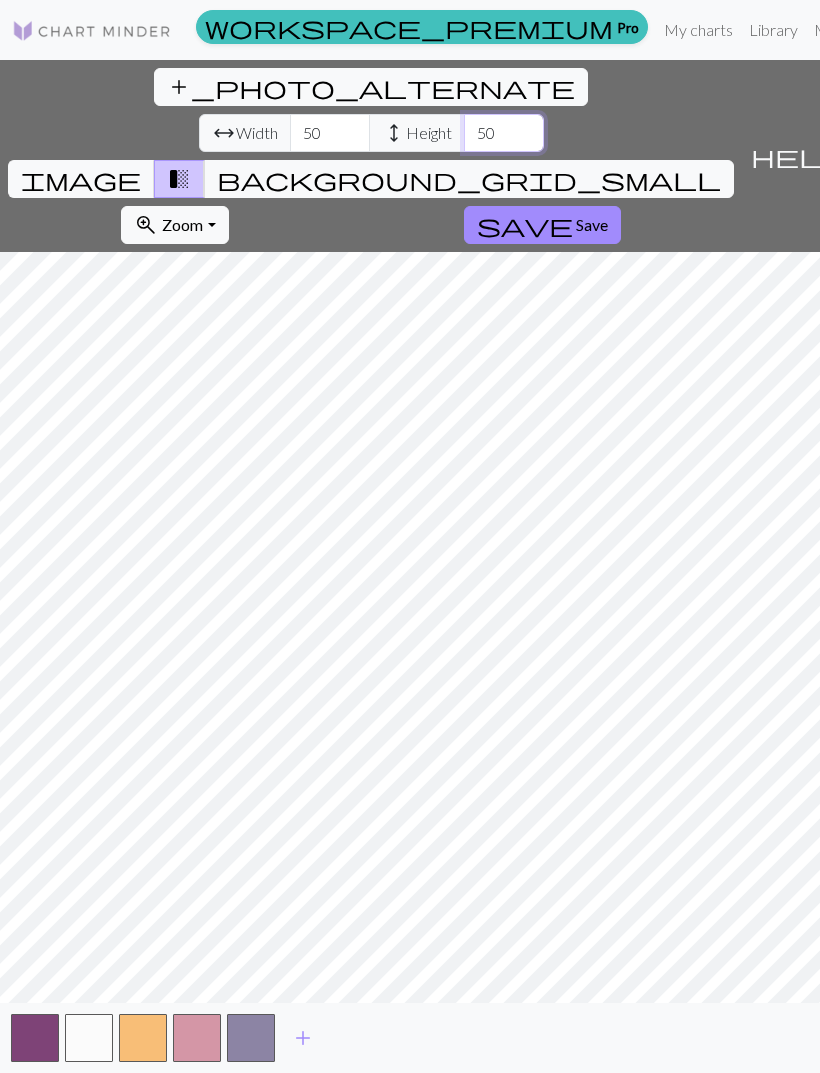 type on "5" 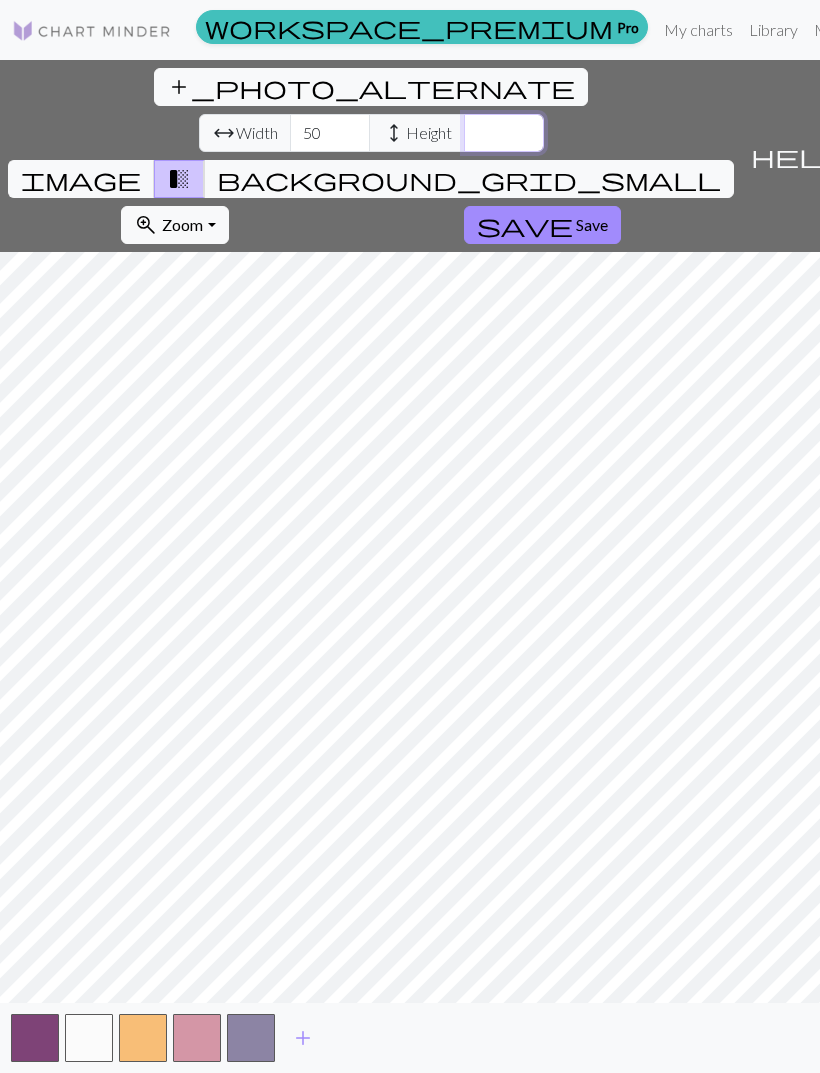 type on "1" 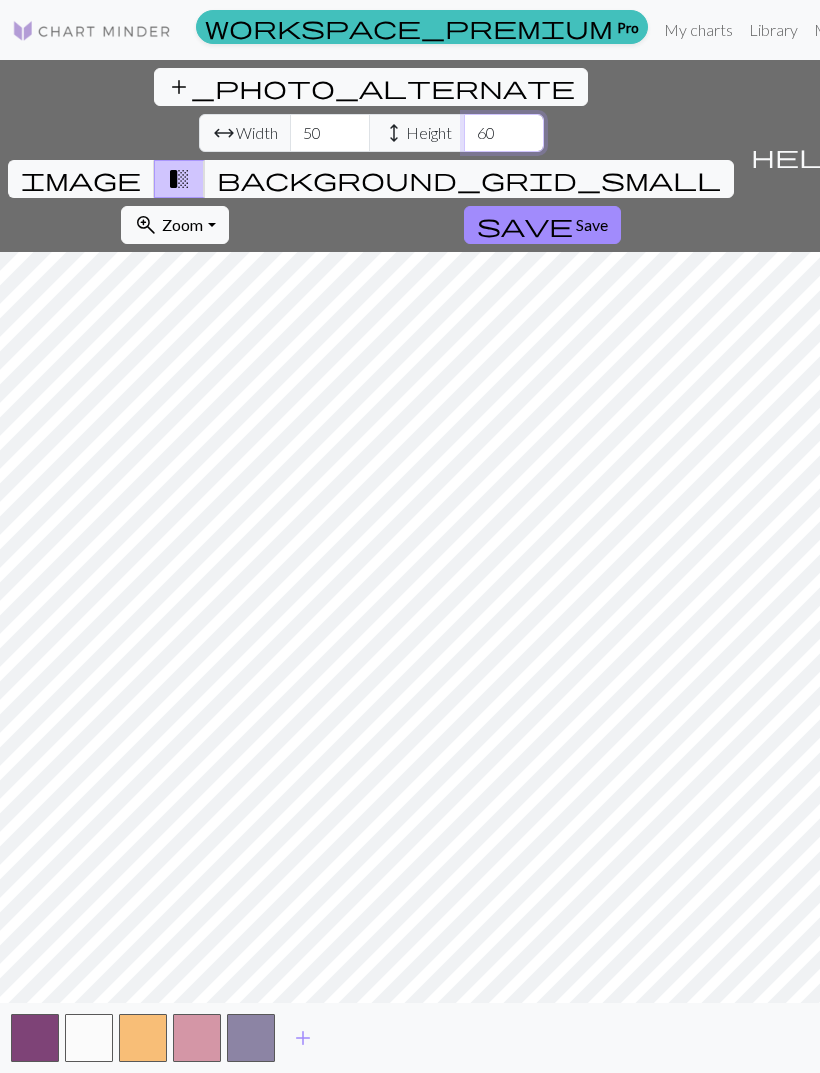 type on "60" 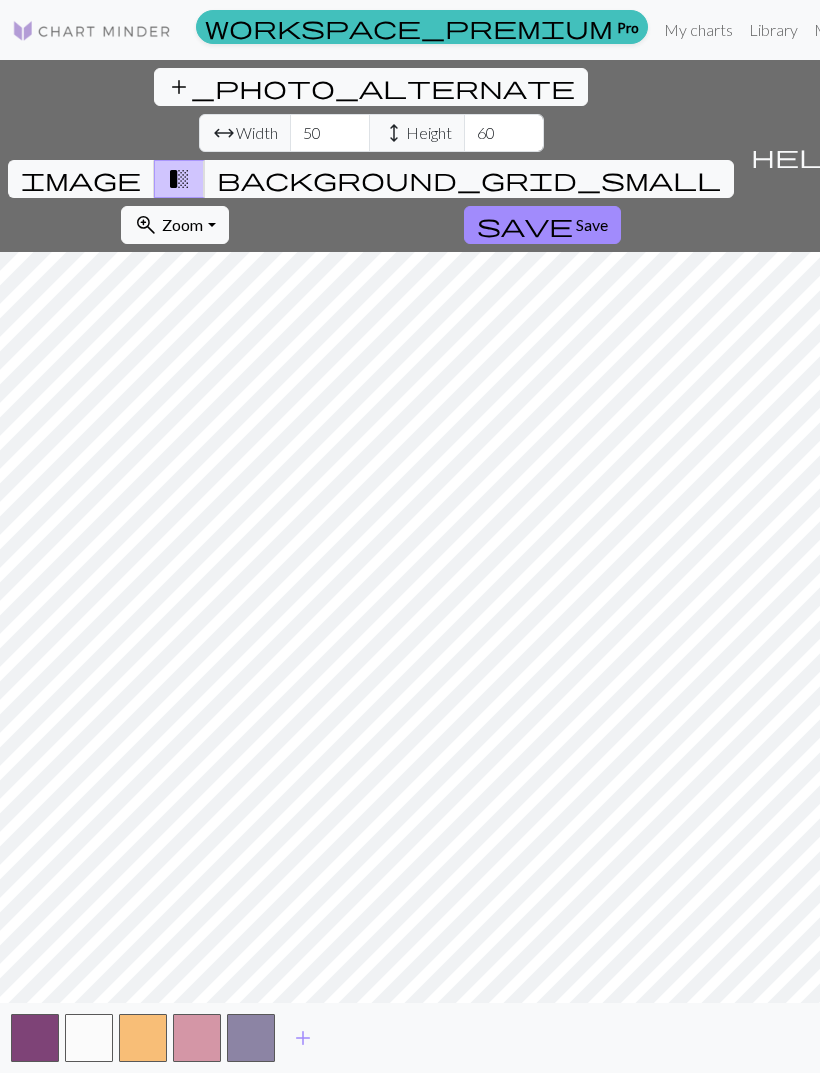 click on "add" at bounding box center [303, 1038] 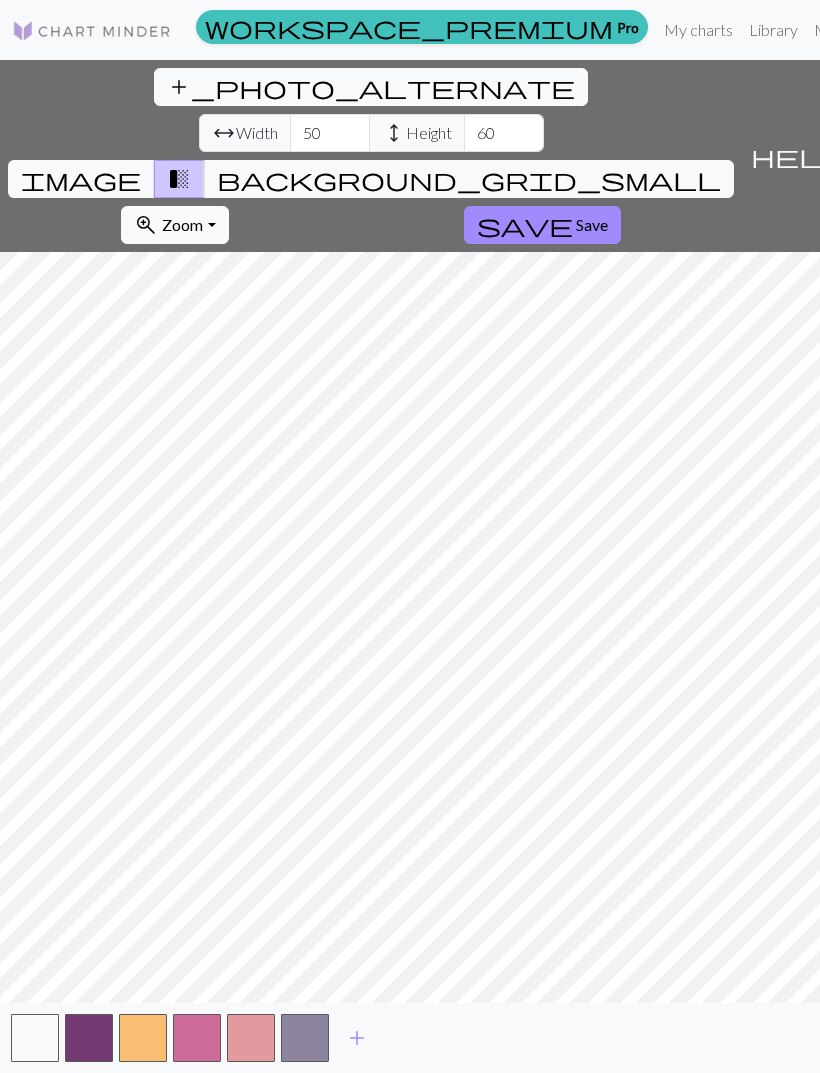 click on "add" at bounding box center (357, 1038) 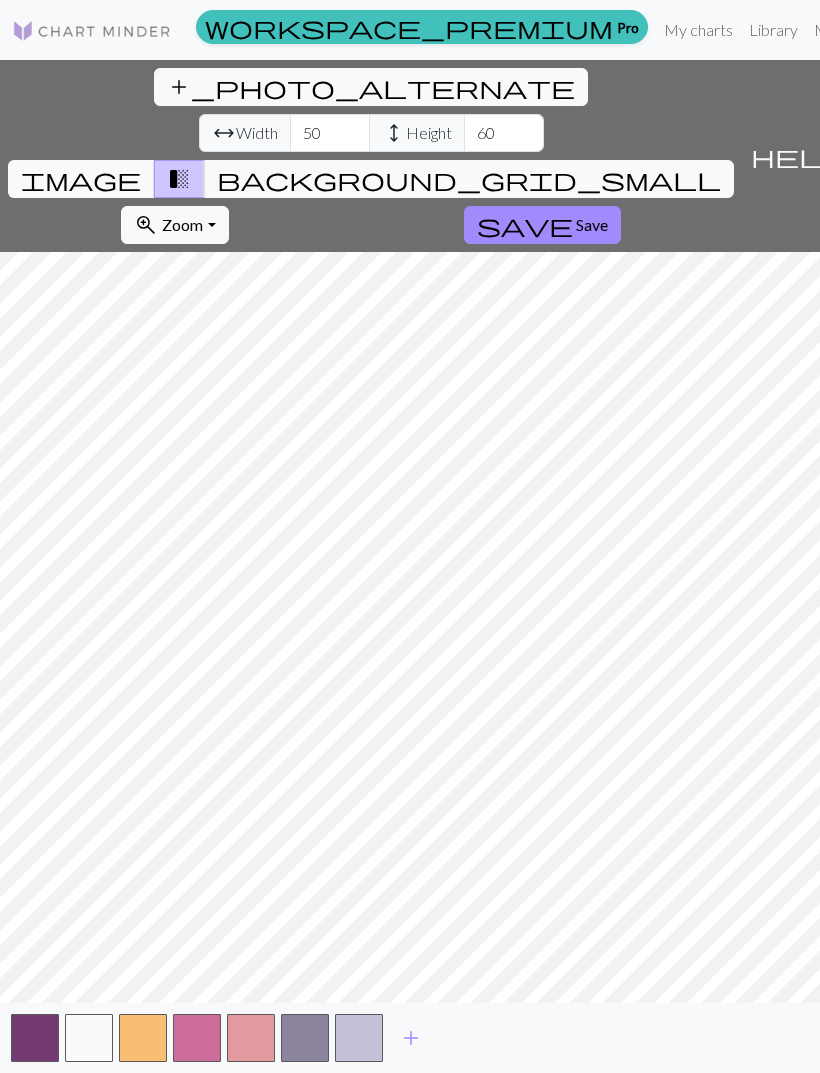 click on "transition_fade" at bounding box center [179, 179] 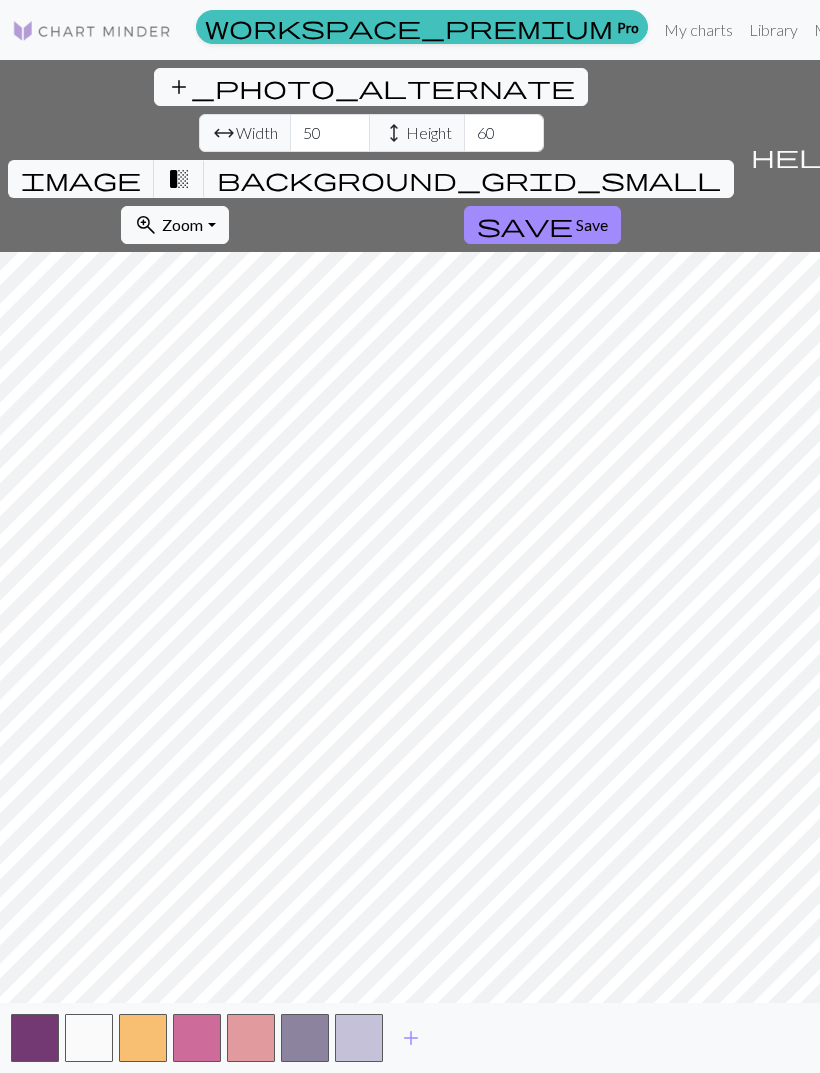 click on "background_grid_small" at bounding box center [469, 179] 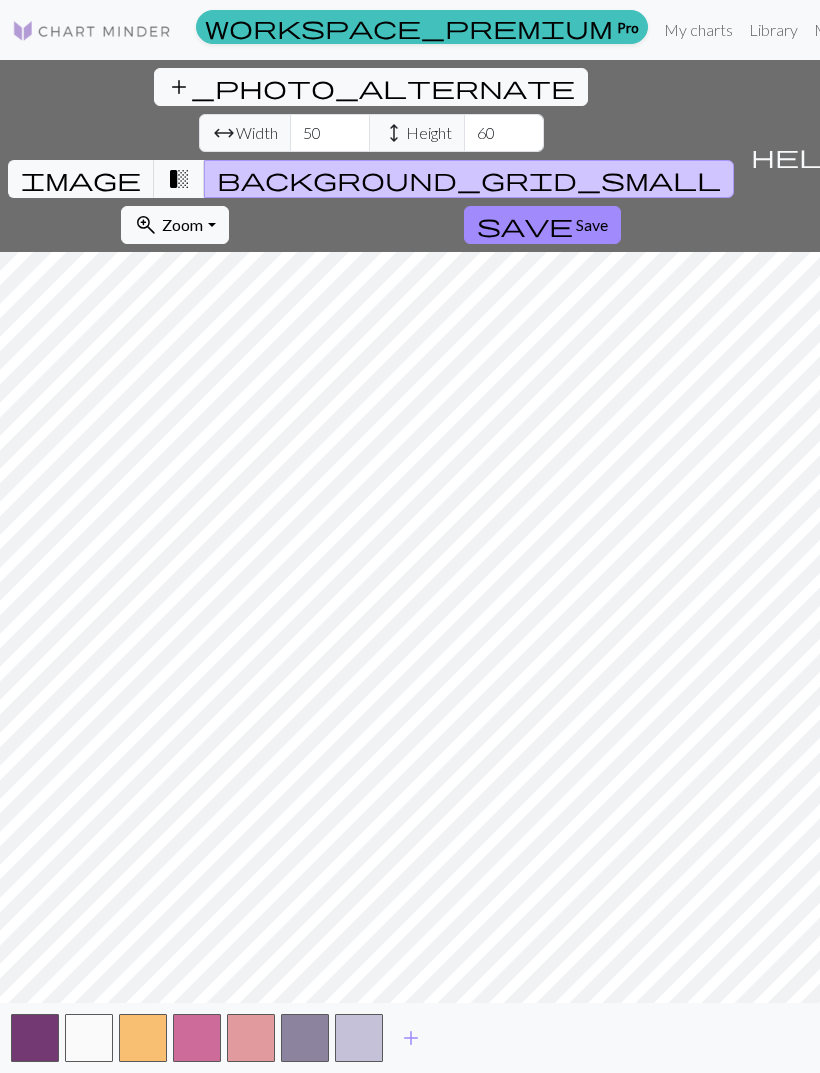 click on "add_photo_alternate" at bounding box center (371, 87) 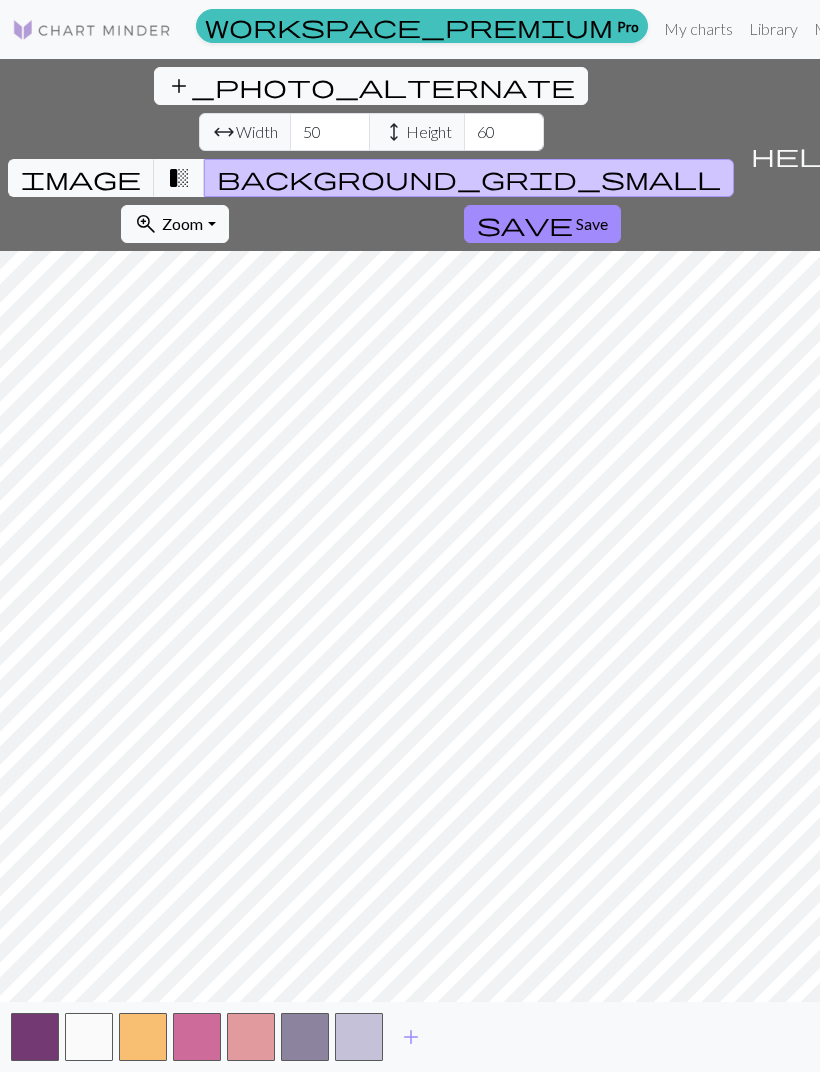 scroll, scrollTop: 6, scrollLeft: 0, axis: vertical 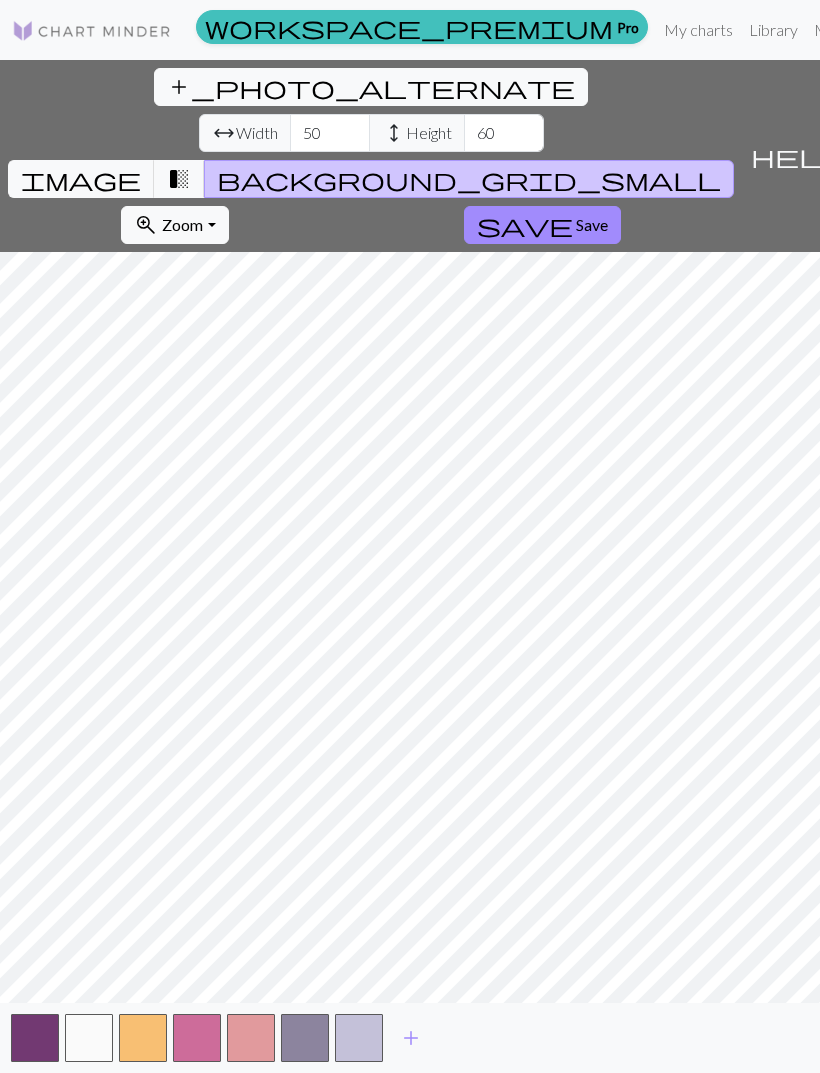 click on "add_photo_alternate" at bounding box center [371, 87] 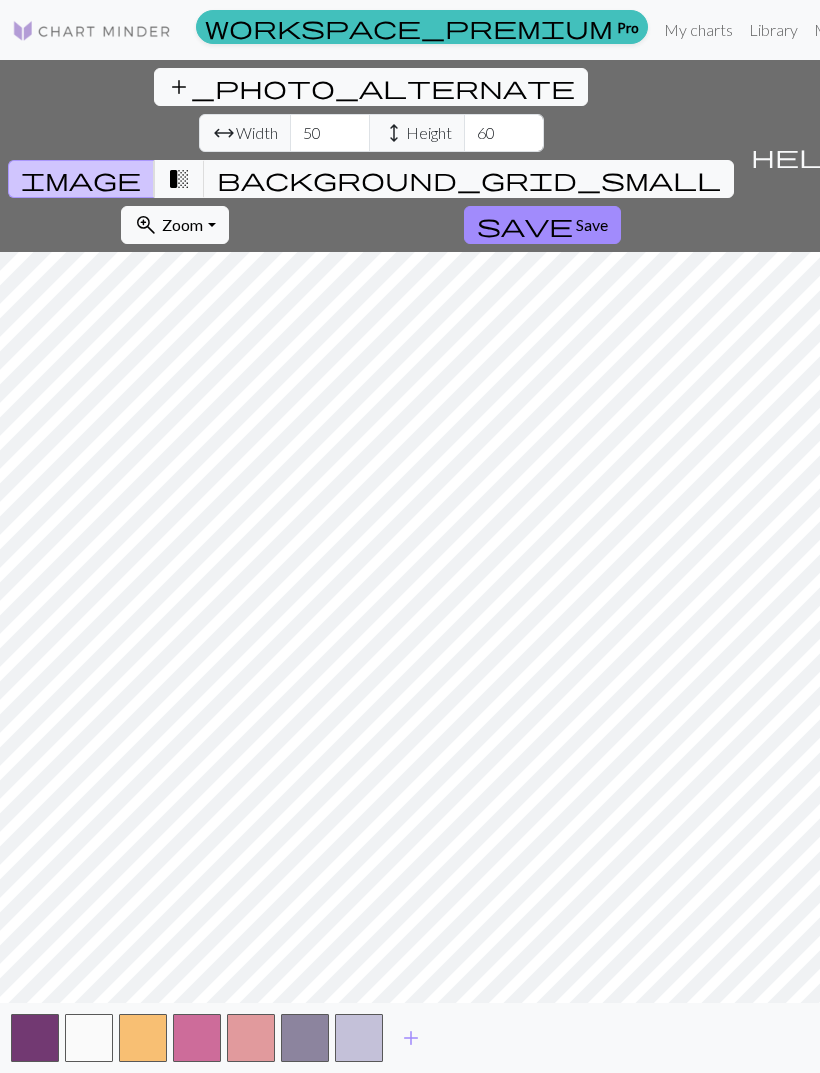 click on "add_photo_alternate" at bounding box center [371, 87] 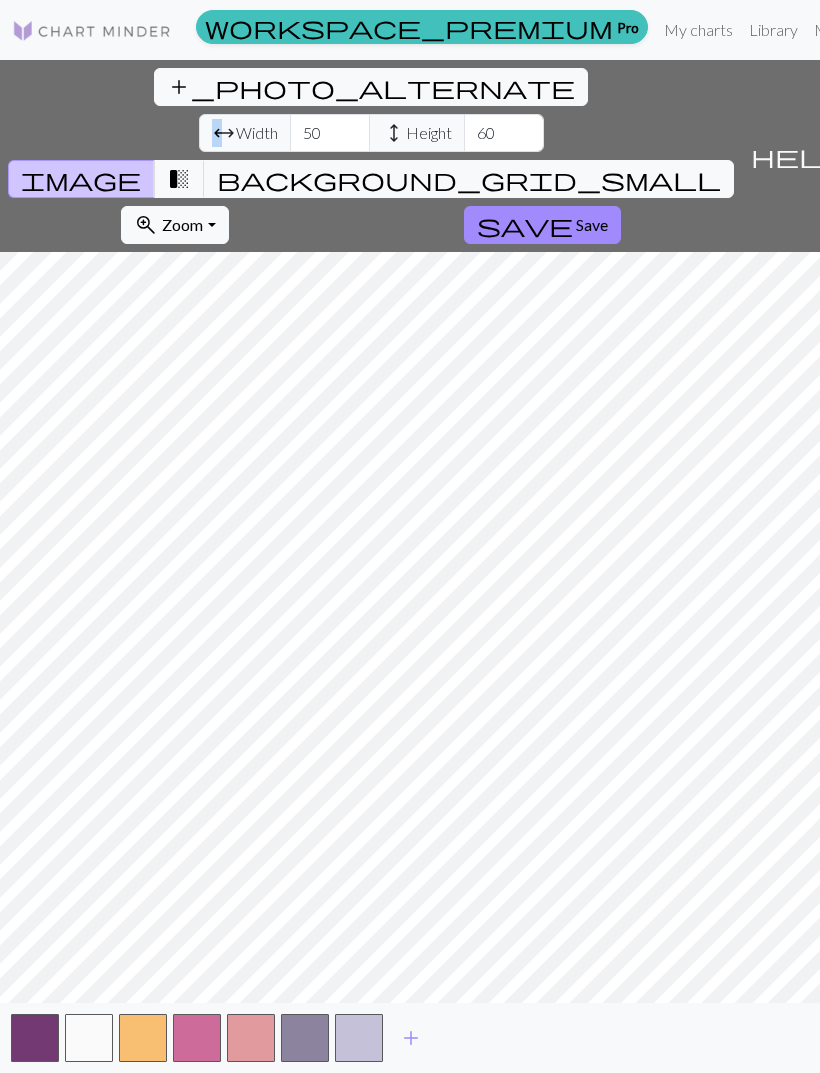 click on "add_photo_alternate" at bounding box center (371, 87) 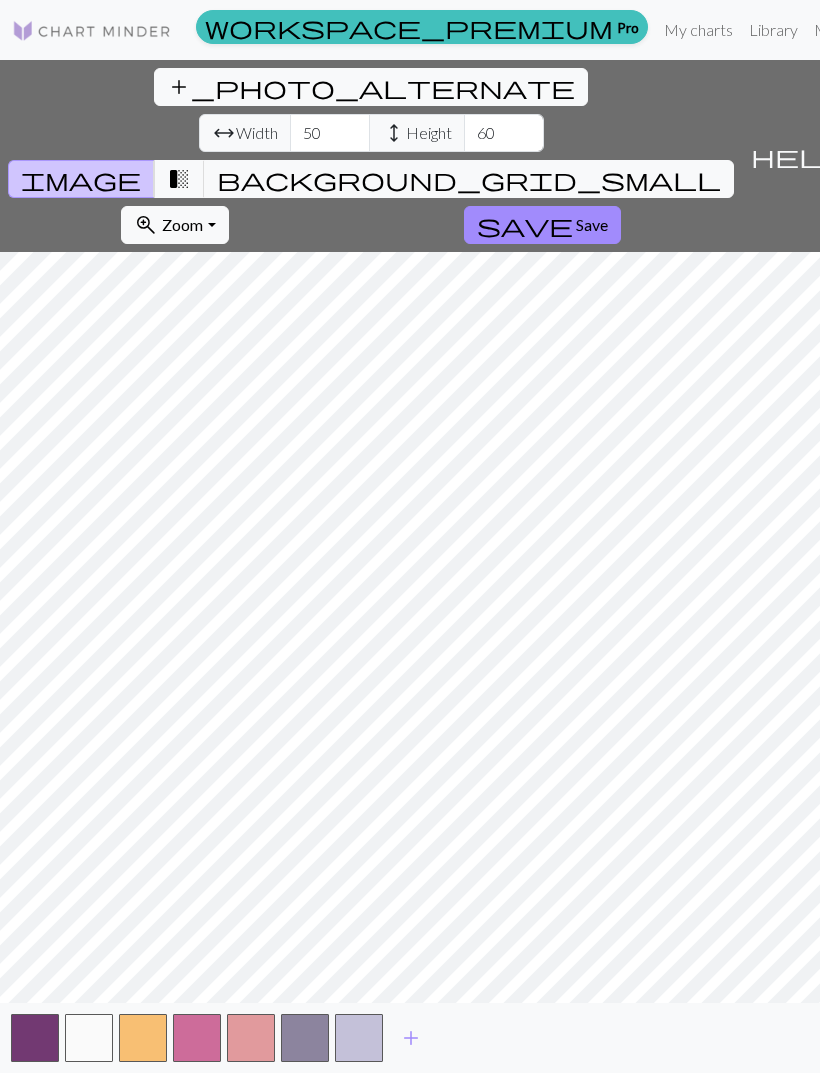 click on "add_photo_alternate   Change image arrow_range   Width 50 height   Height 60 image transition_fade background_grid_small zoom_in Zoom Zoom Fit all Fit width Fit height 50% 100% 150% 200% save   Save" at bounding box center (371, 156) 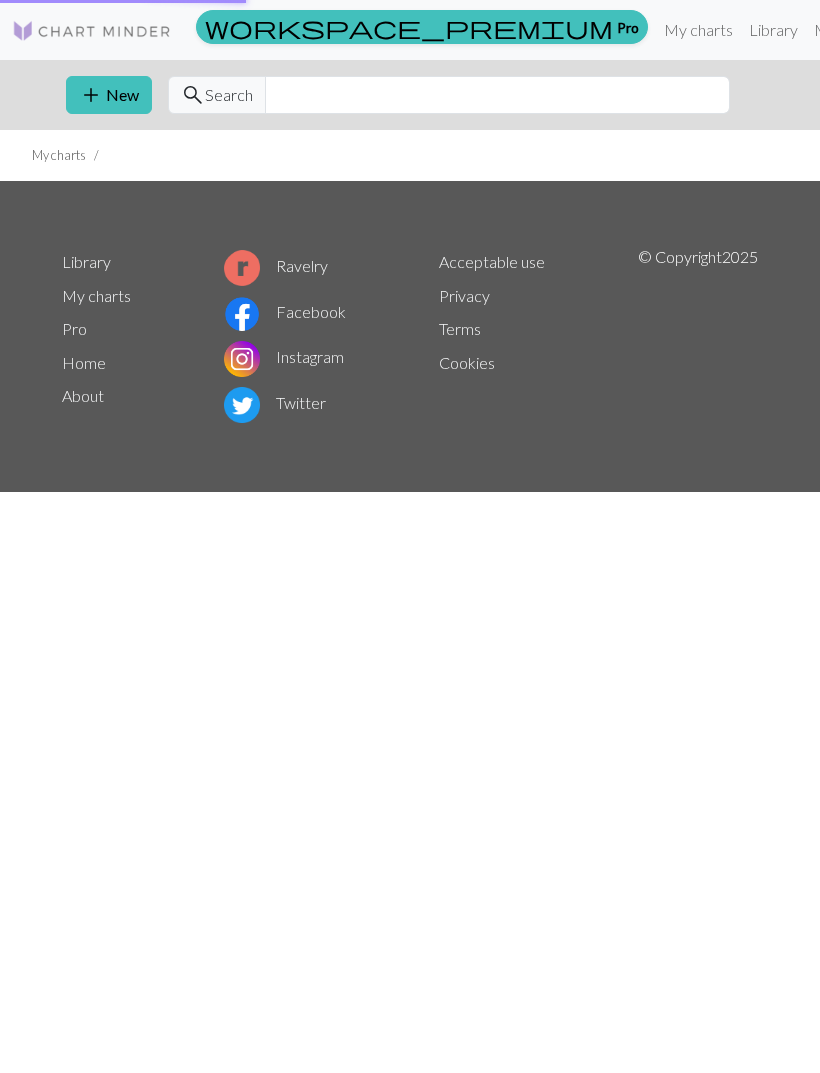 scroll, scrollTop: 0, scrollLeft: 0, axis: both 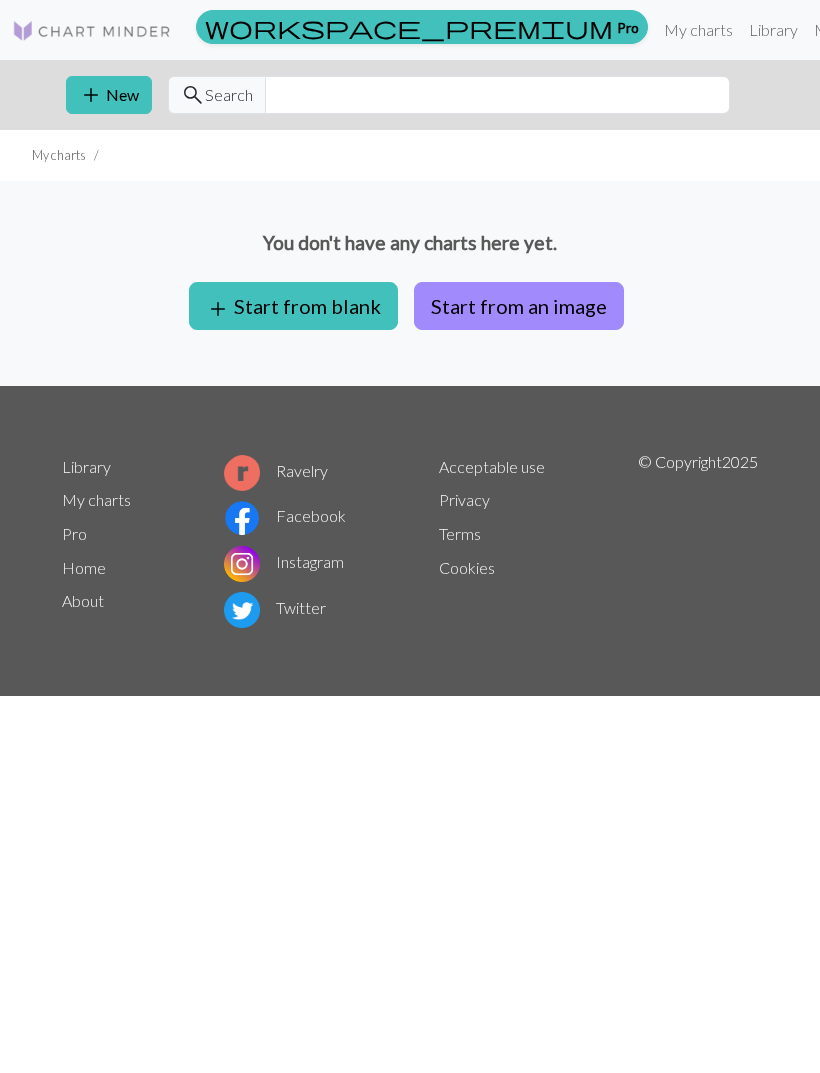 click on "Start from an image" at bounding box center [519, 306] 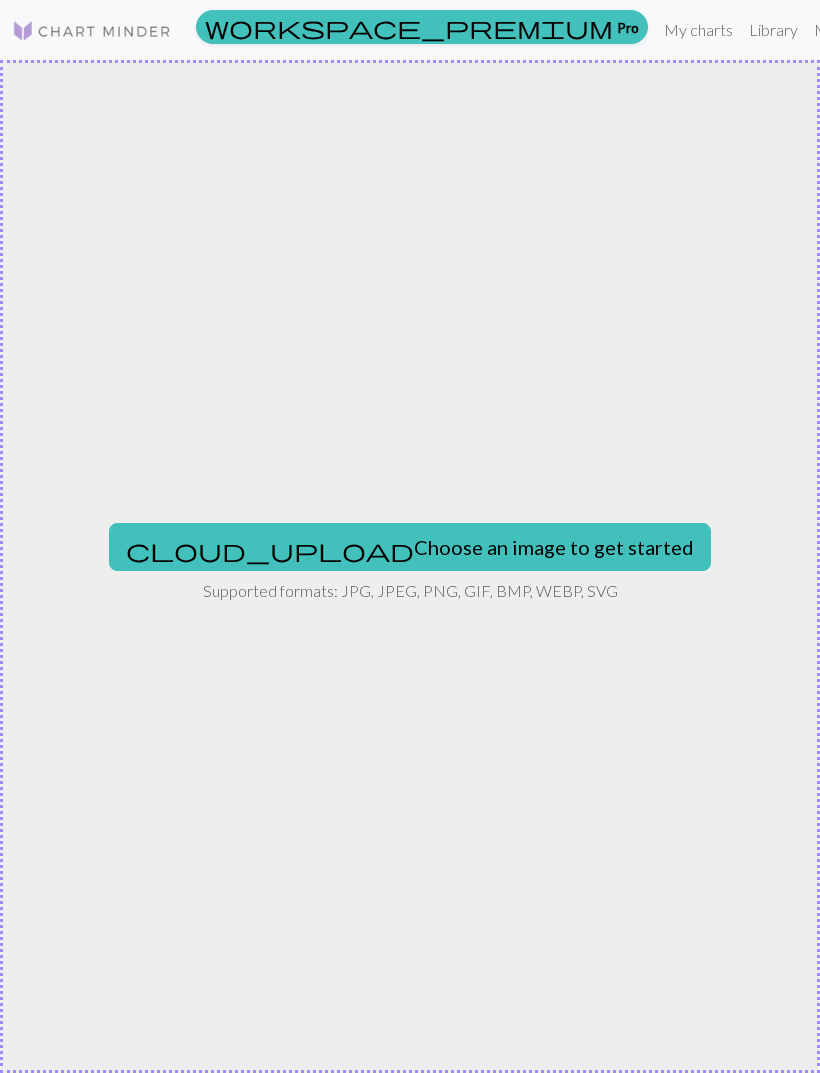 click on "cloud_upload" at bounding box center (270, 550) 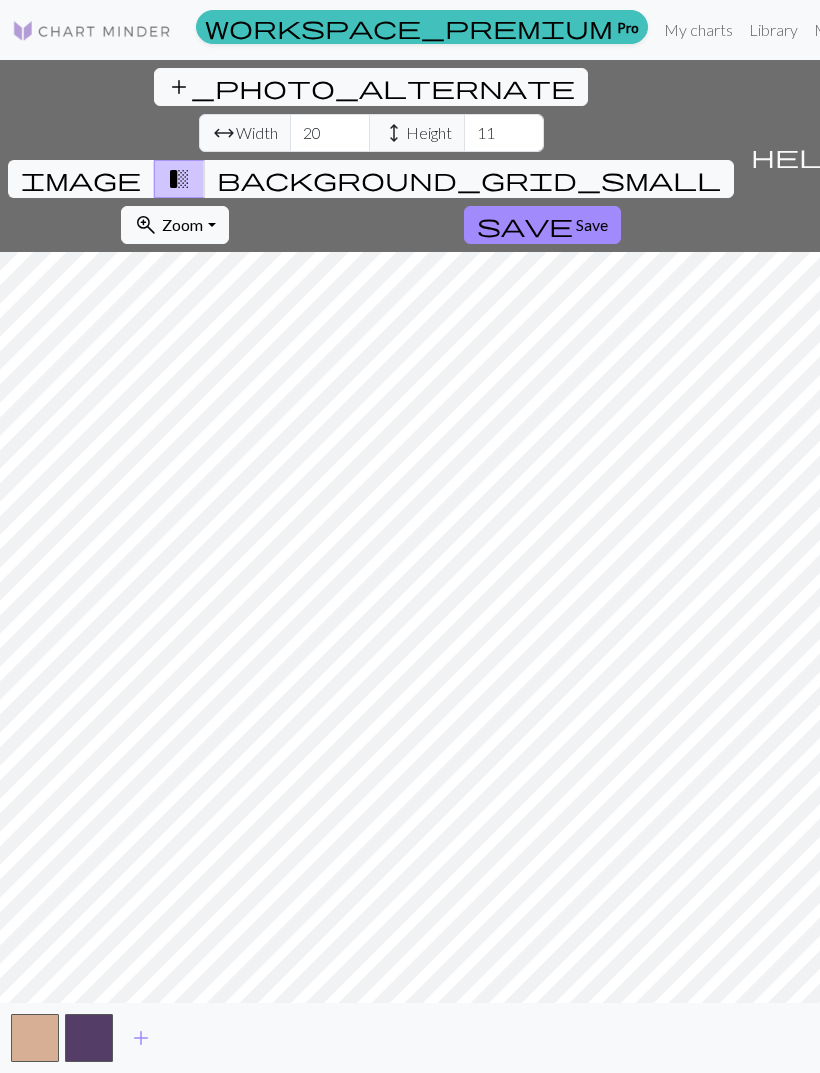 click on "zoom_in Zoom Zoom" at bounding box center (174, 225) 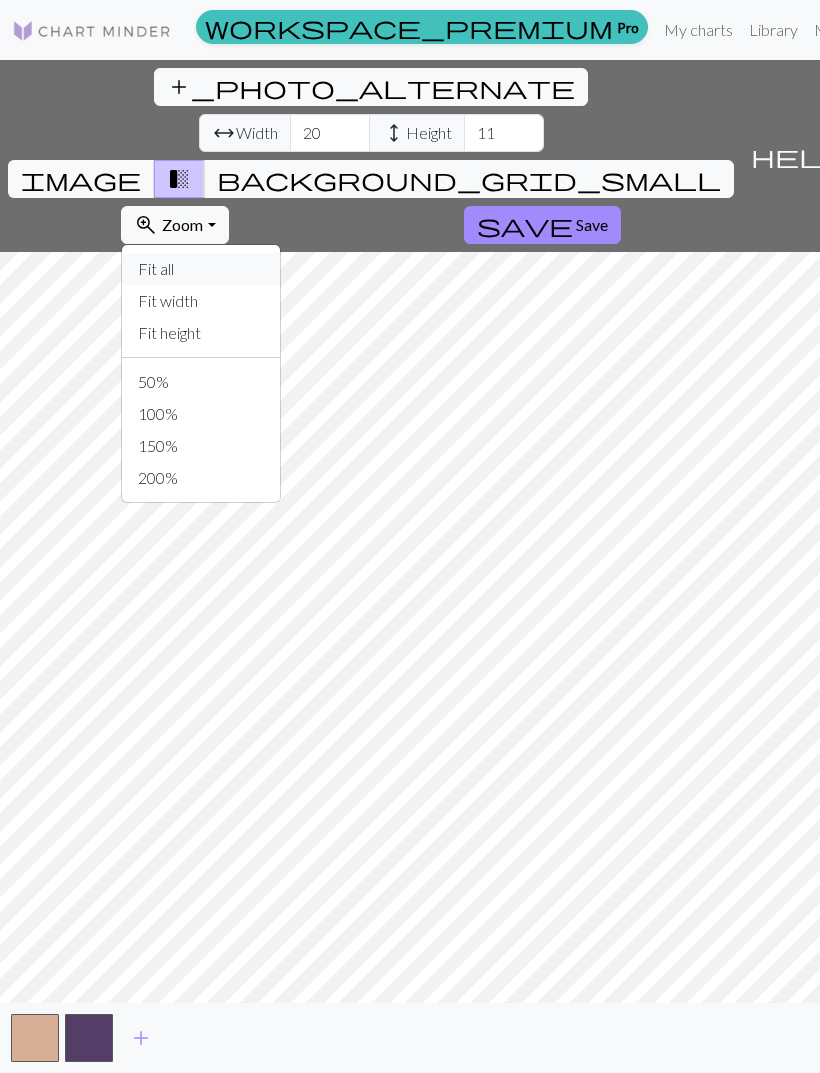 click on "Fit all" at bounding box center (201, 269) 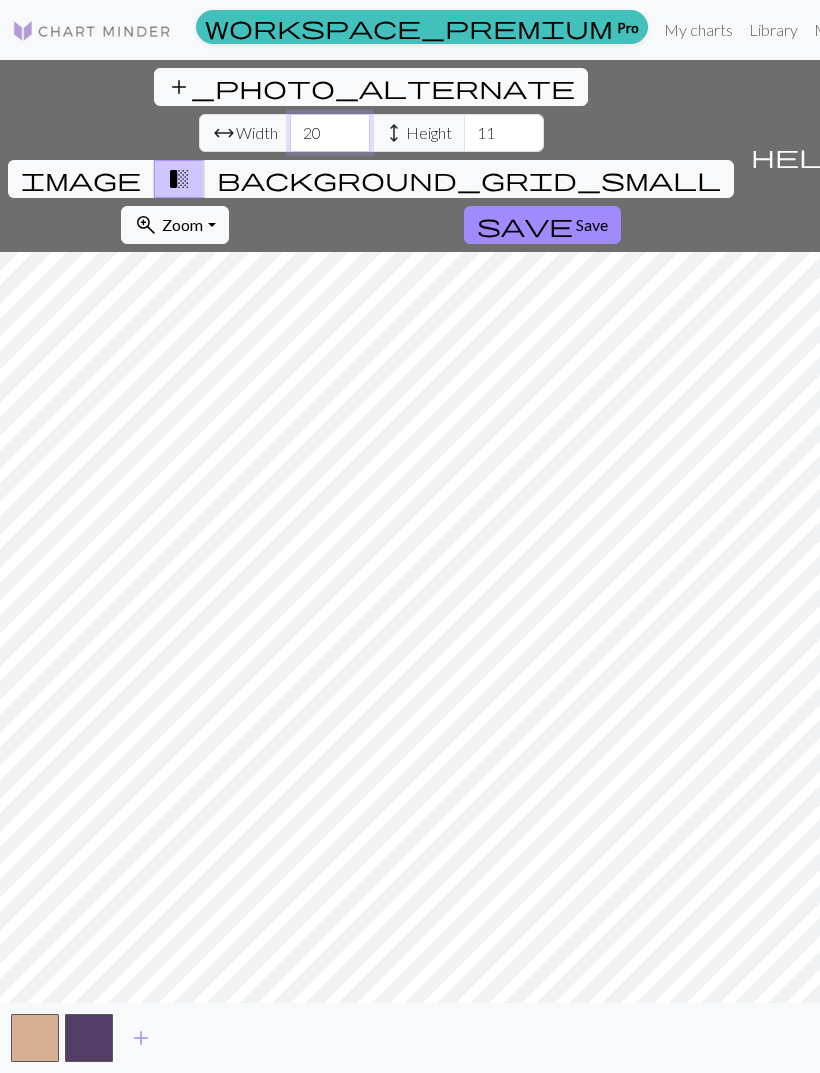 click on "20" at bounding box center [330, 133] 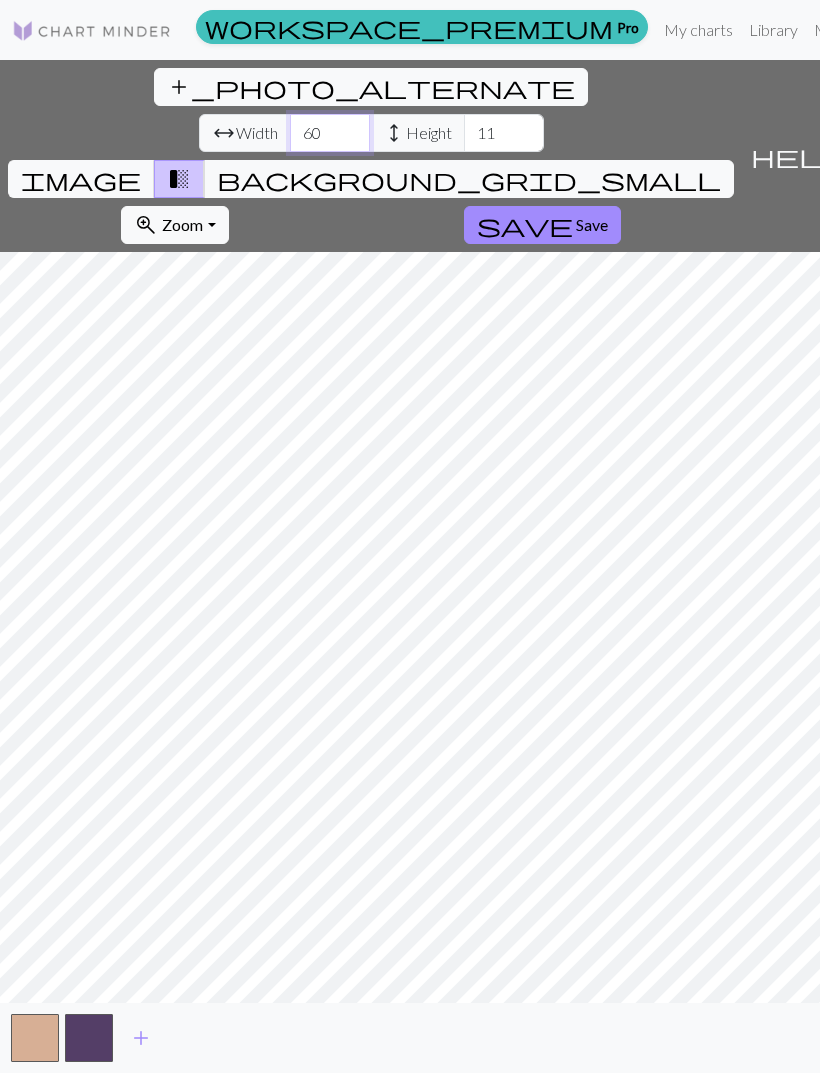 type on "60" 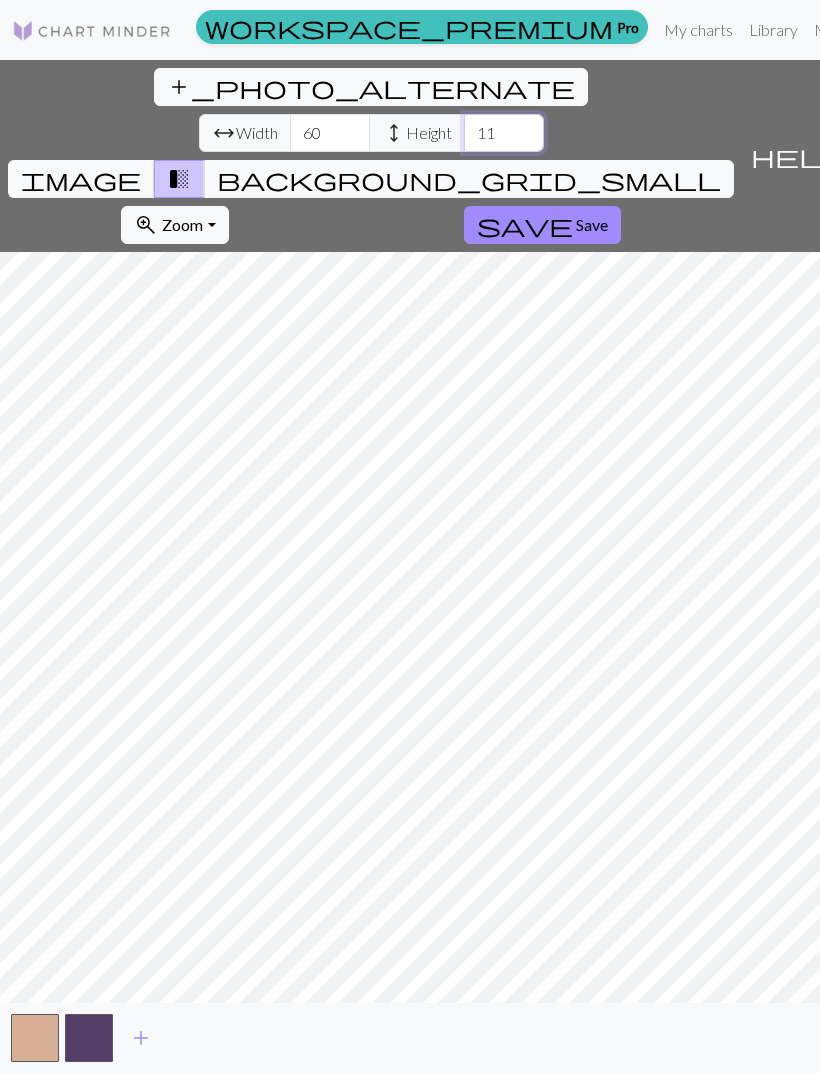 click on "11" at bounding box center (504, 133) 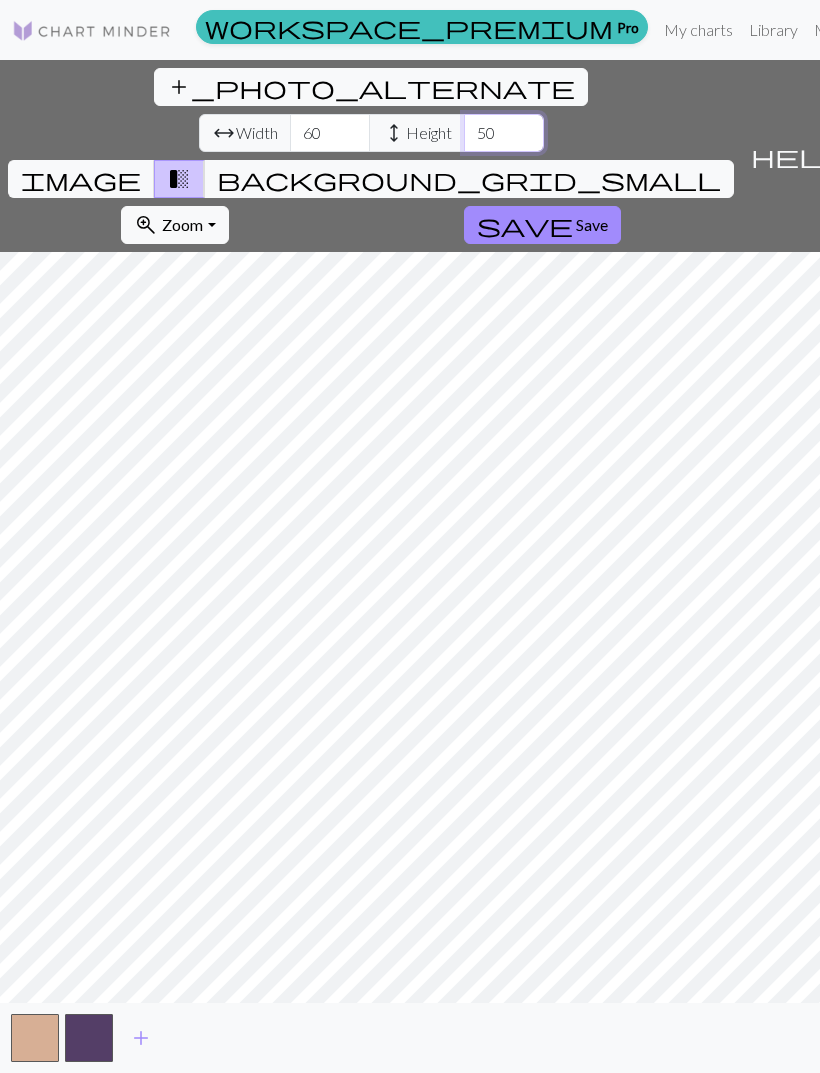 type on "50" 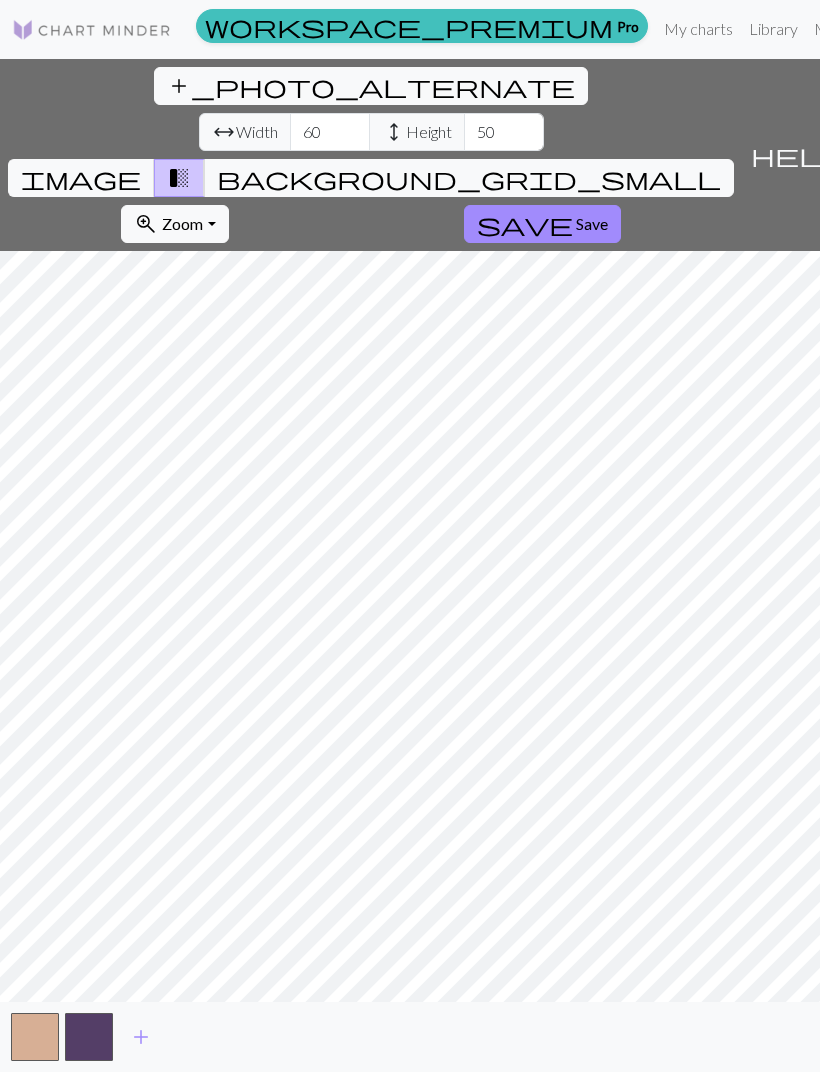 scroll, scrollTop: 65, scrollLeft: 0, axis: vertical 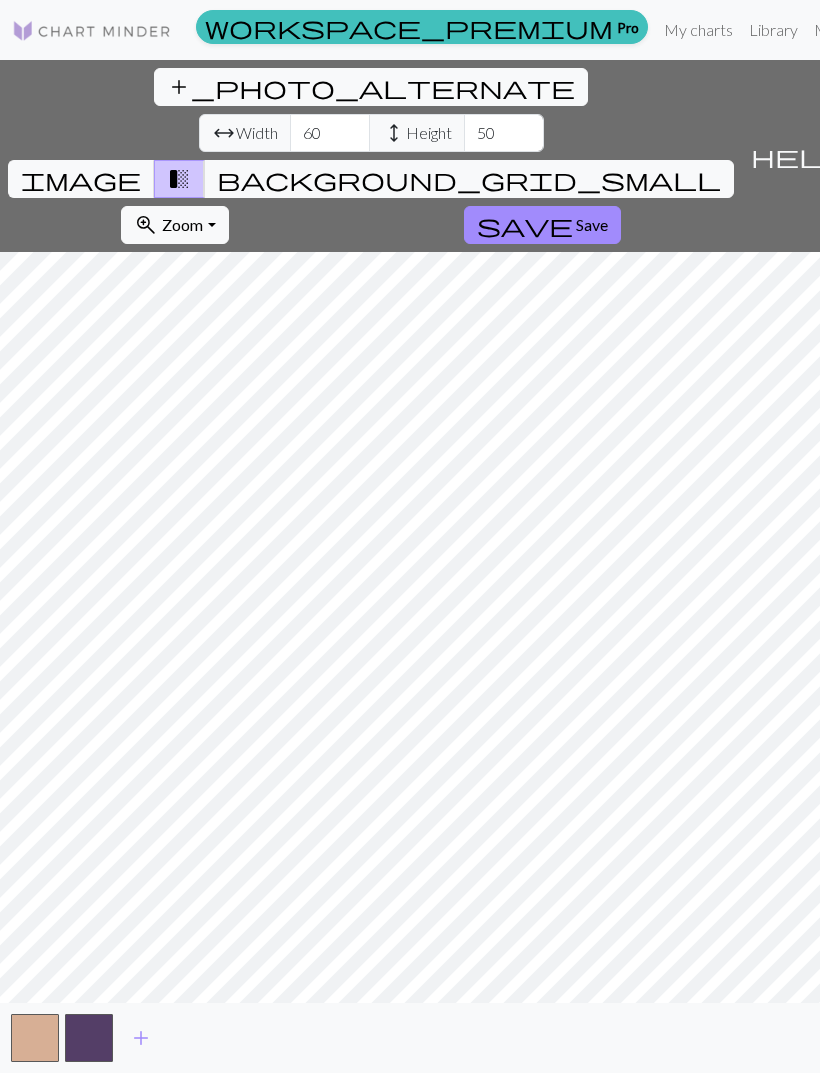click on "add" at bounding box center (141, 1038) 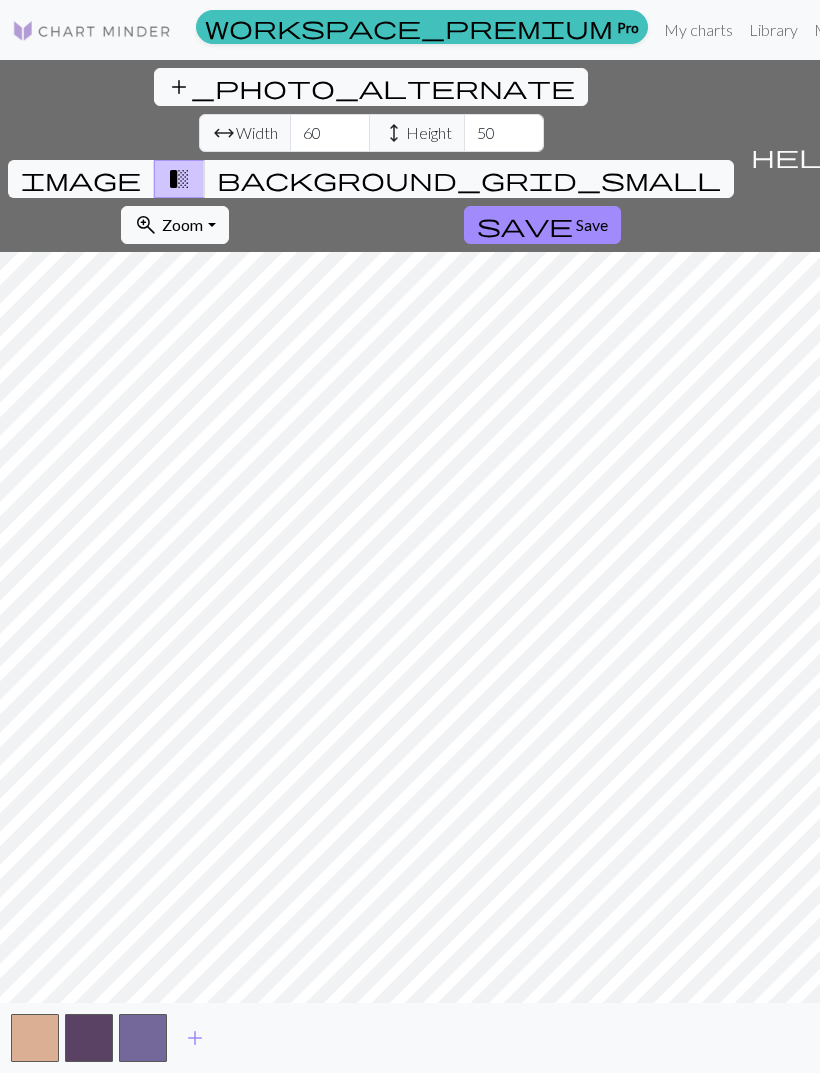 click on "add" at bounding box center (195, 1038) 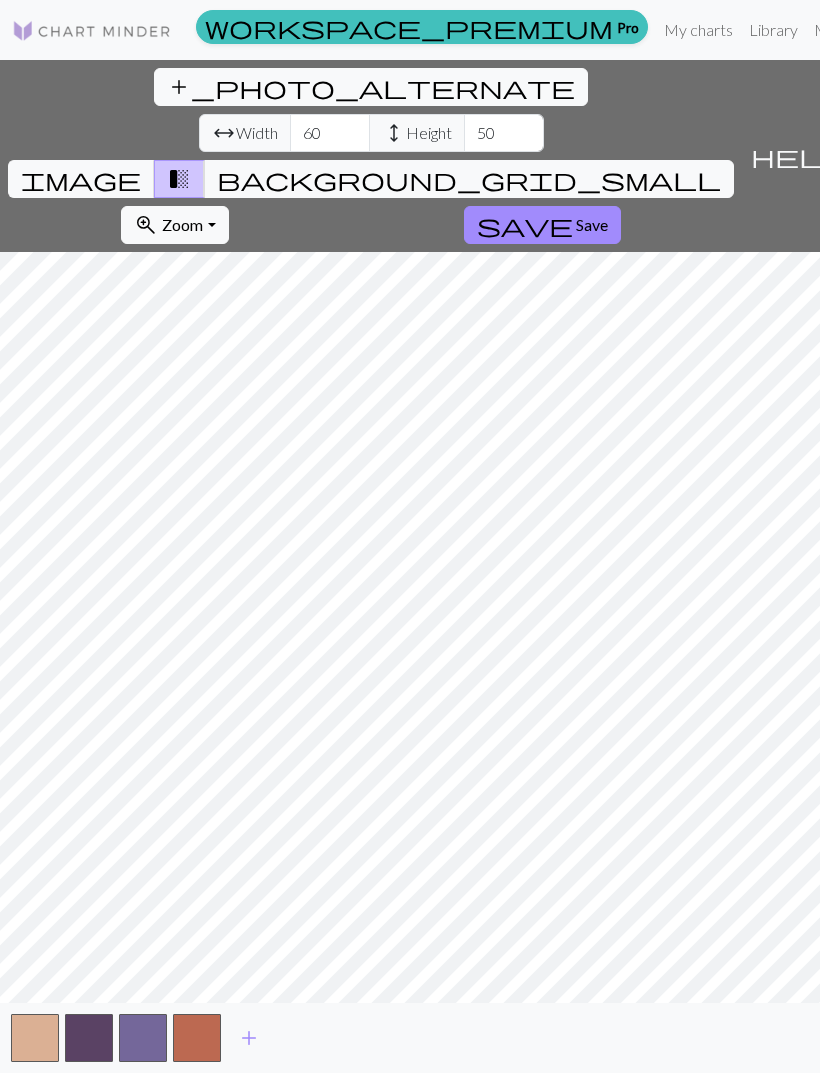 click on "add" at bounding box center [249, 1038] 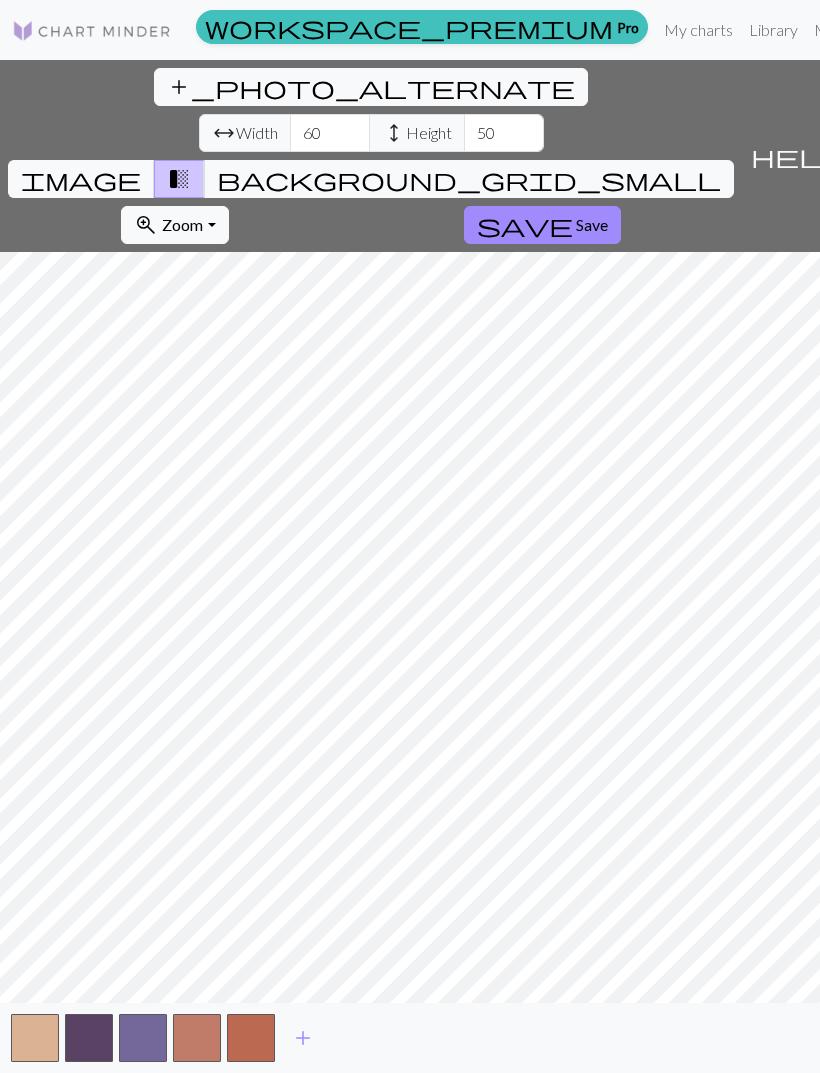 click on "add" at bounding box center [303, 1038] 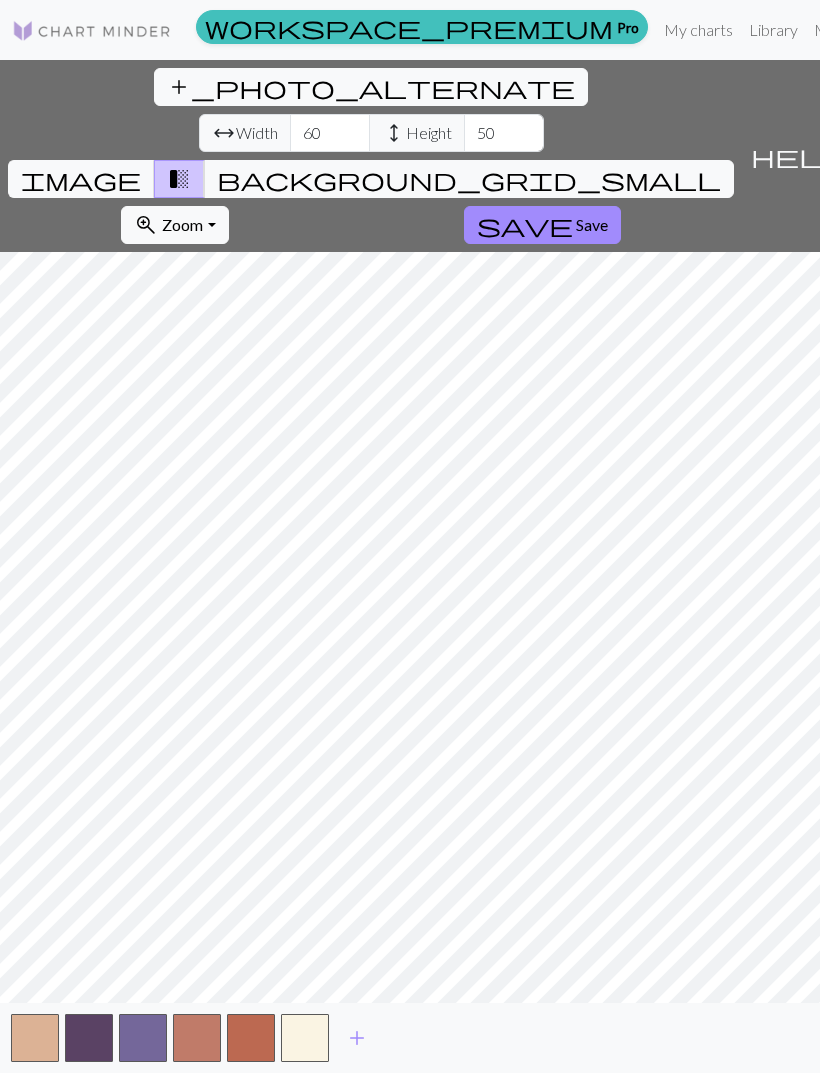 click on "add" at bounding box center [357, 1038] 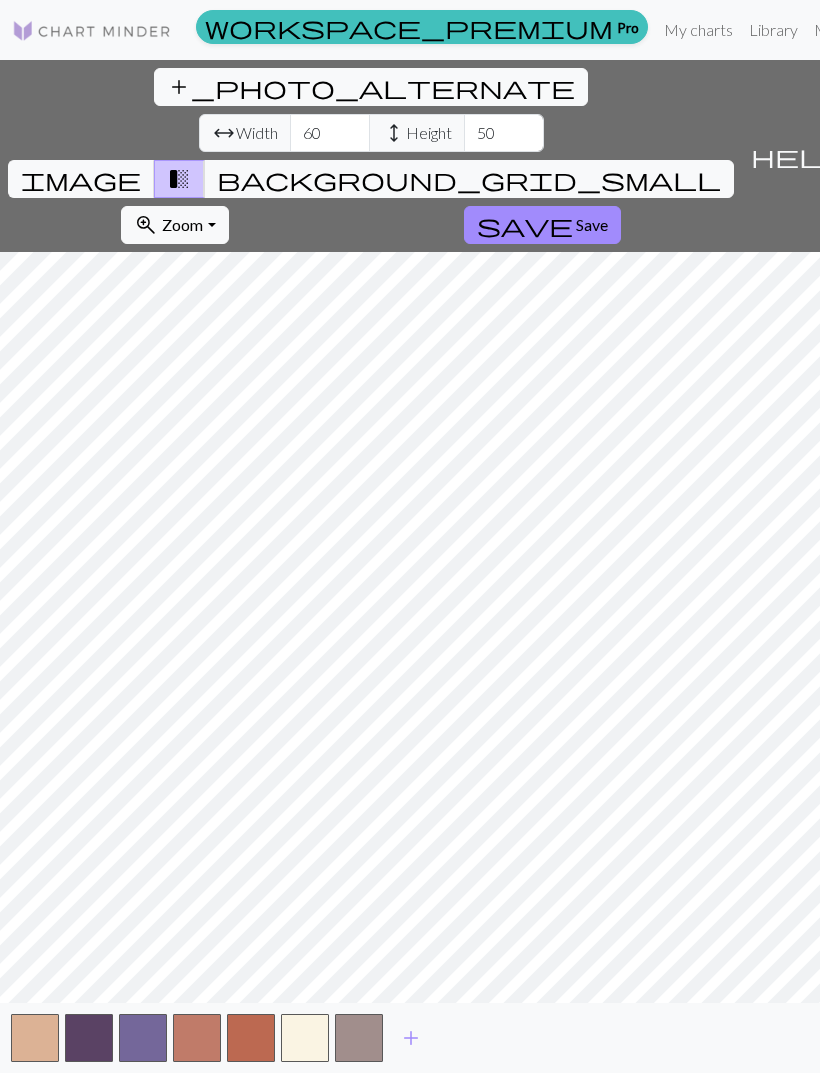 click on "add" at bounding box center [411, 1038] 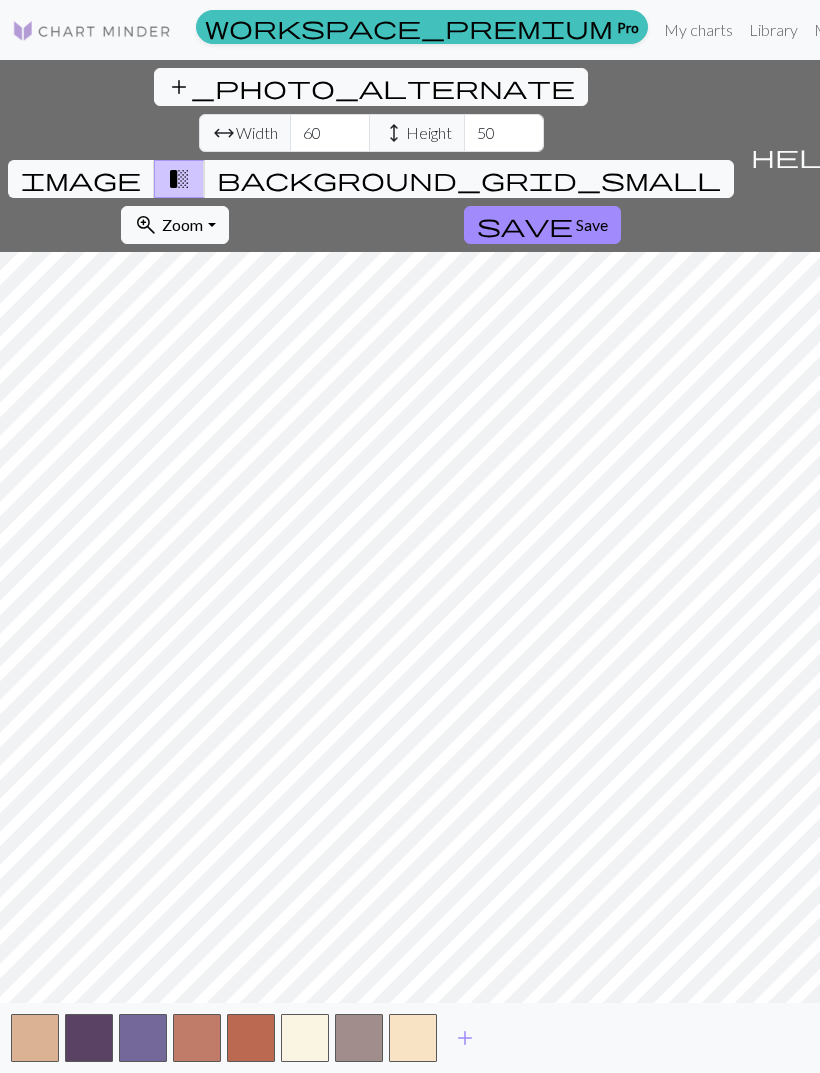 click at bounding box center (413, 1038) 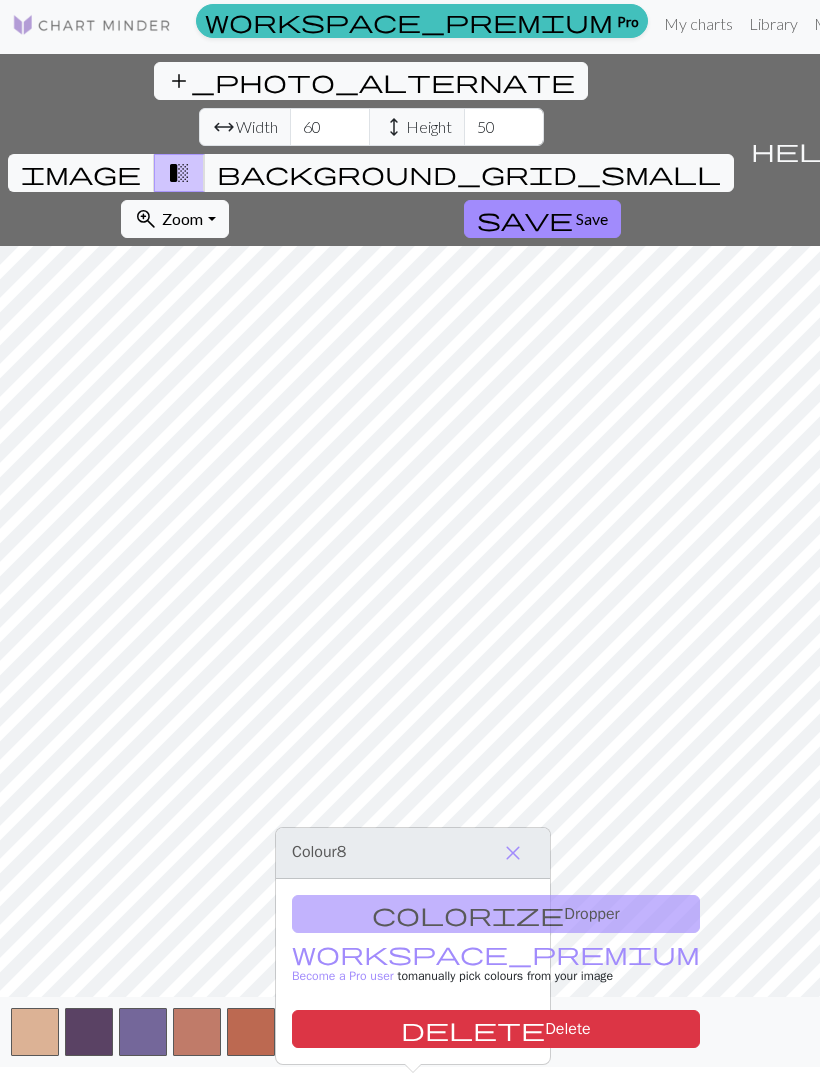 click at bounding box center [359, 1032] 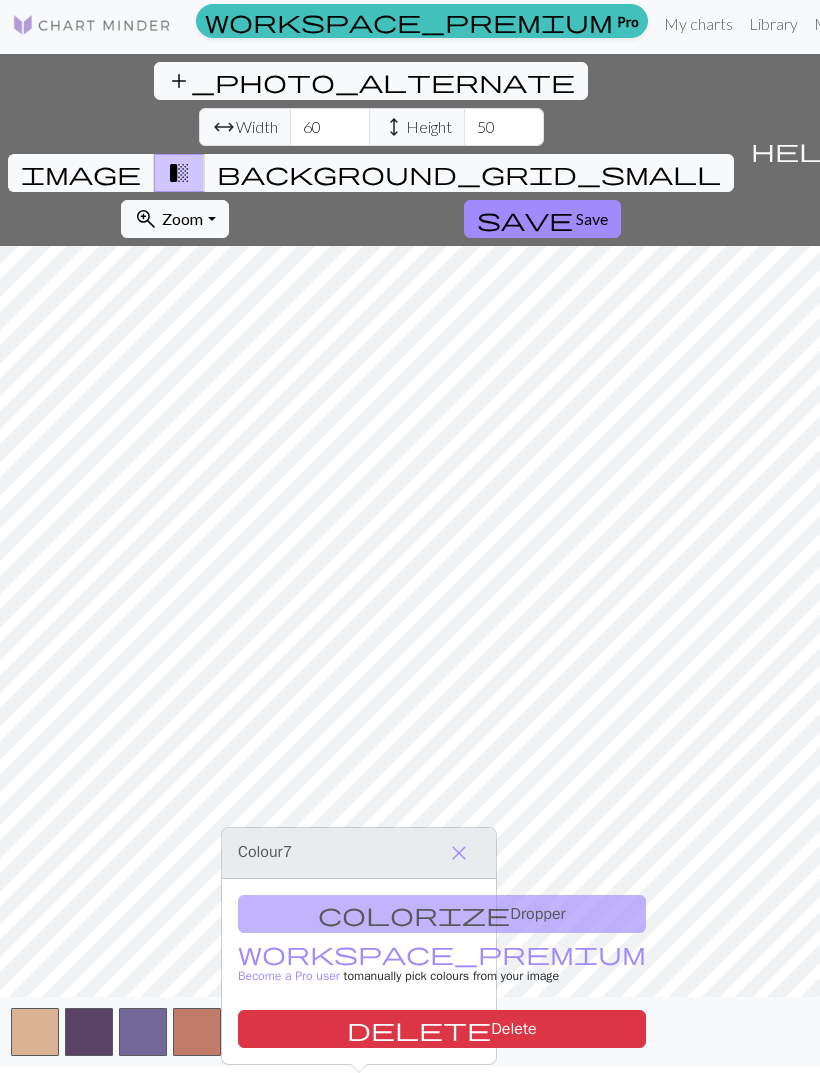click at bounding box center (413, 1032) 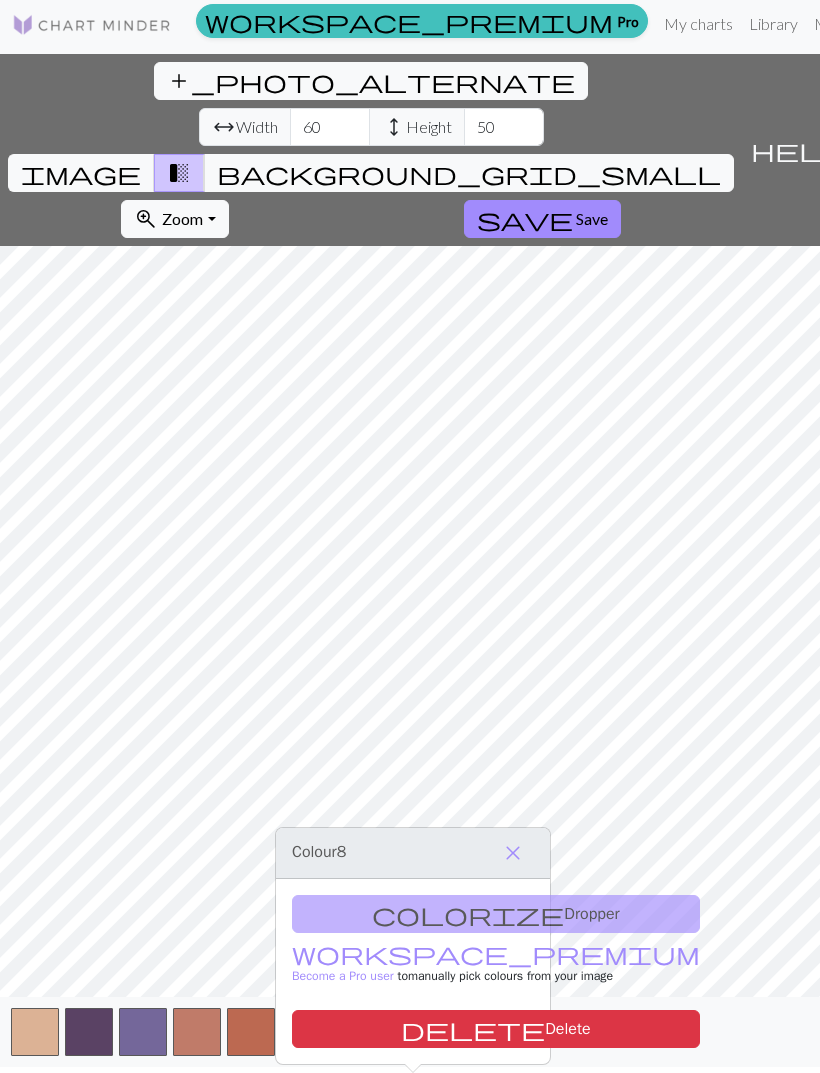 click on "close" at bounding box center [513, 853] 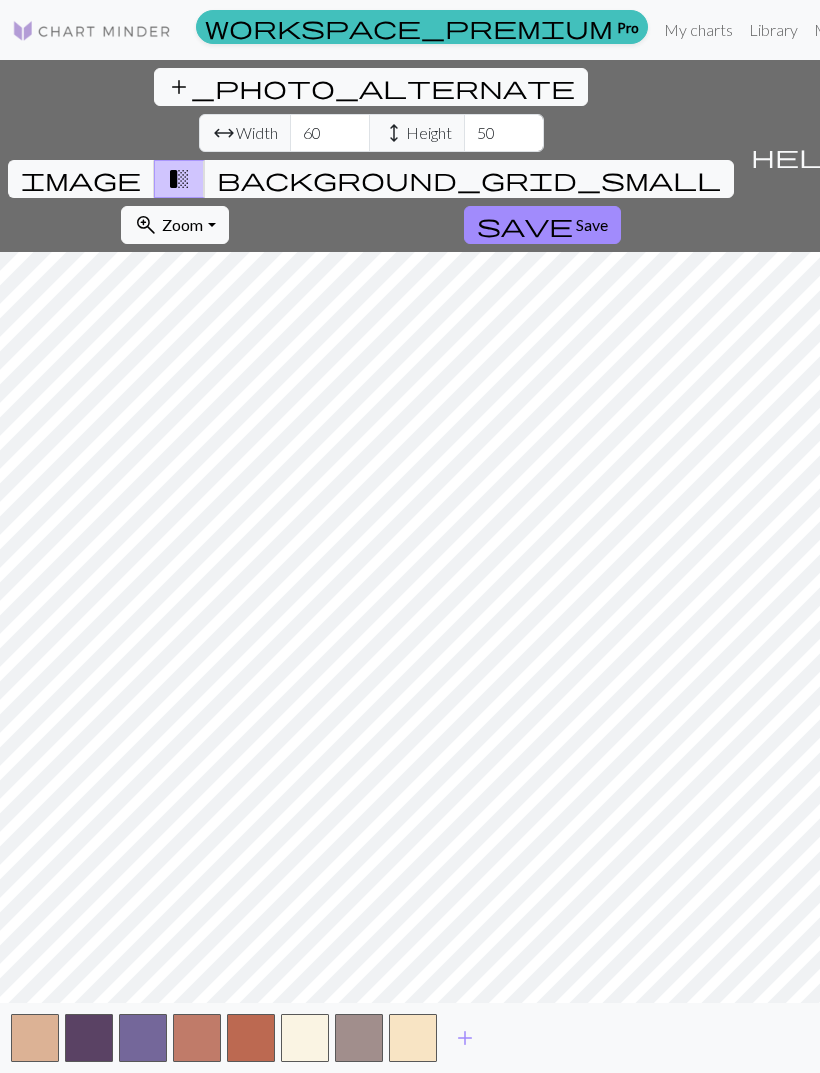 click on "add" at bounding box center [465, 1038] 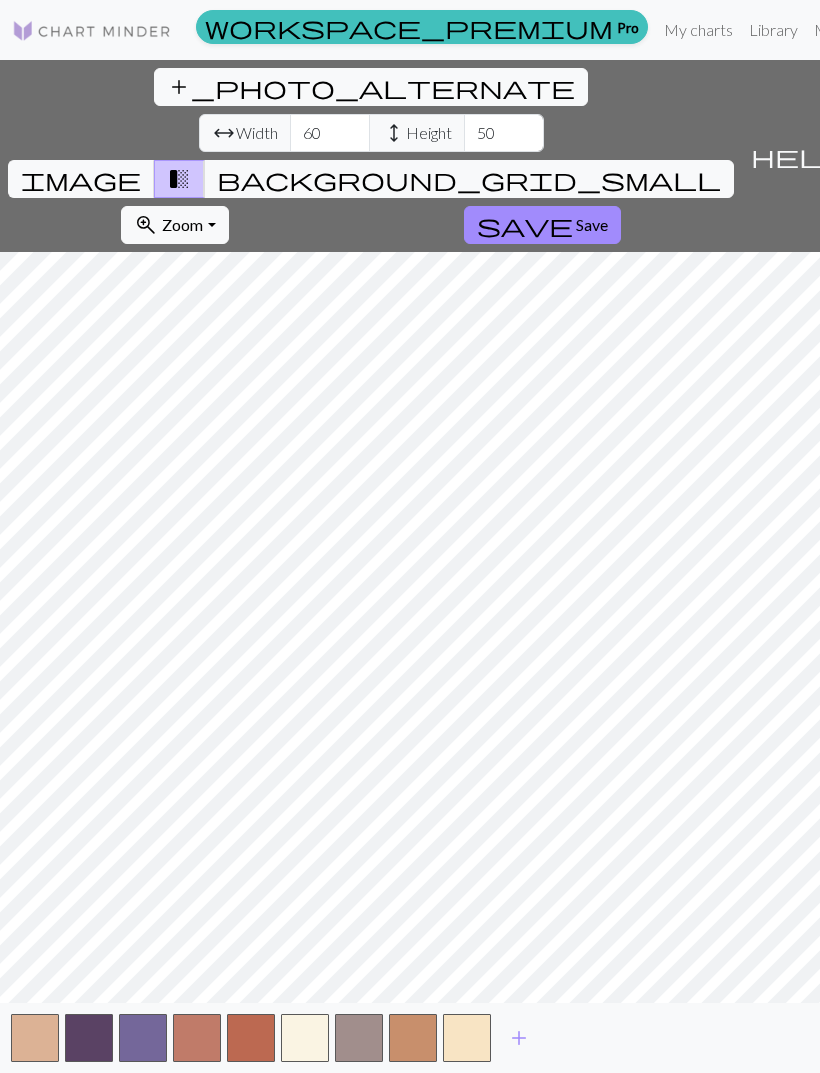 click at bounding box center [467, 1038] 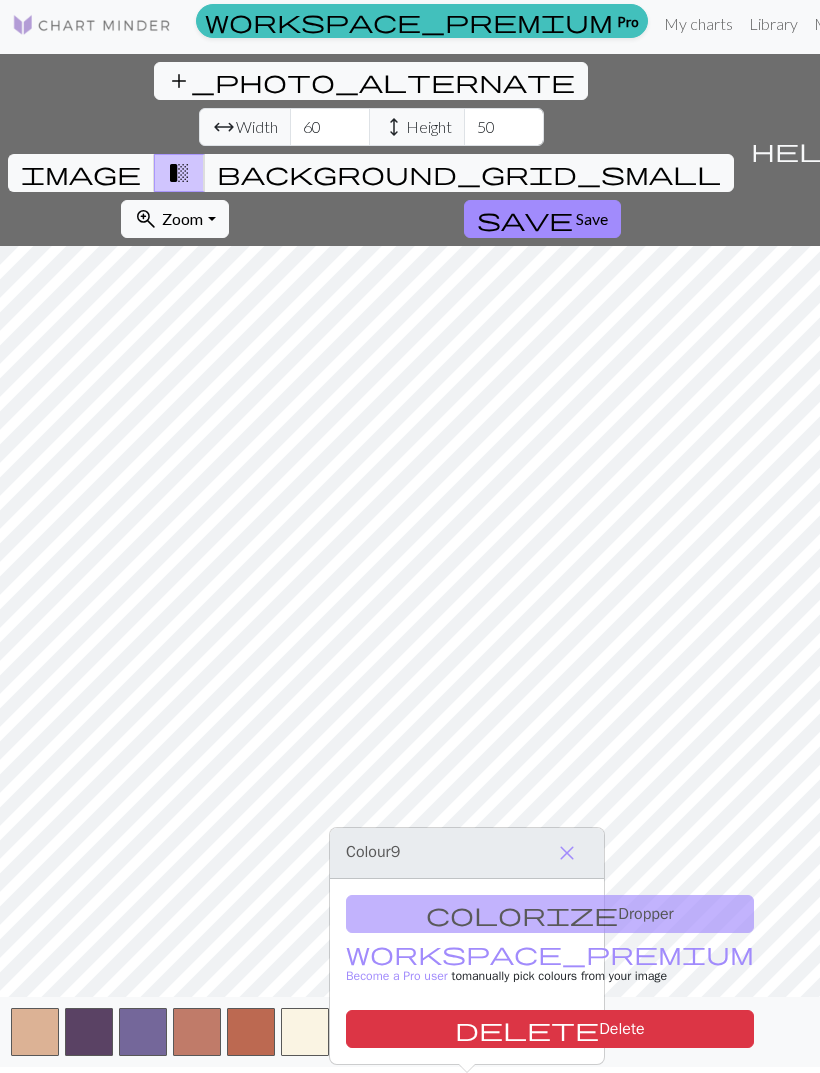 click on "add" at bounding box center [519, 1032] 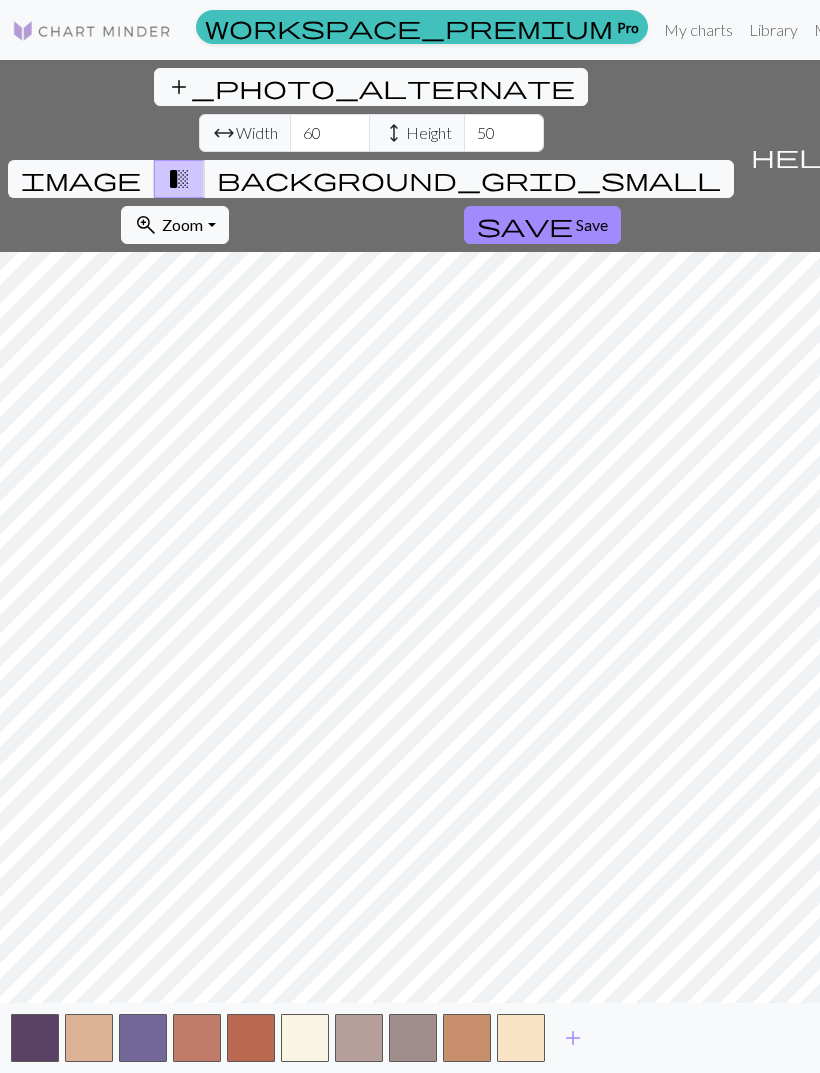 click on "background_grid_small" at bounding box center [469, 179] 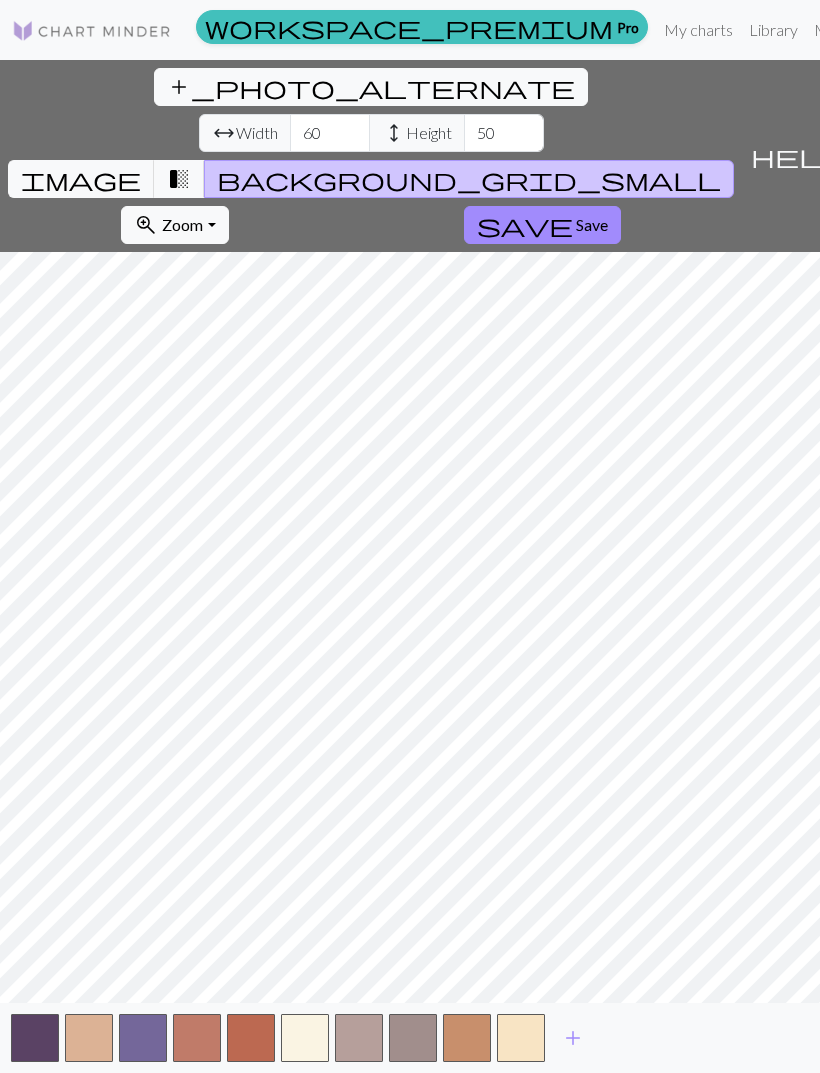 click at bounding box center [521, 1038] 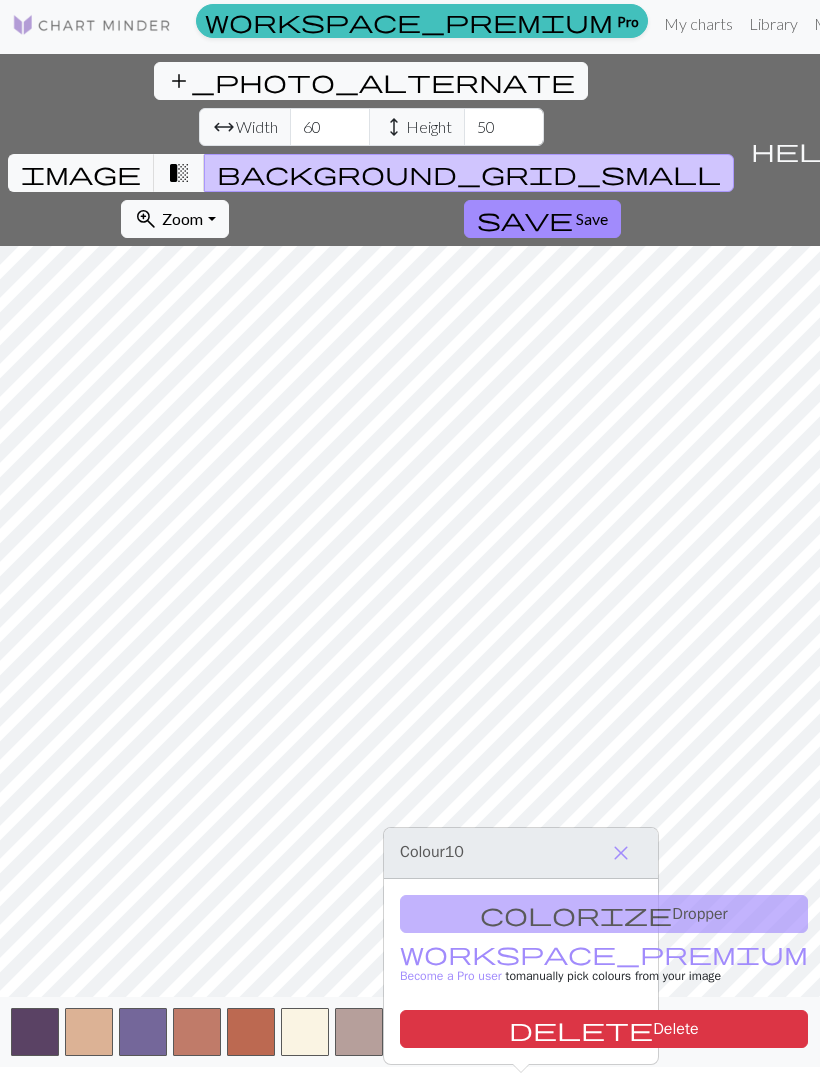 click at bounding box center [521, 1032] 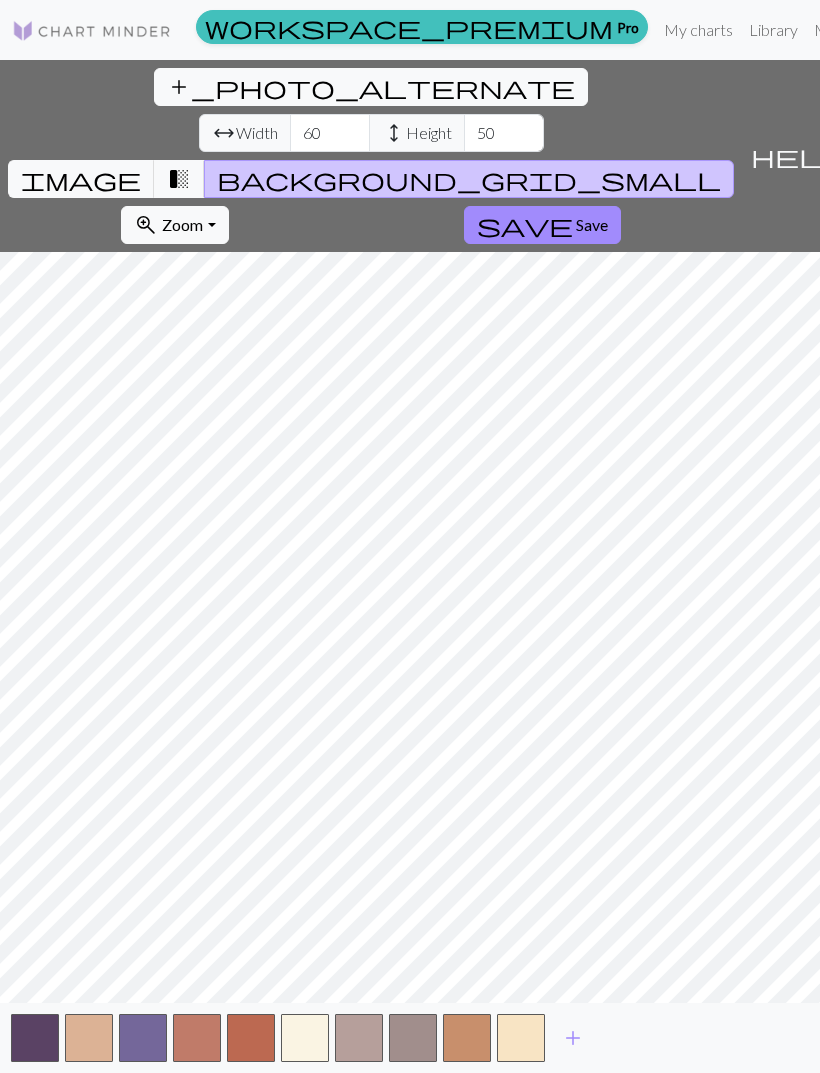 click at bounding box center (521, 1038) 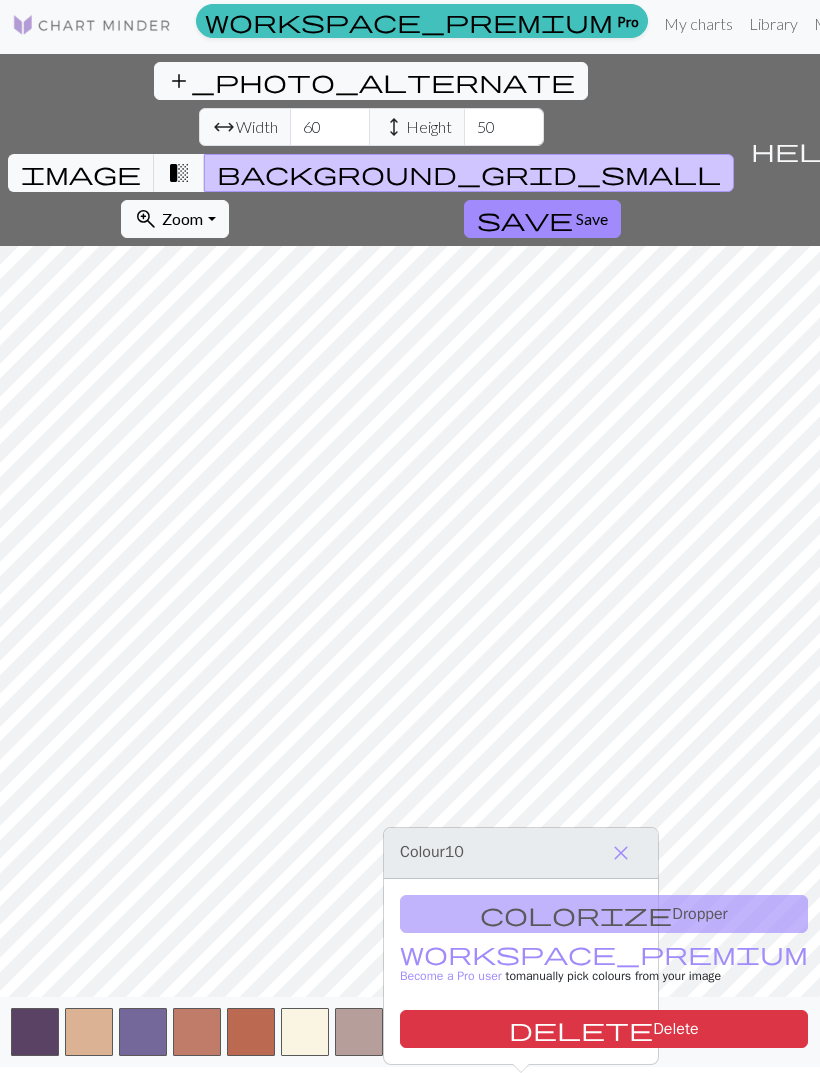 click on "delete" at bounding box center [581, 1029] 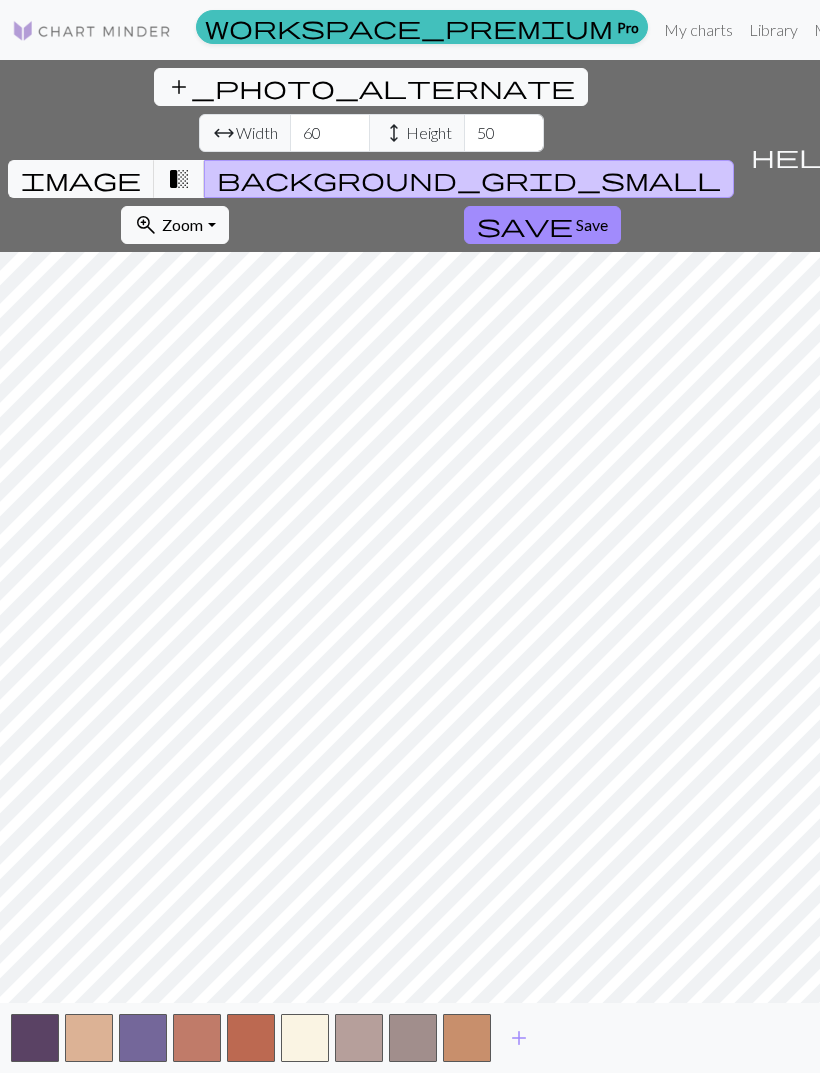 click at bounding box center (467, 1038) 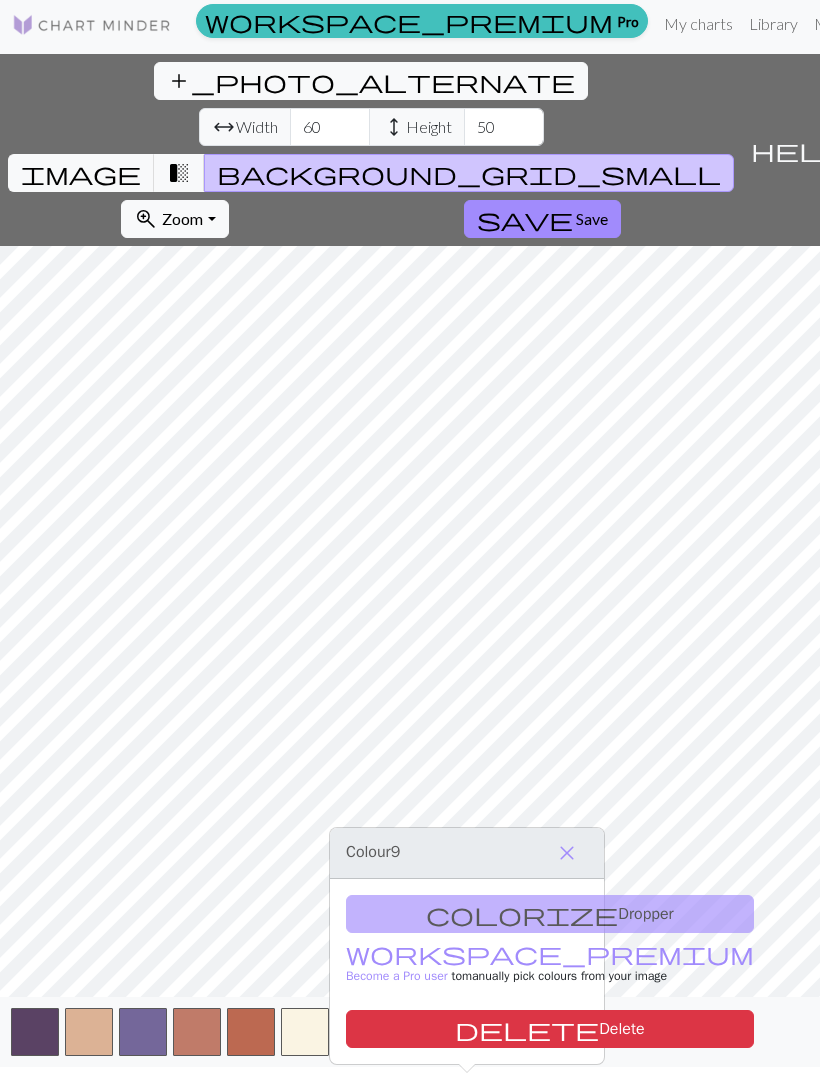 click on "delete" at bounding box center (527, 1029) 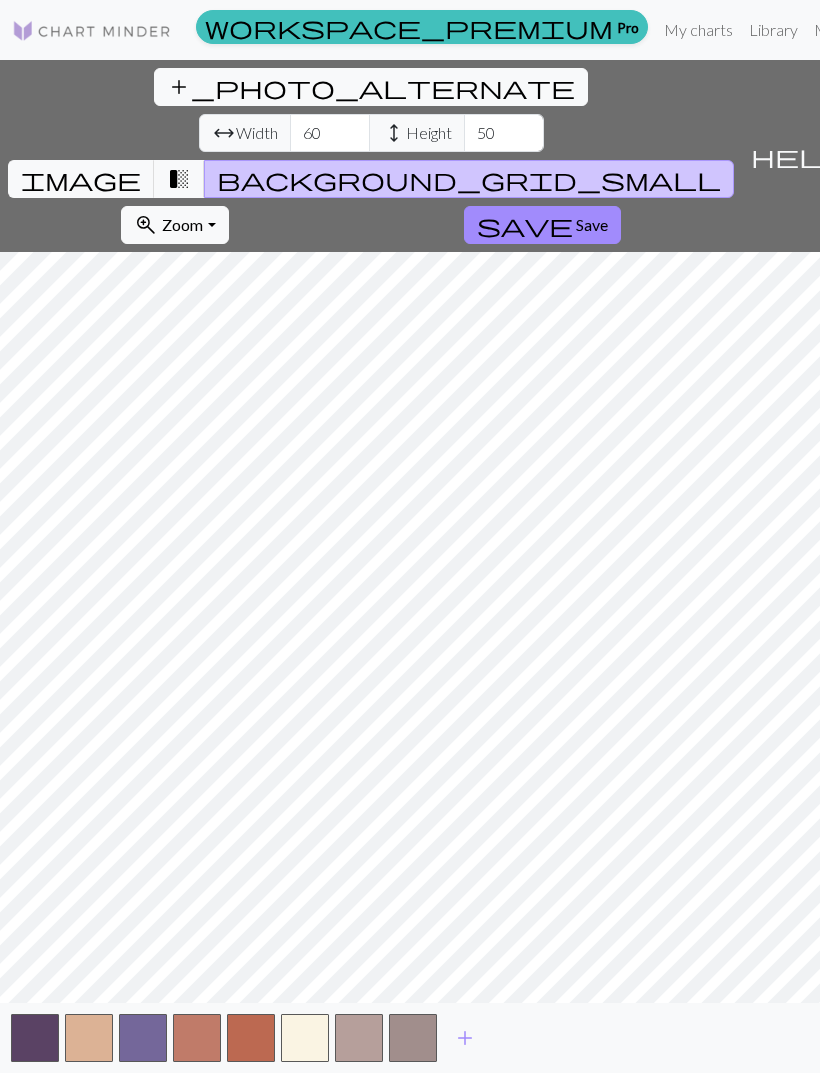 click at bounding box center (413, 1038) 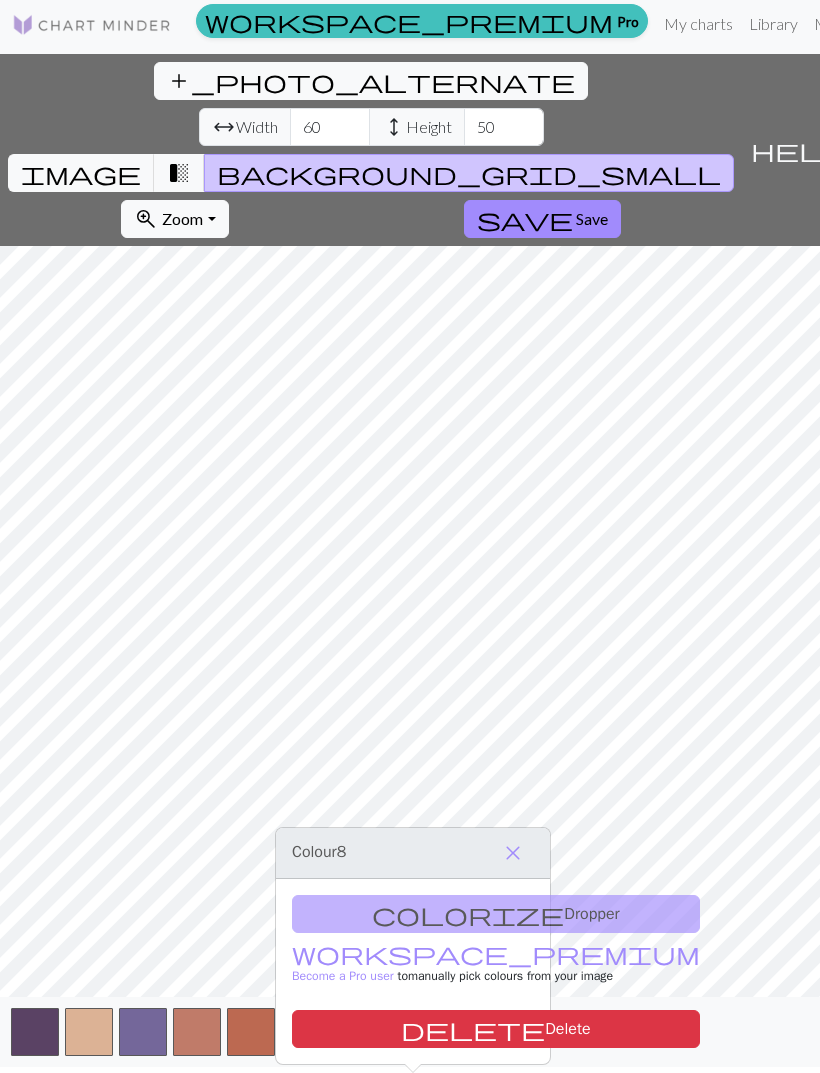click on "delete Delete" at bounding box center (496, 1029) 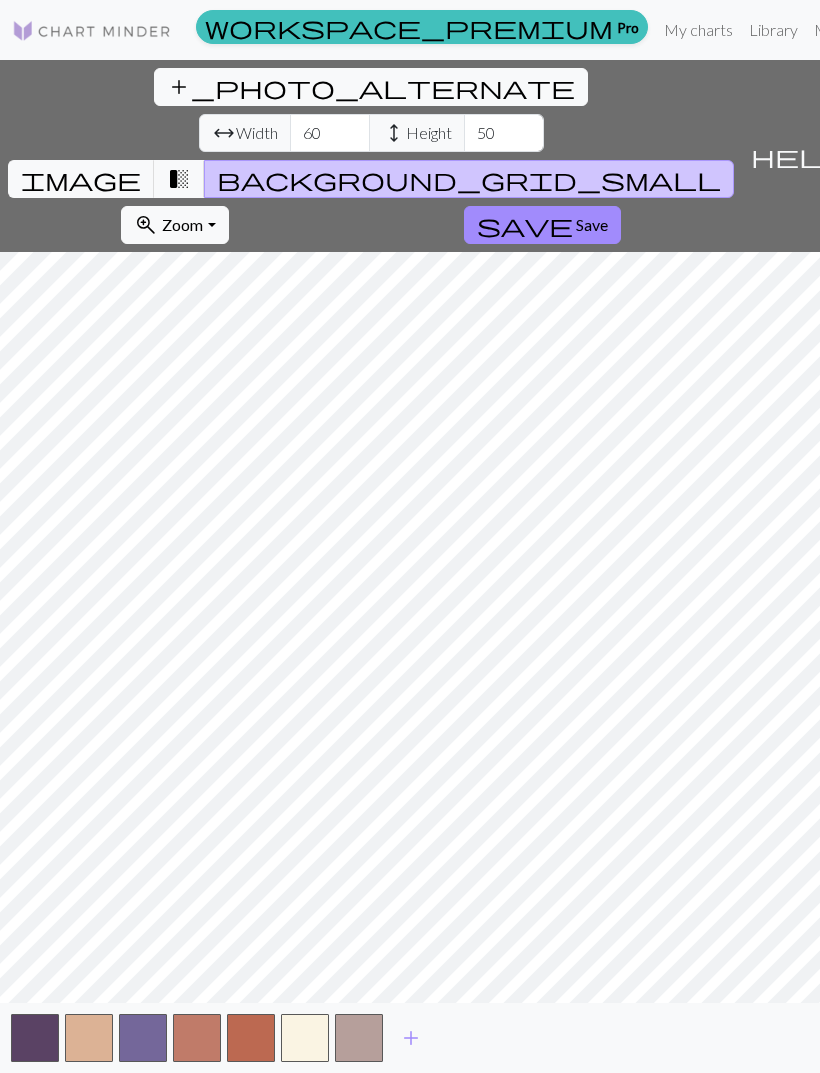 click at bounding box center (359, 1038) 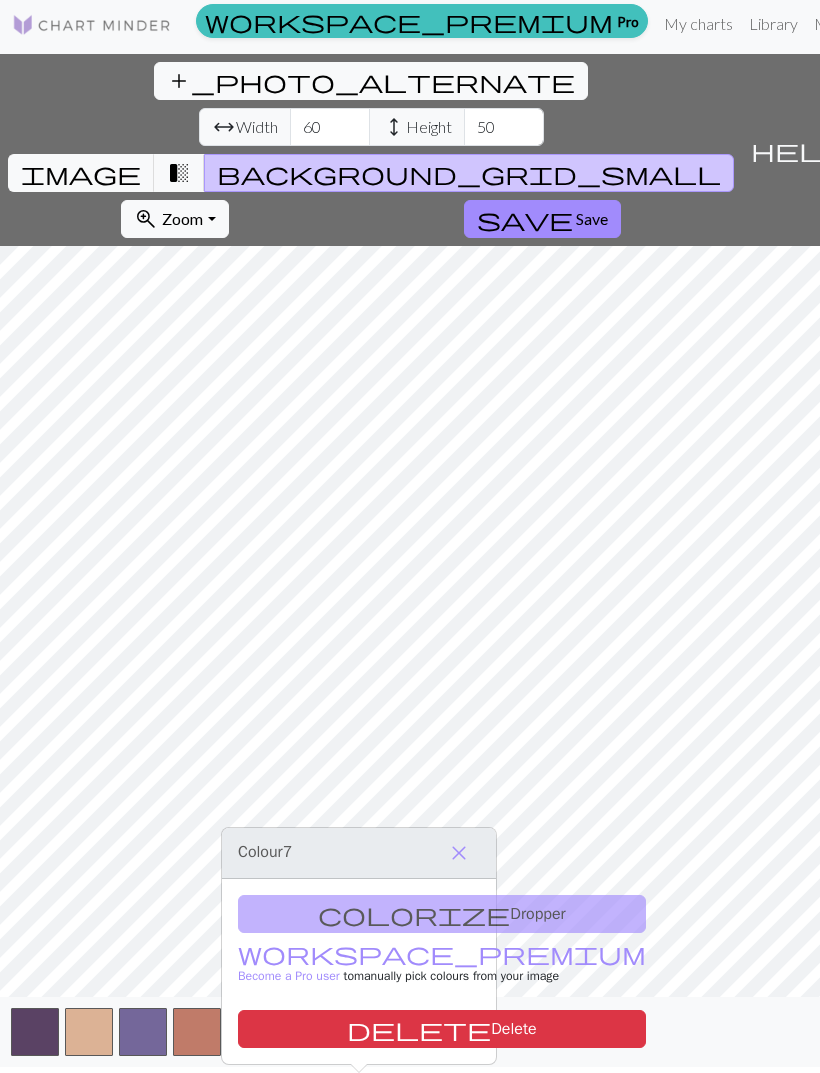 click on "delete Delete" at bounding box center [442, 1029] 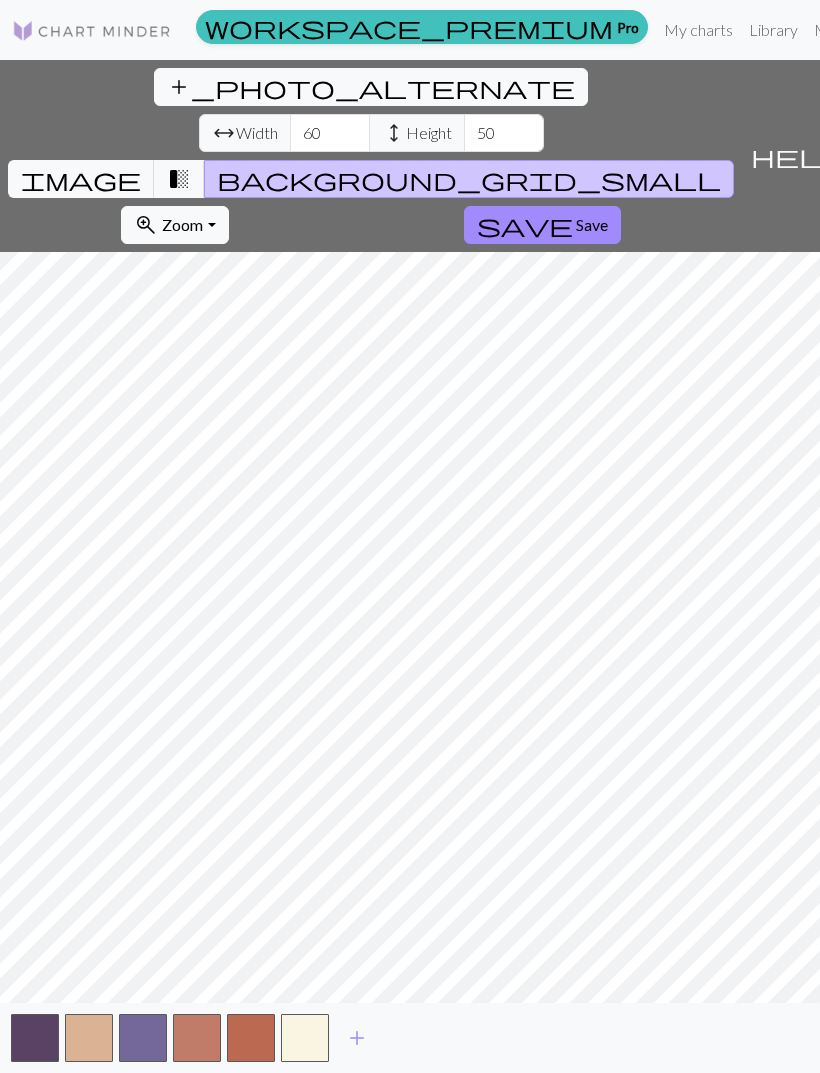 click at bounding box center (305, 1038) 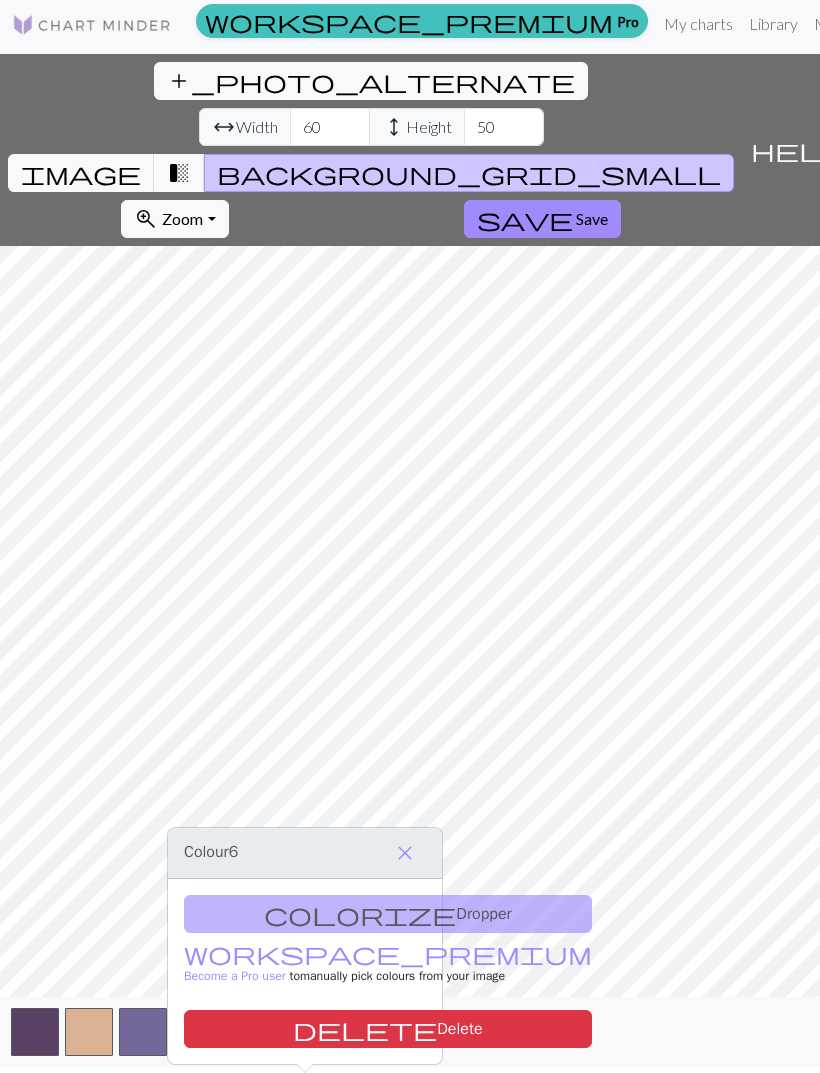 click at bounding box center (251, 1032) 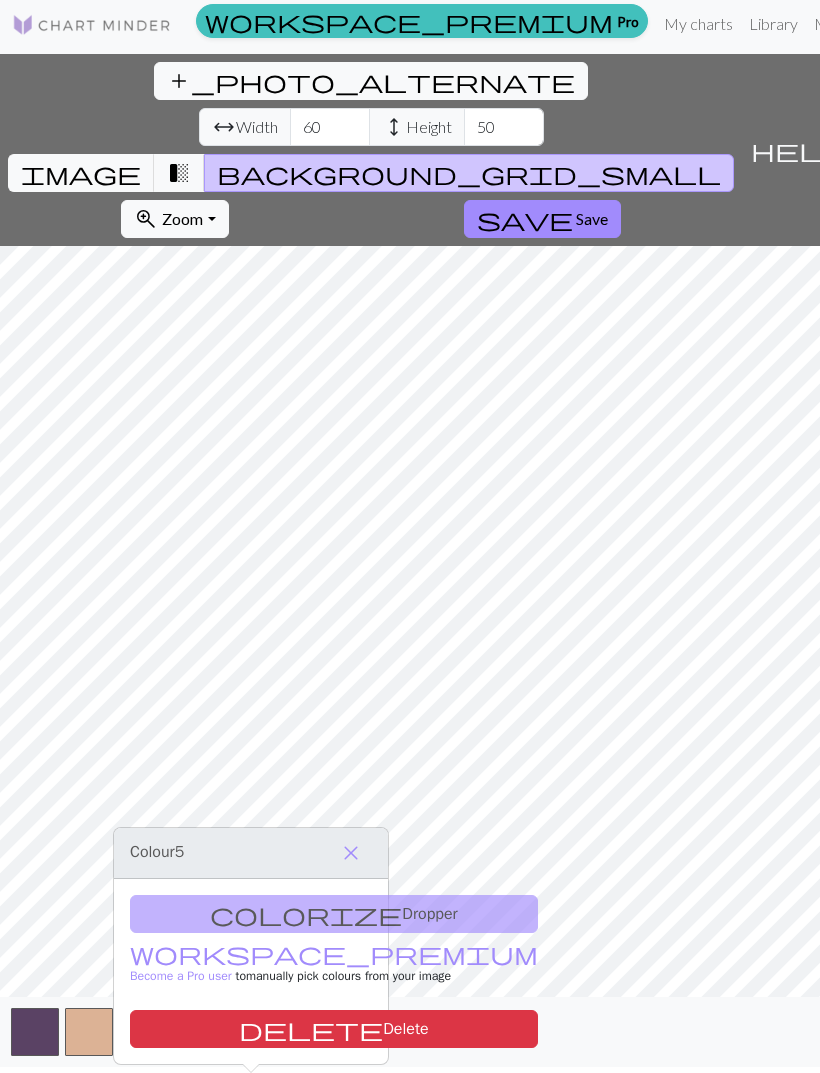click on "delete" at bounding box center [311, 1029] 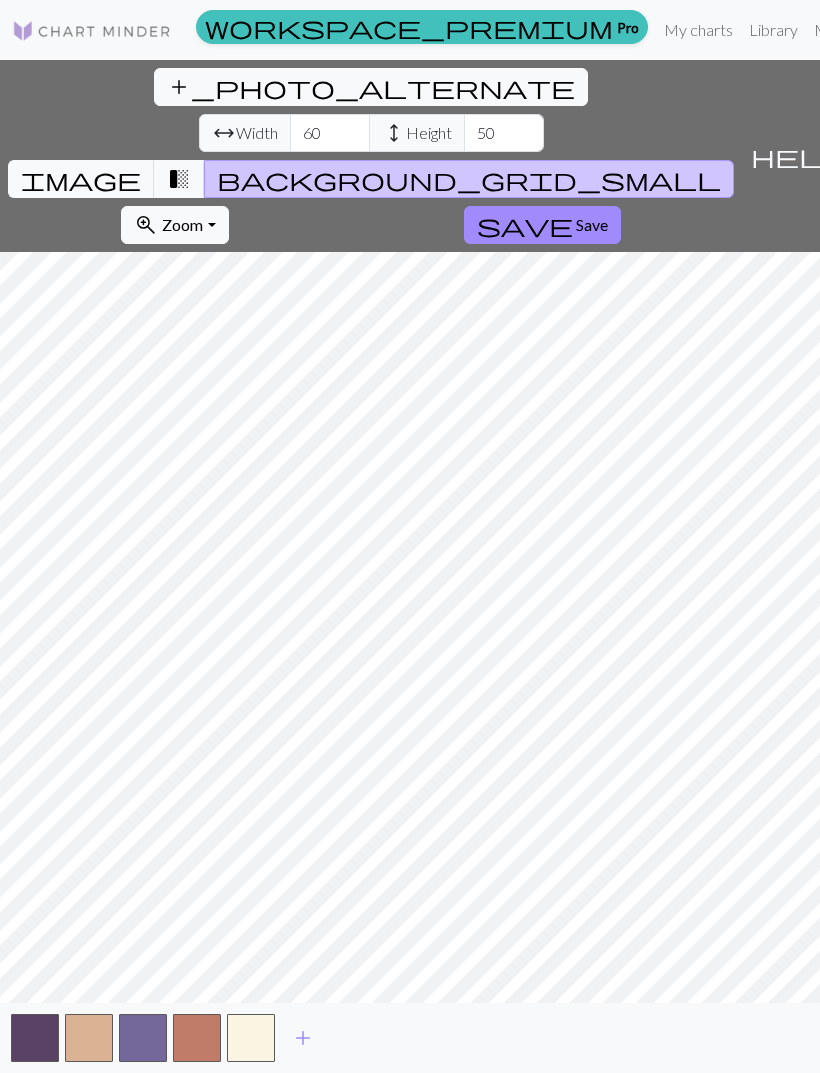 click at bounding box center [89, 1038] 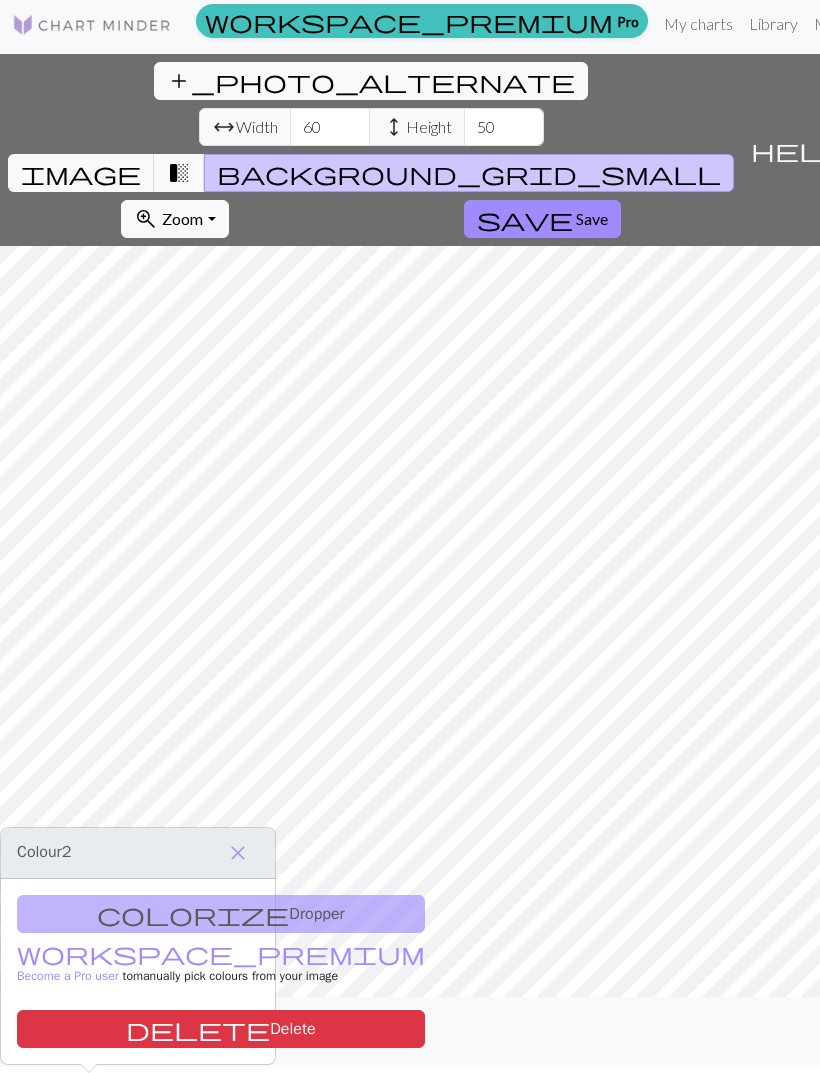 click on "delete" at bounding box center [198, 1029] 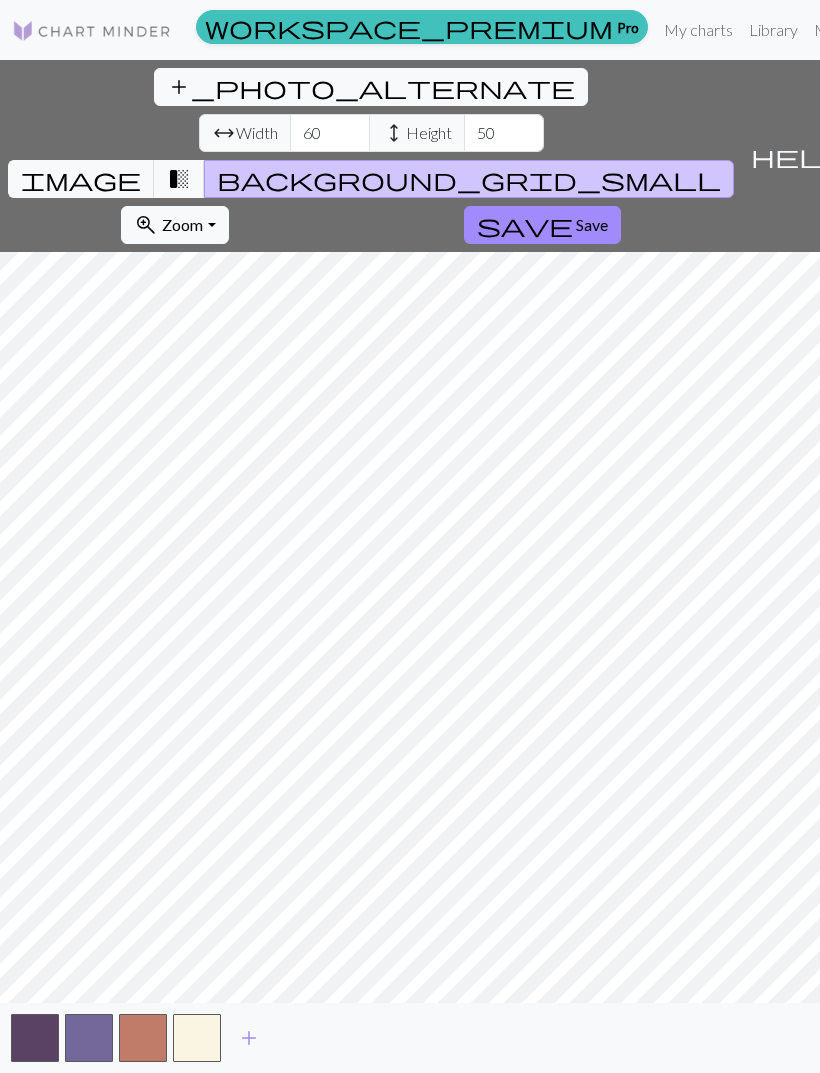 click at bounding box center [143, 1038] 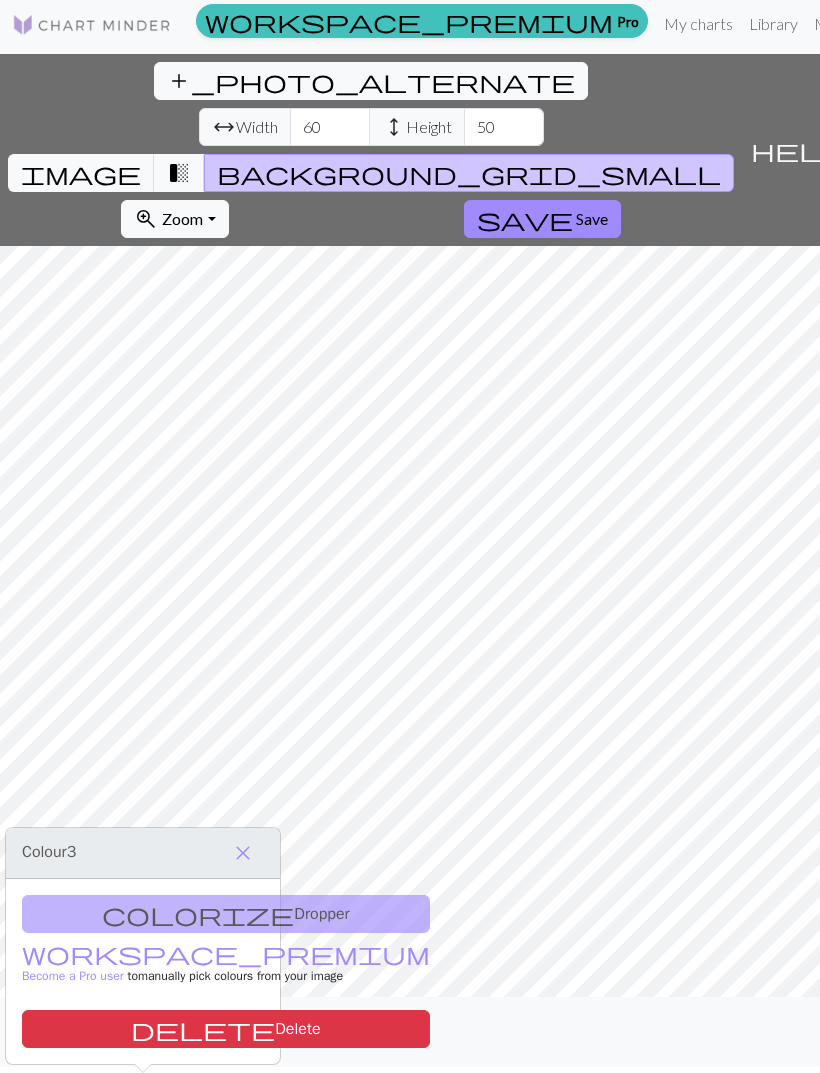 click on "delete" at bounding box center (203, 1029) 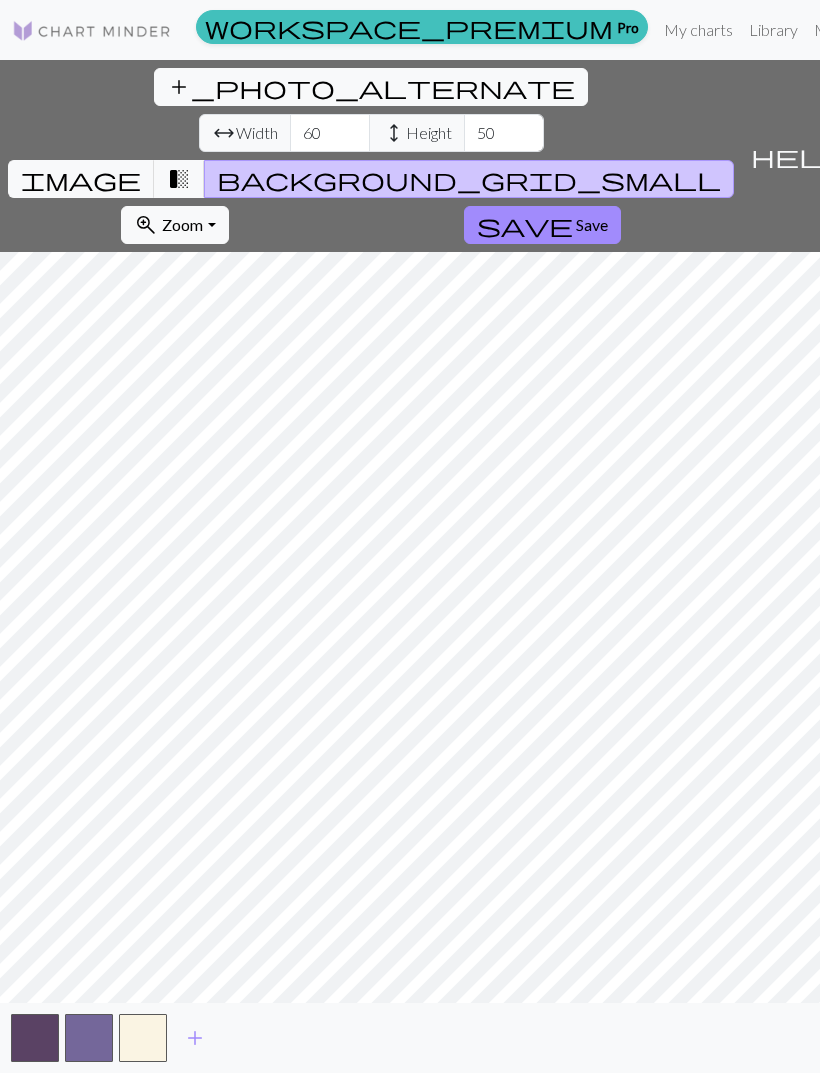 click on "add_photo_alternate" at bounding box center [371, 87] 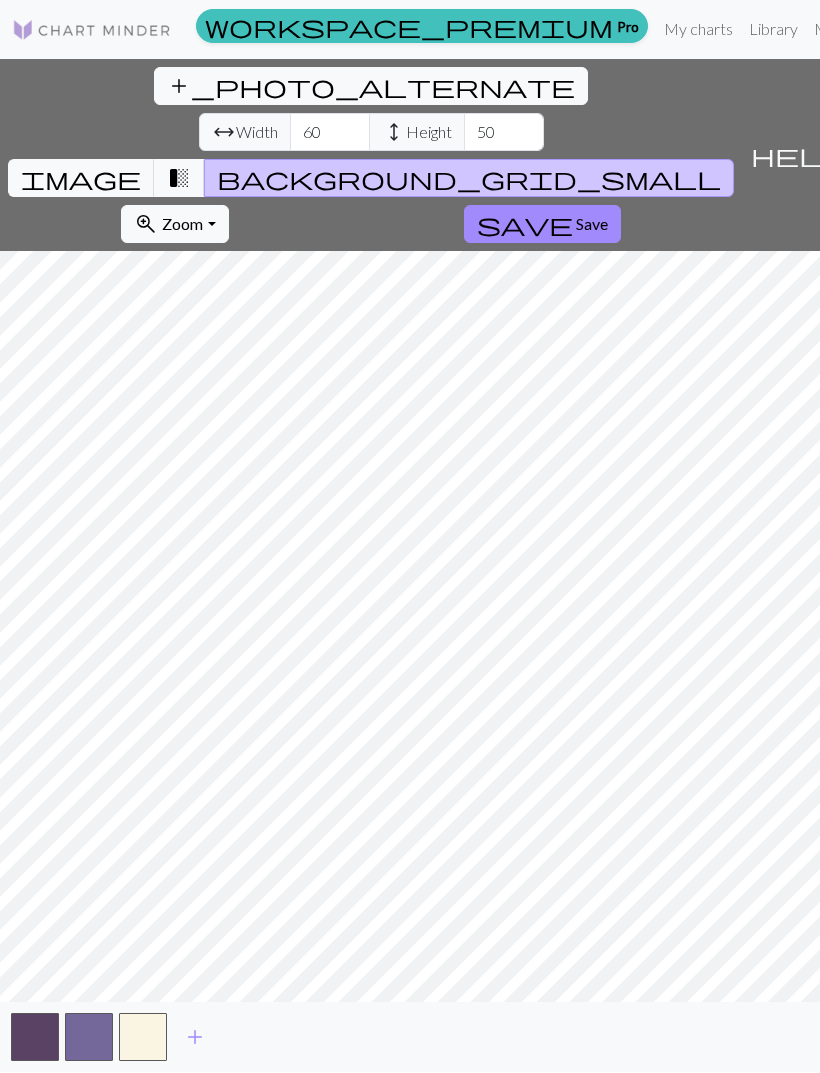 scroll, scrollTop: 0, scrollLeft: 0, axis: both 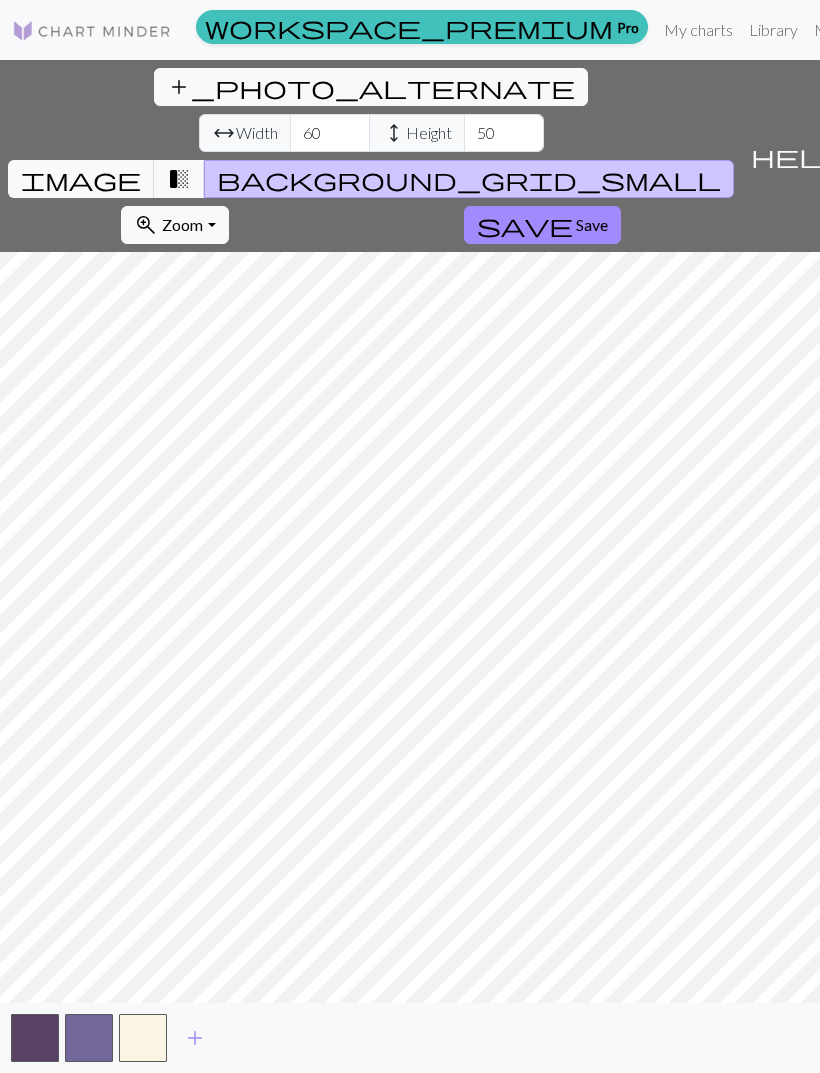 click at bounding box center [92, 31] 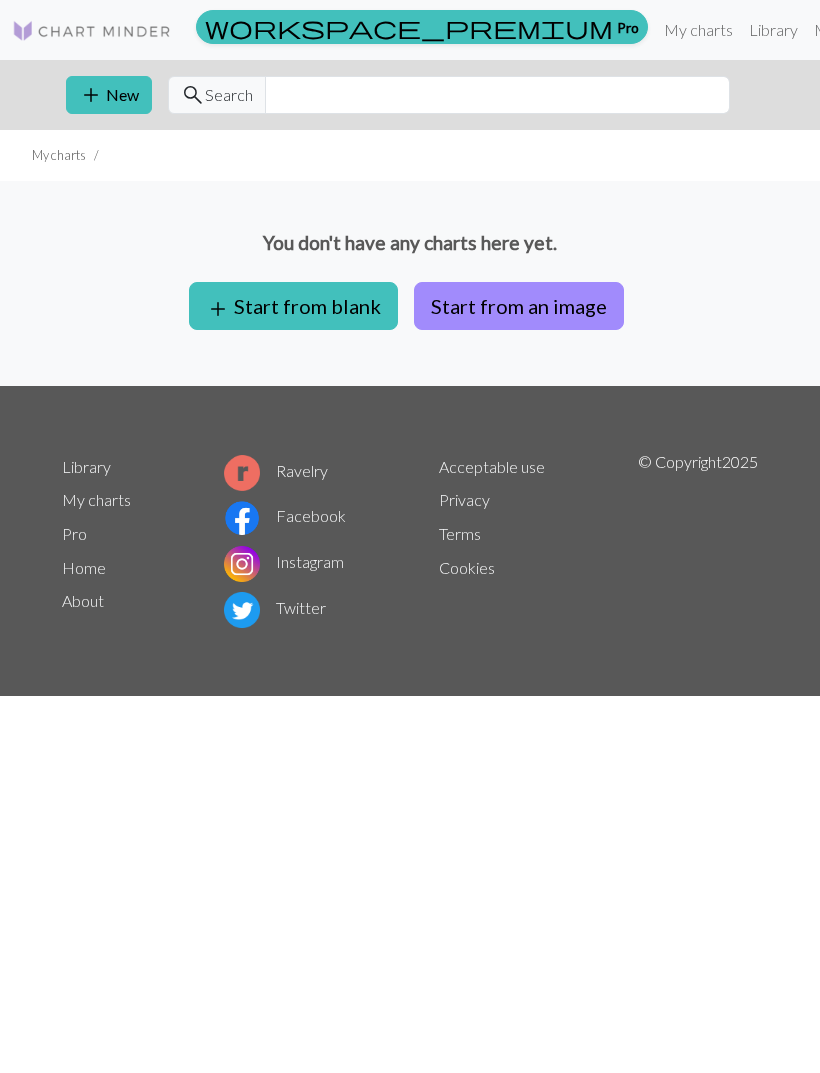 click on "Start from an image" at bounding box center (519, 306) 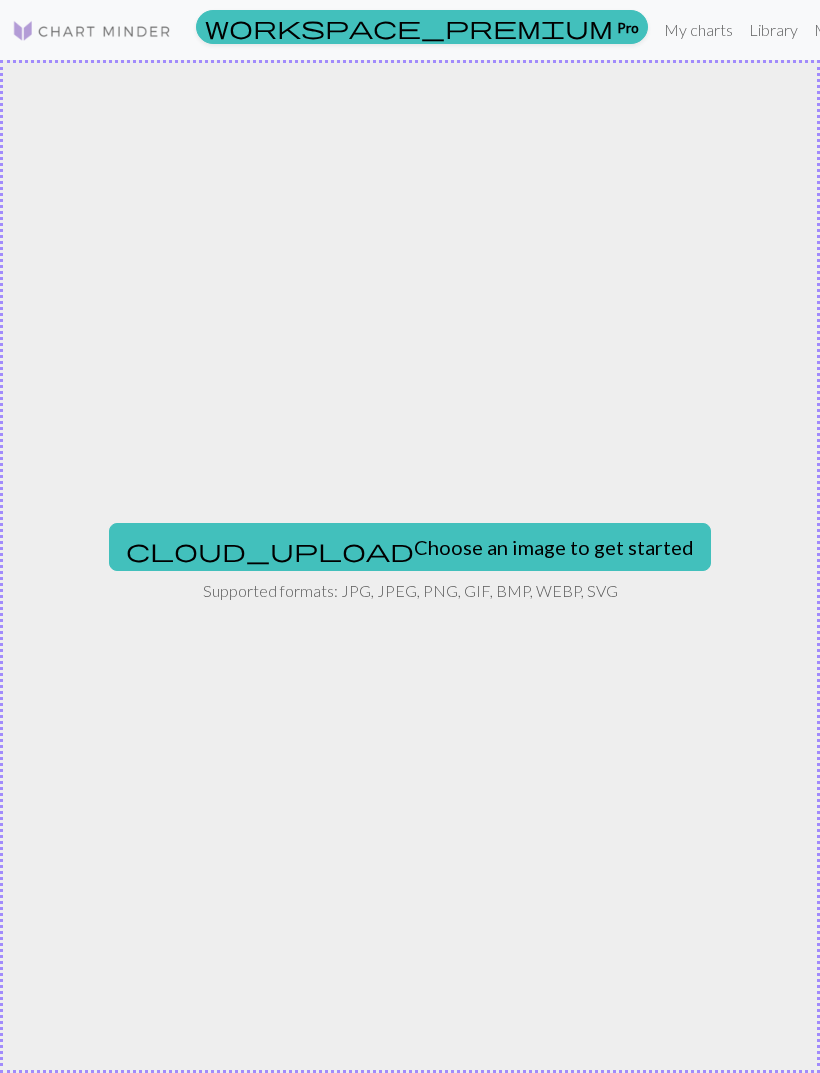click on "cloud_upload" at bounding box center [270, 550] 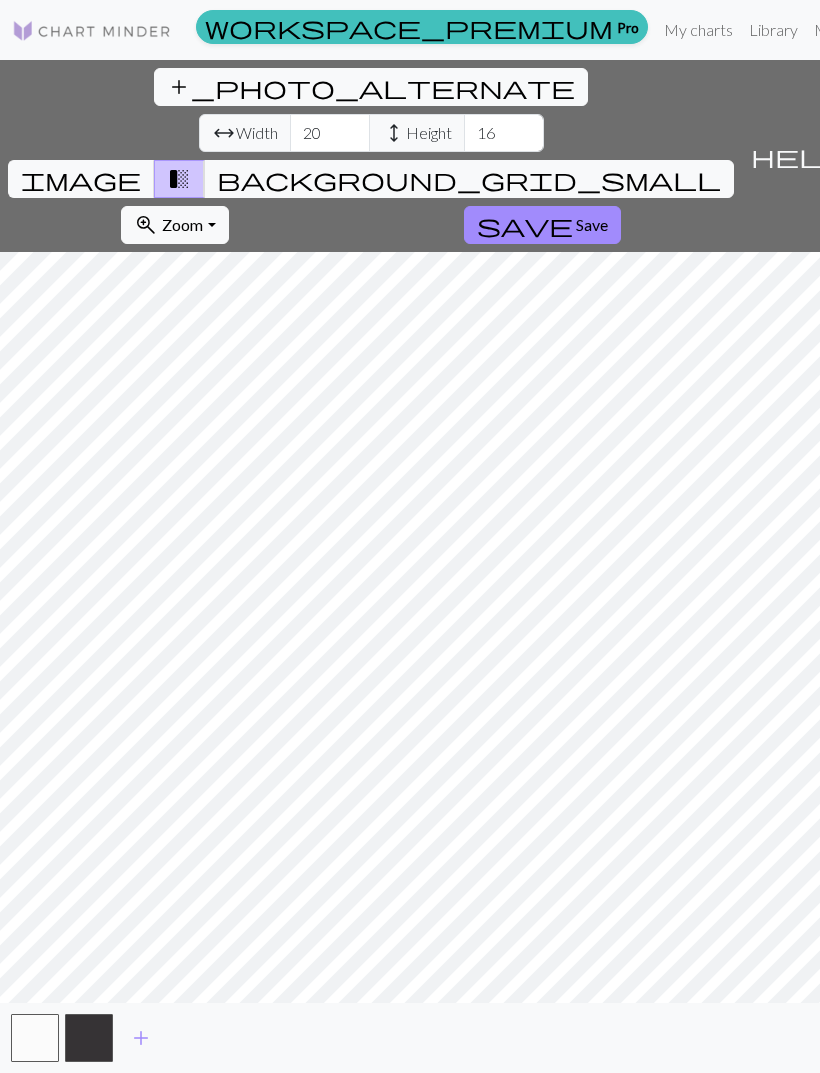 scroll, scrollTop: 59, scrollLeft: 0, axis: vertical 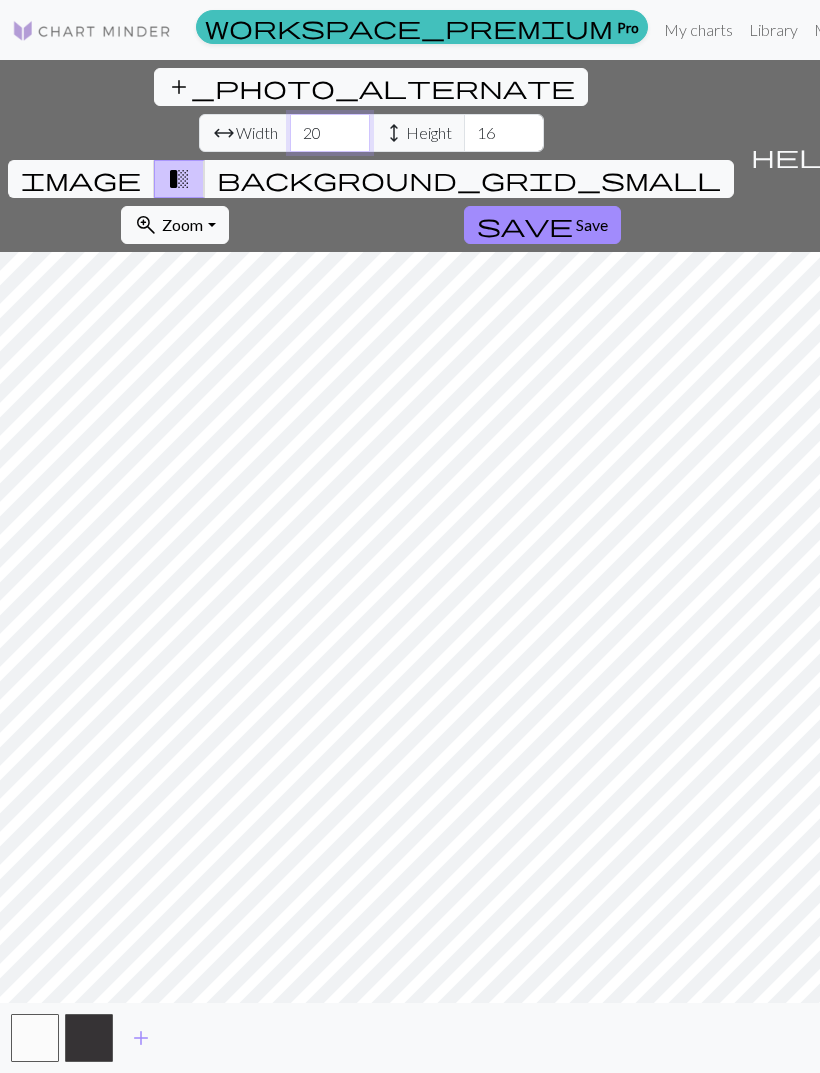 click on "20" at bounding box center [330, 133] 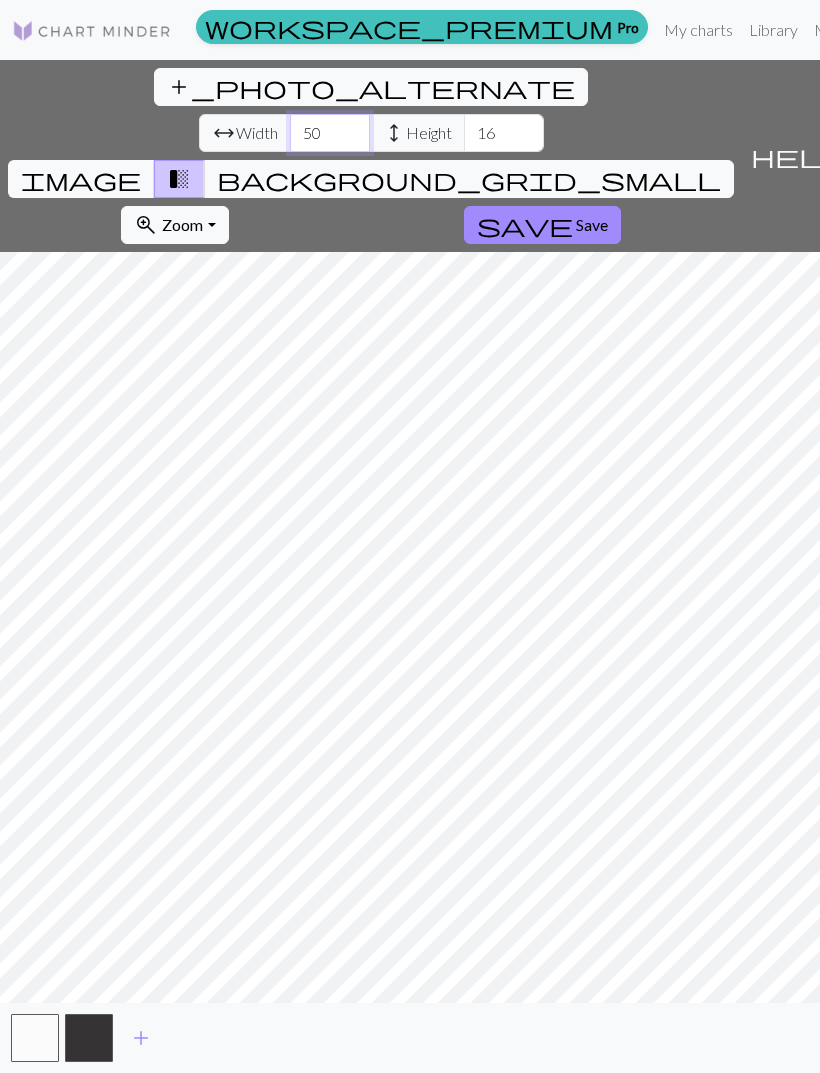 type on "50" 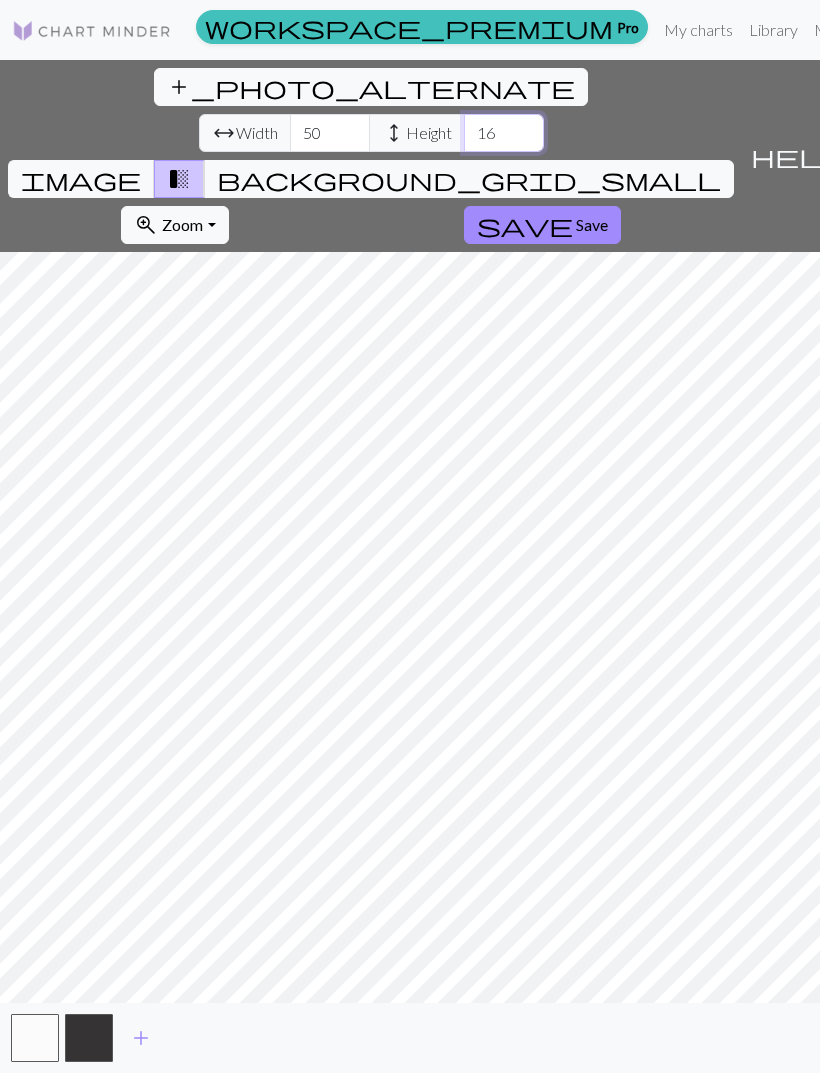 click on "16" at bounding box center (504, 133) 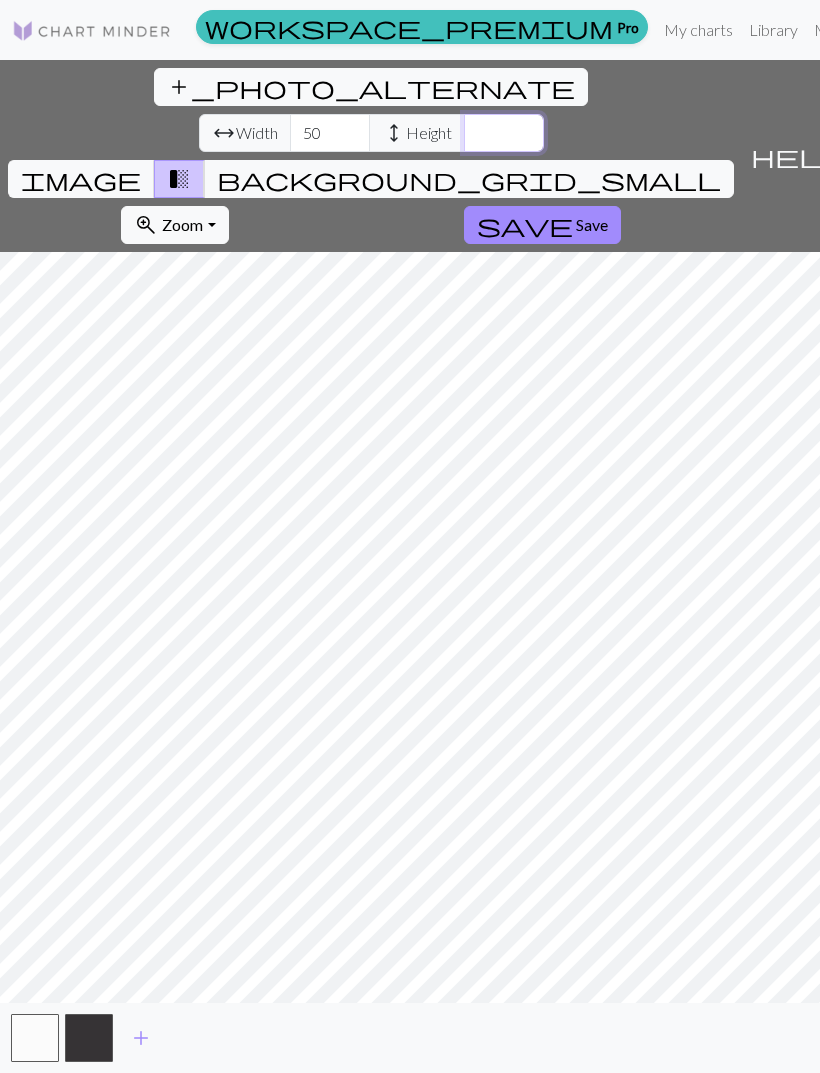 type on "6" 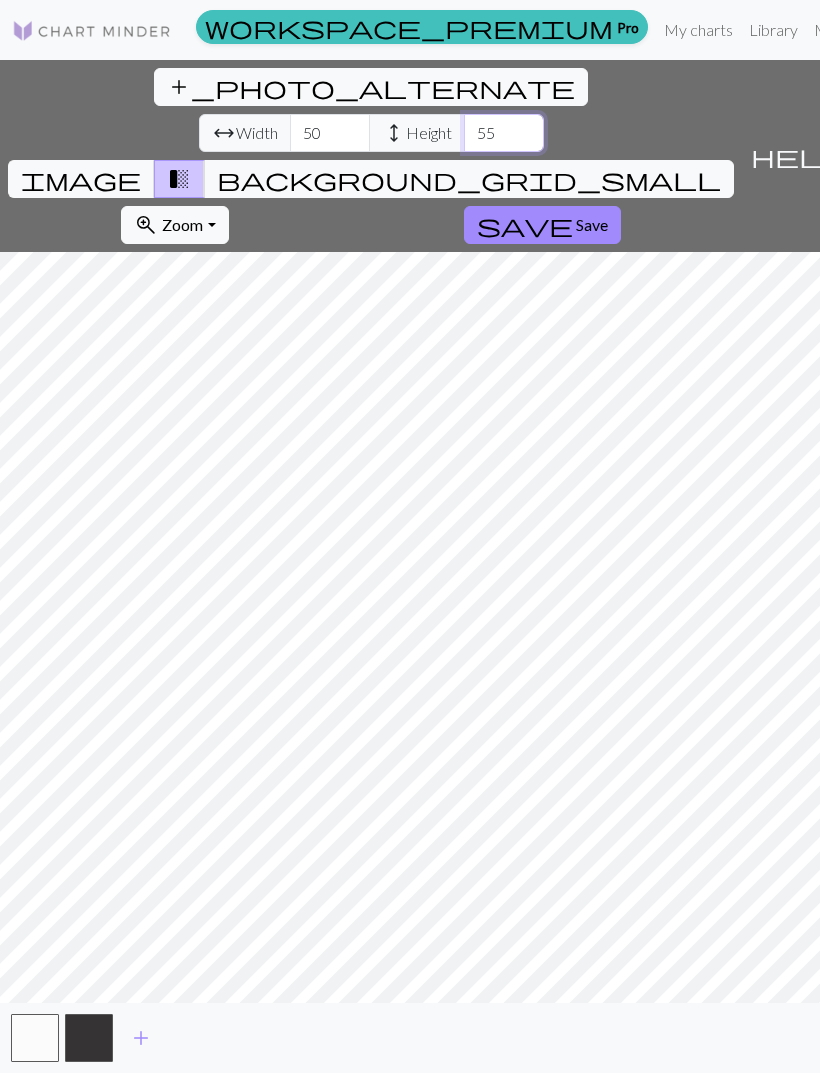 type on "55" 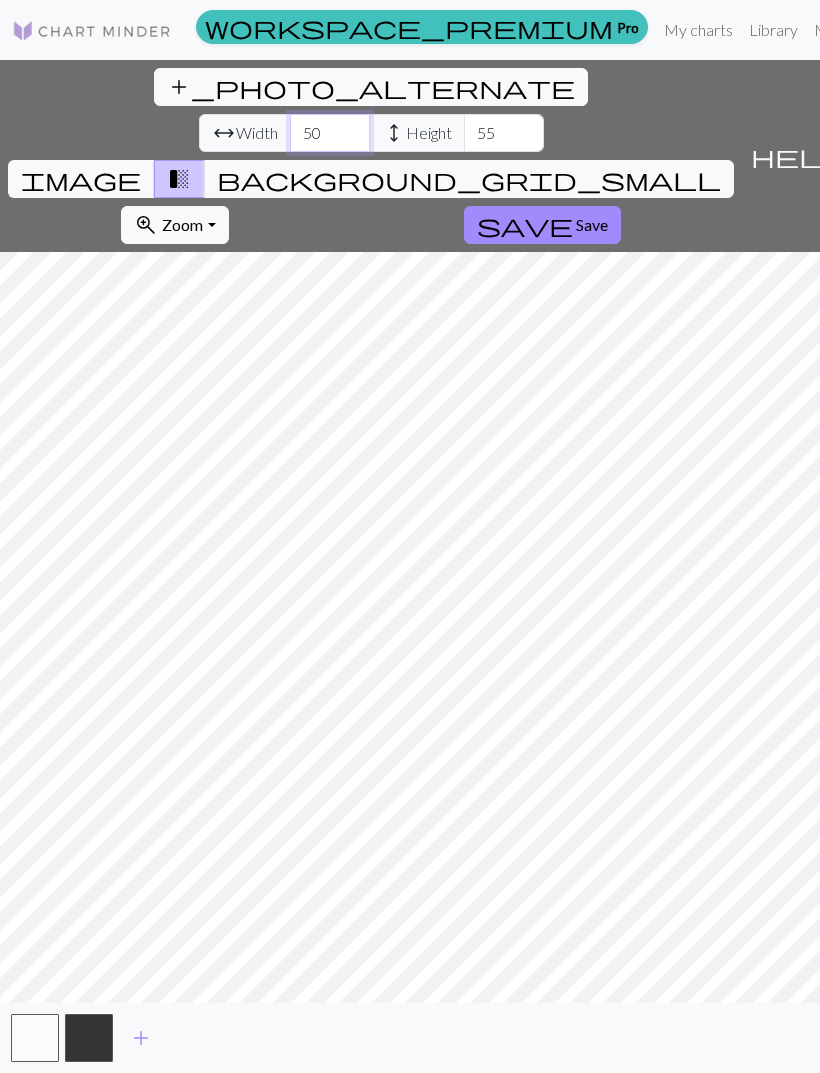 click on "50" at bounding box center (330, 133) 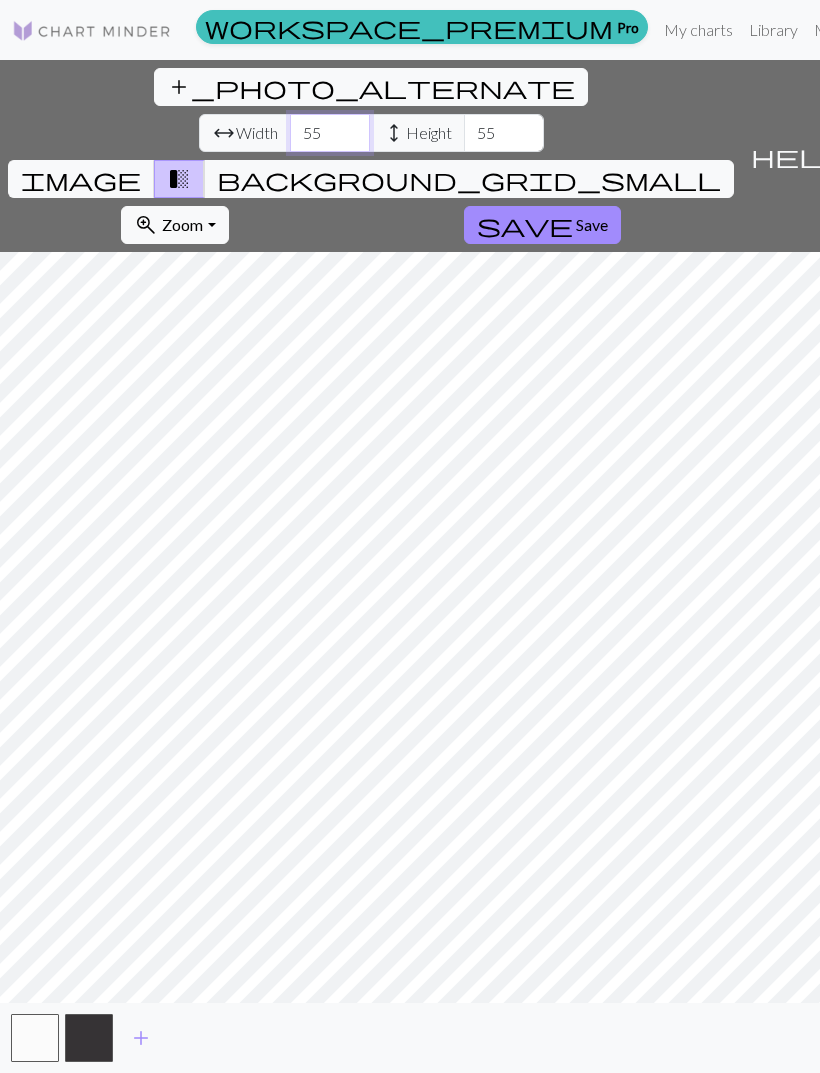 type on "55" 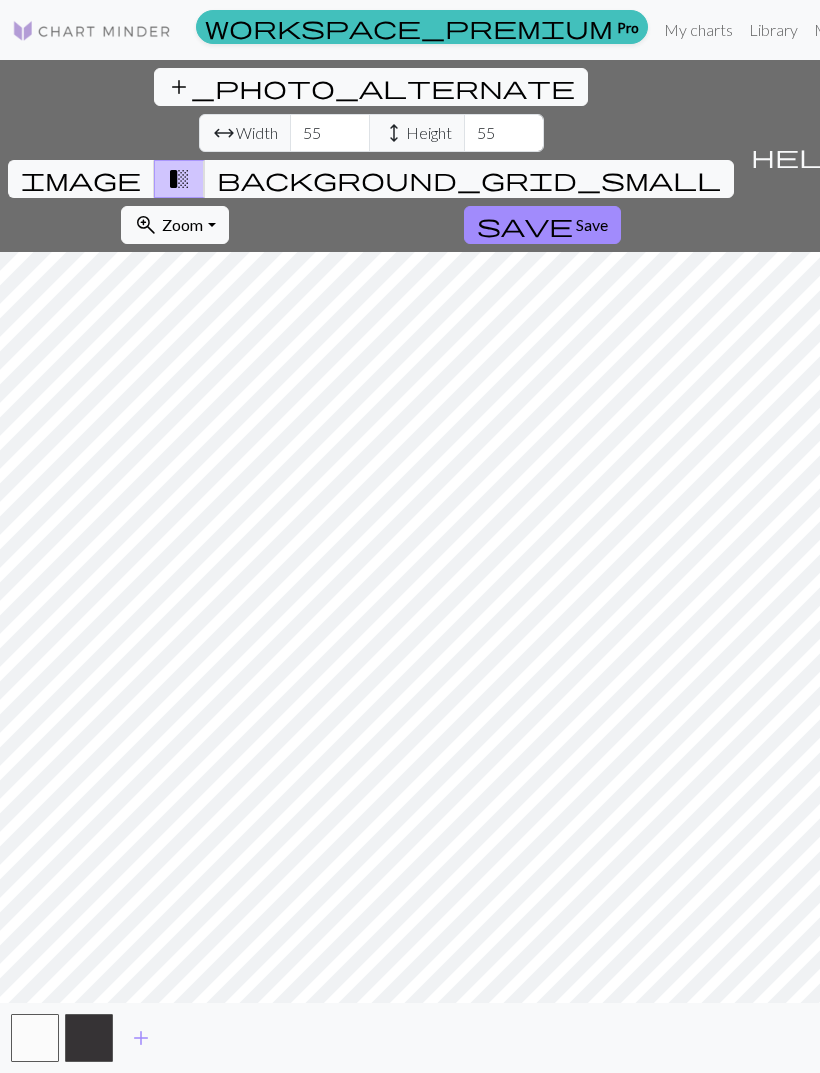 click on "background_grid_small" at bounding box center (469, 179) 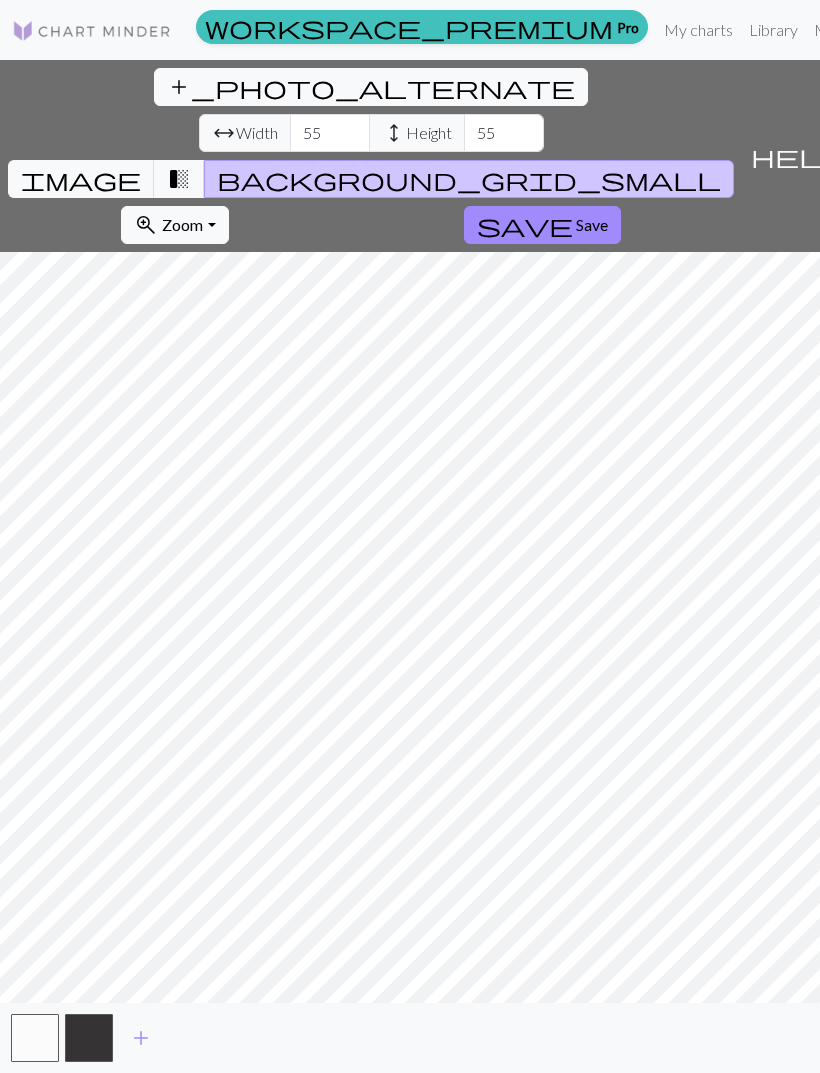 click on "image" at bounding box center (81, 179) 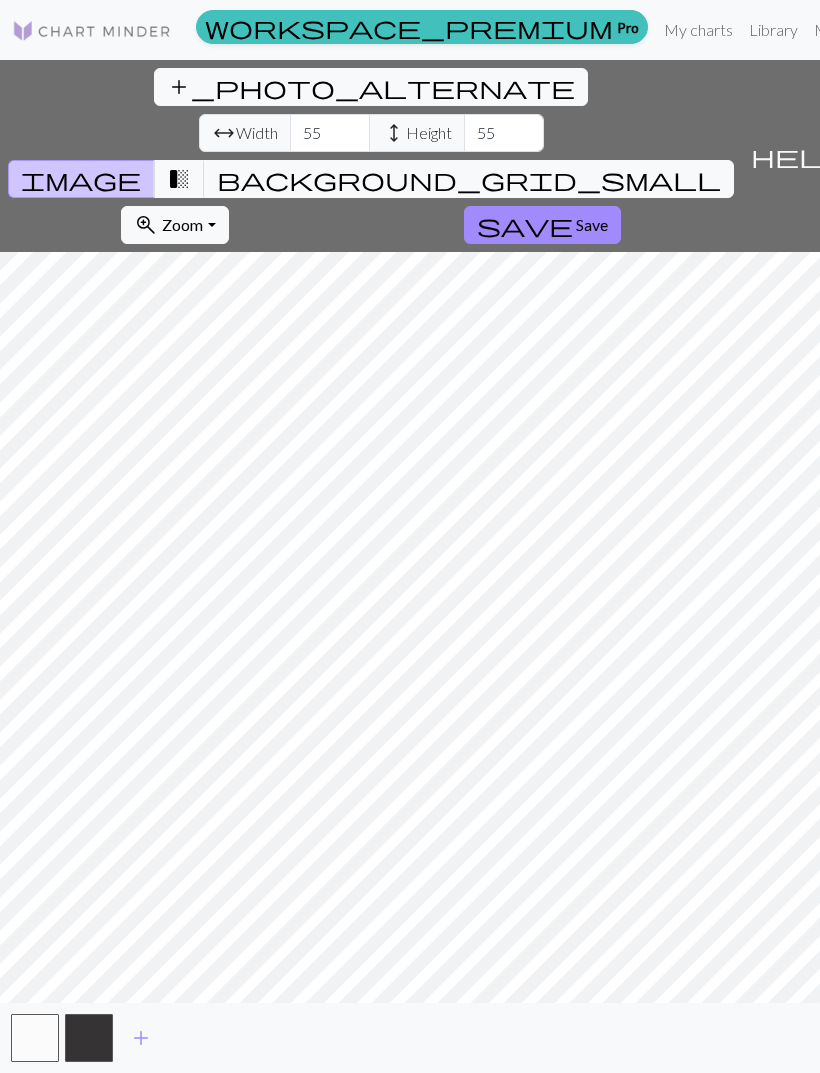 click on "transition_fade" at bounding box center (179, 179) 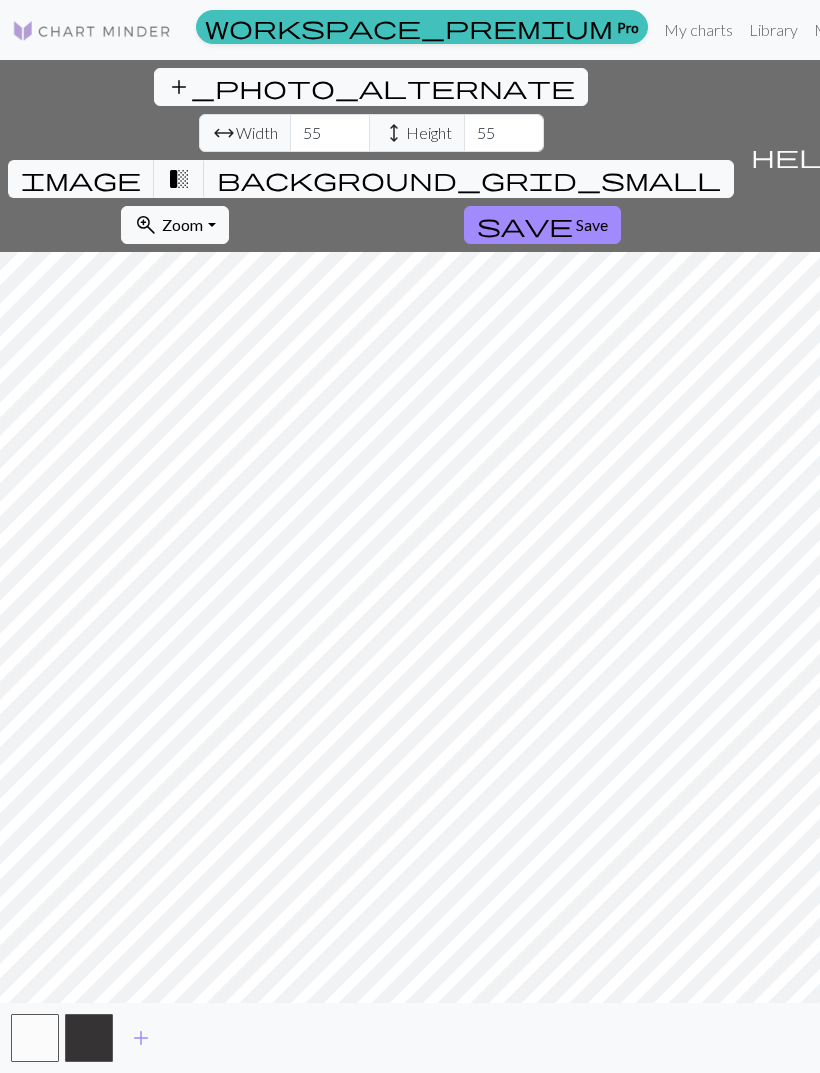 click on "background_grid_small" at bounding box center [469, 179] 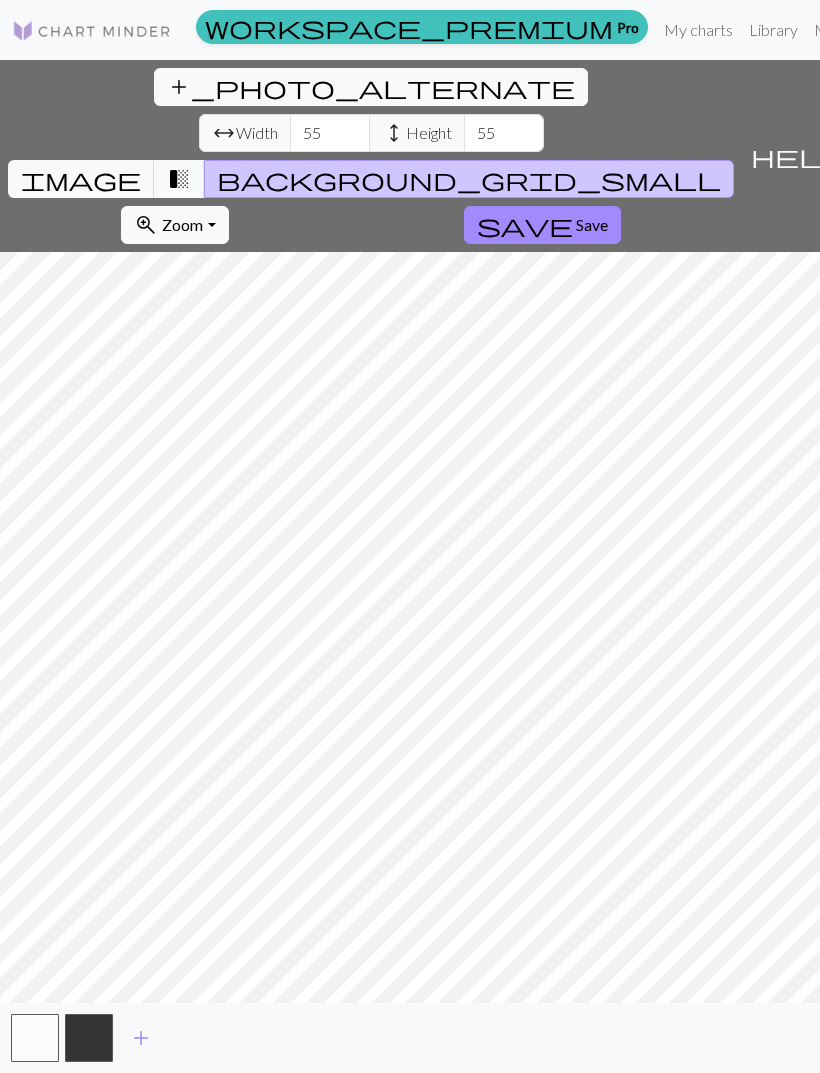 scroll, scrollTop: 65, scrollLeft: 0, axis: vertical 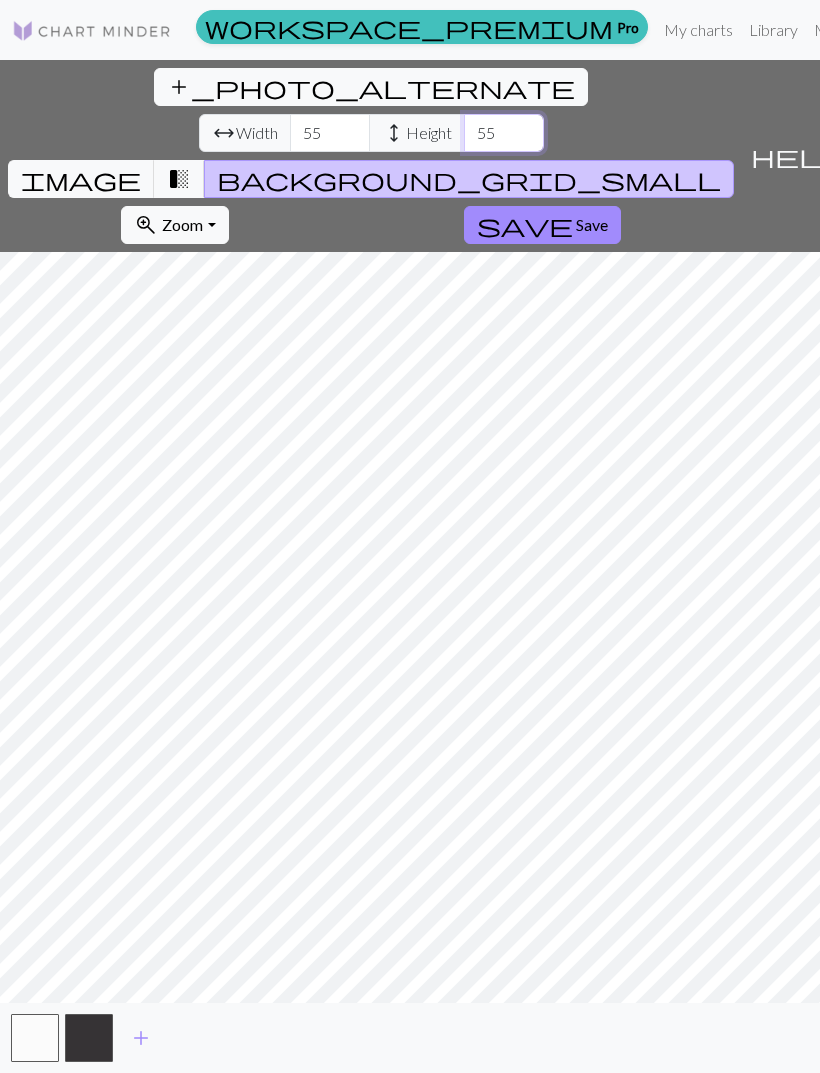 click on "55" at bounding box center [504, 133] 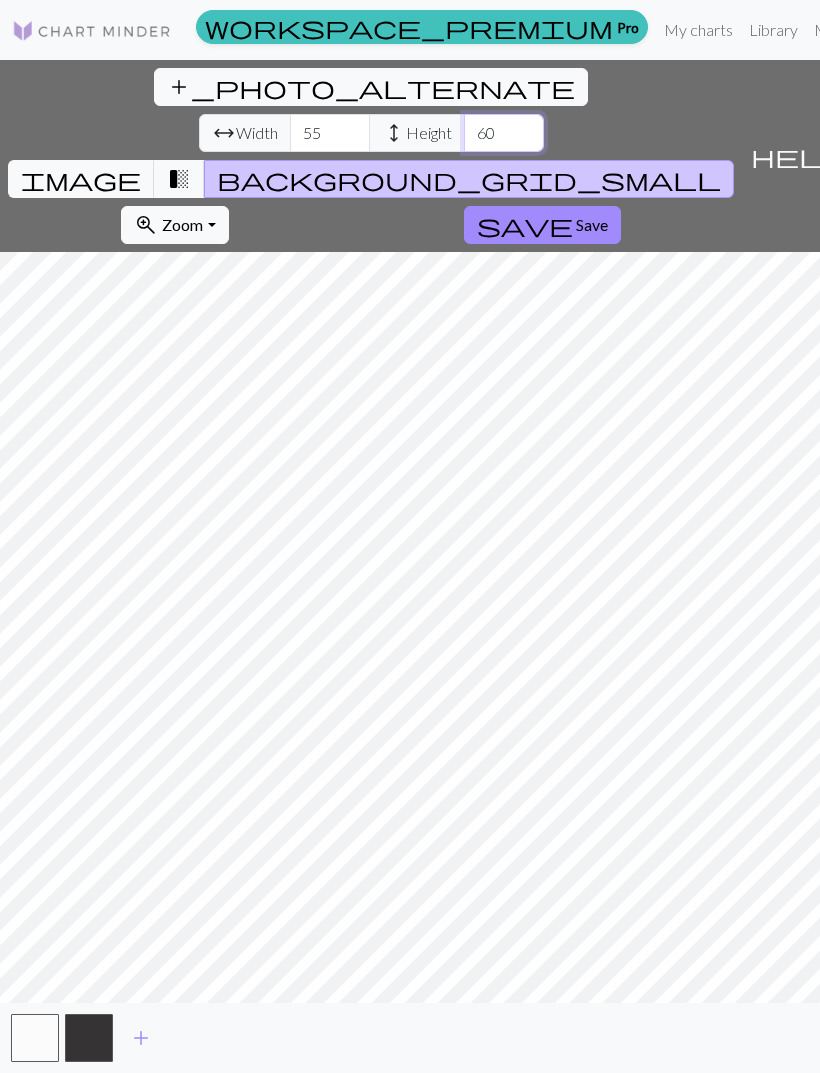 type on "60" 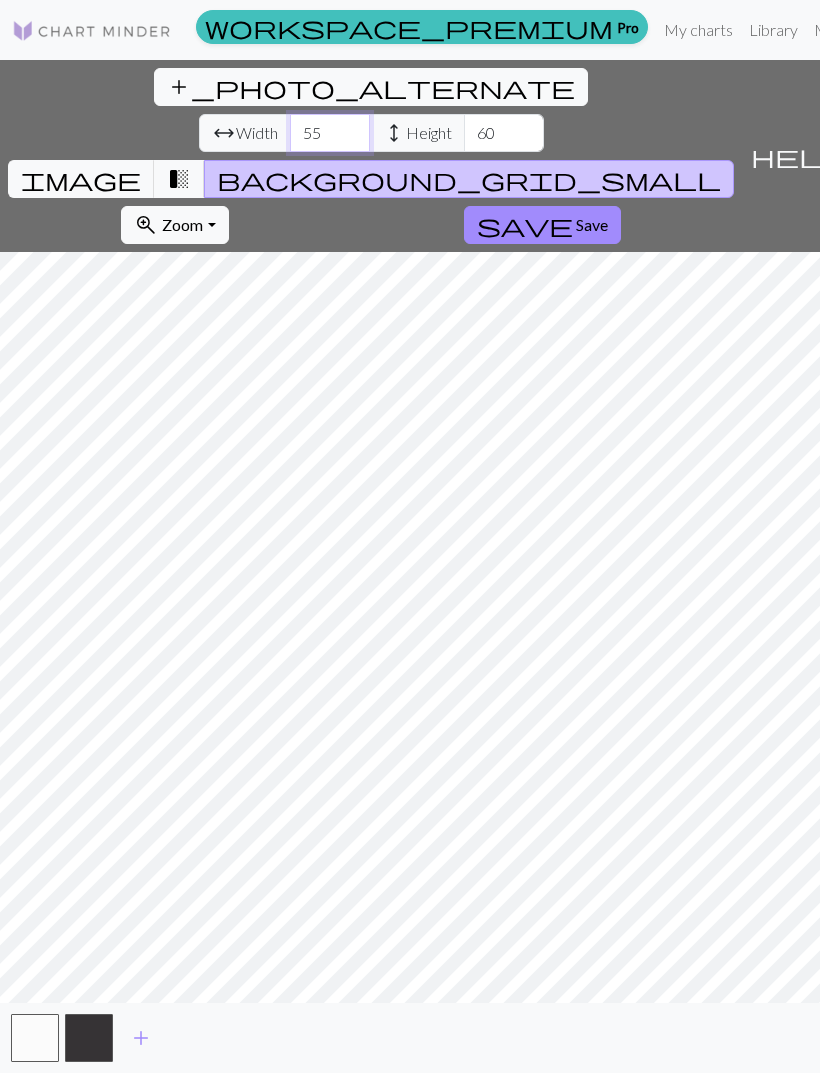 click on "55" at bounding box center [330, 133] 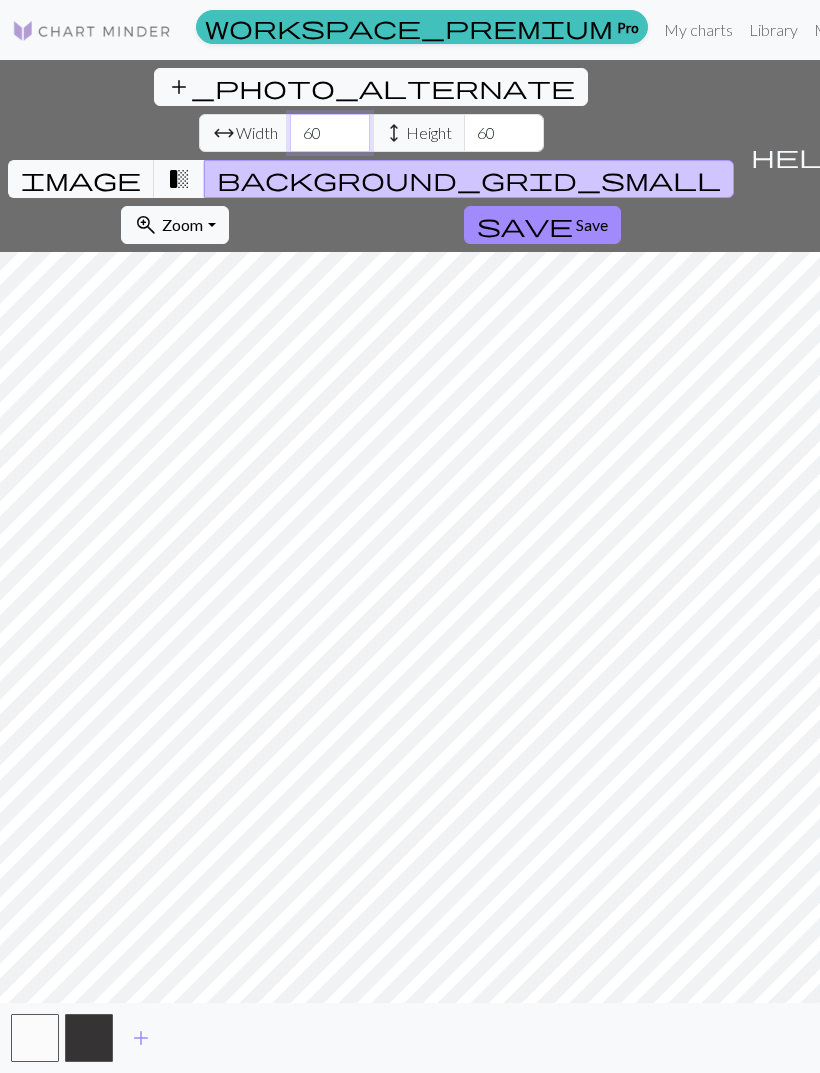 scroll, scrollTop: 0, scrollLeft: 0, axis: both 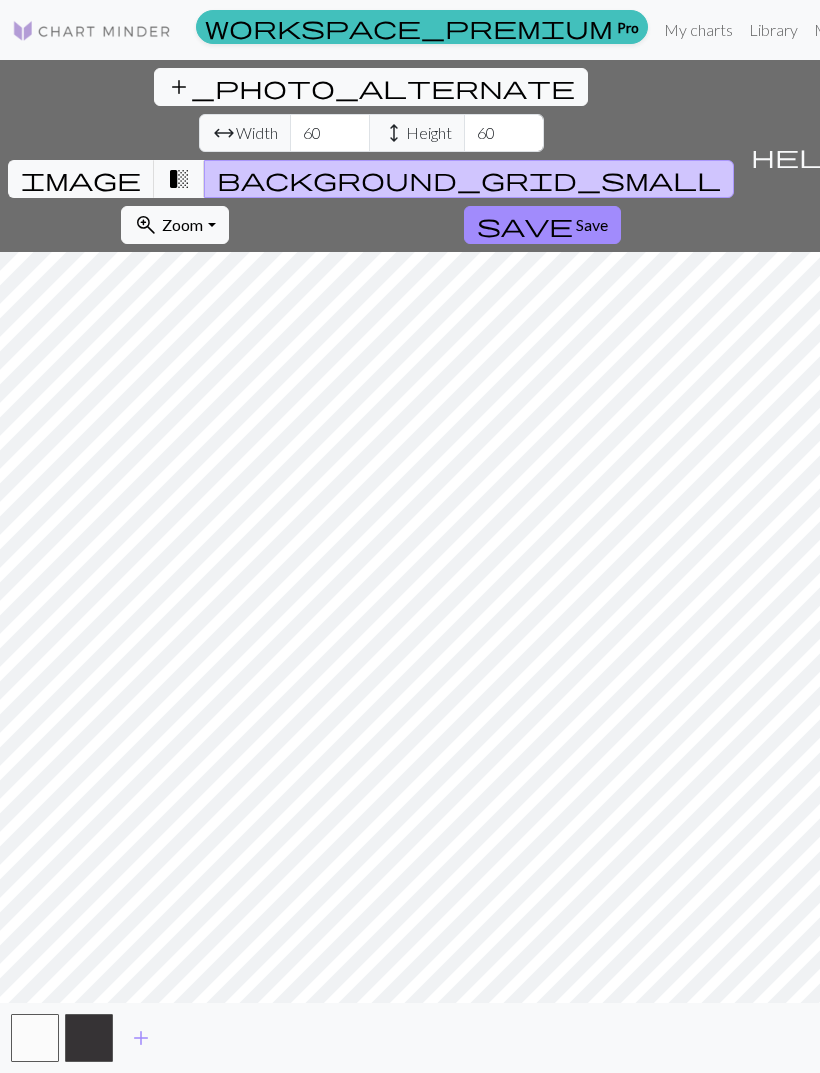 click at bounding box center [92, 31] 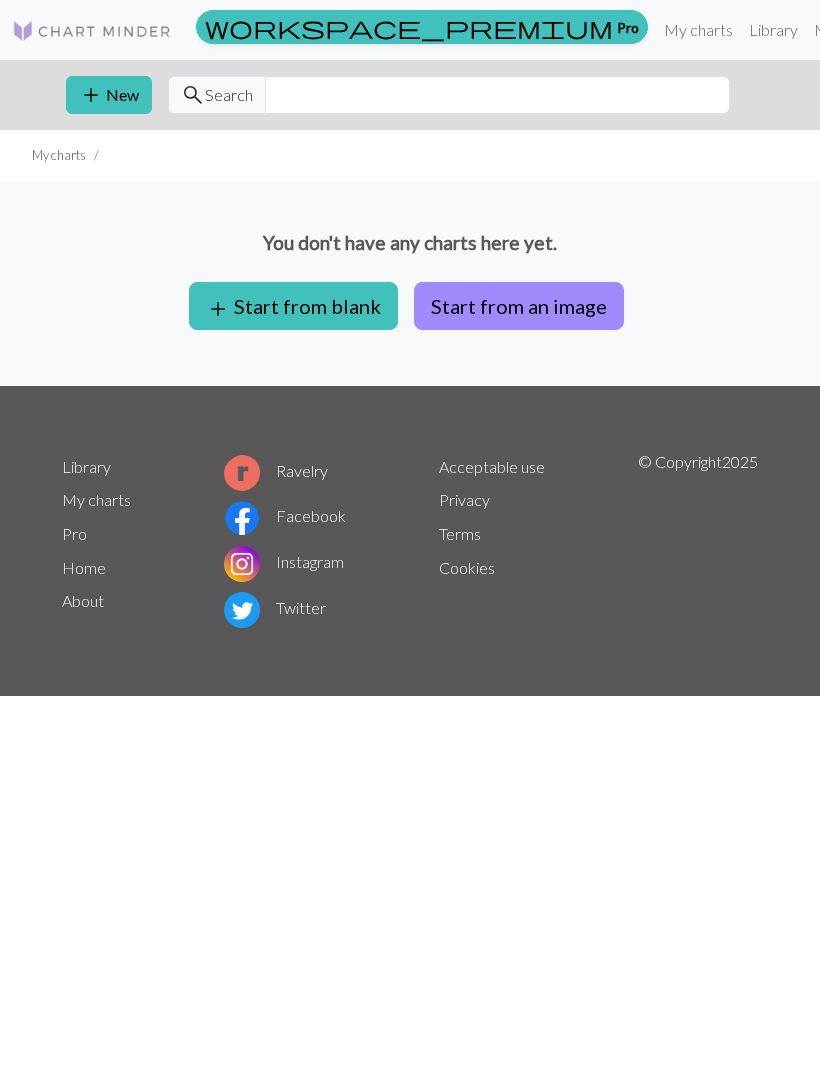 click on "Start from an image" at bounding box center (519, 306) 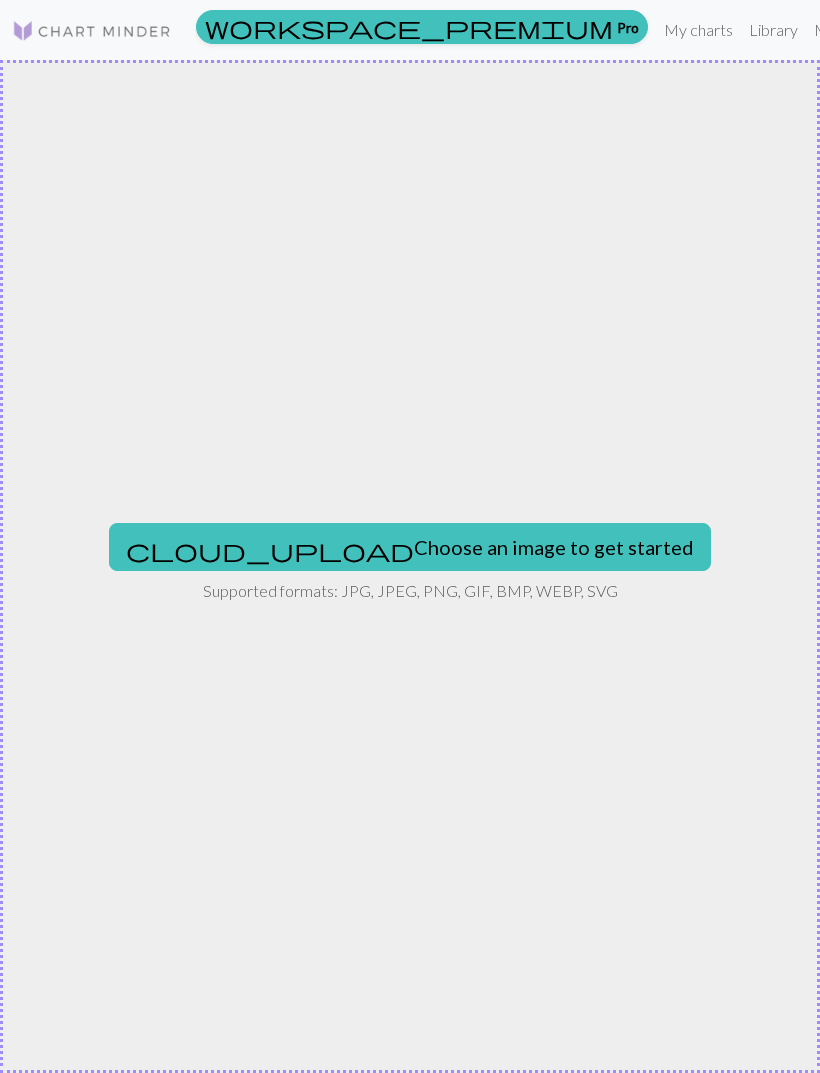click on "cloud_upload  Choose an image to get started" at bounding box center [410, 547] 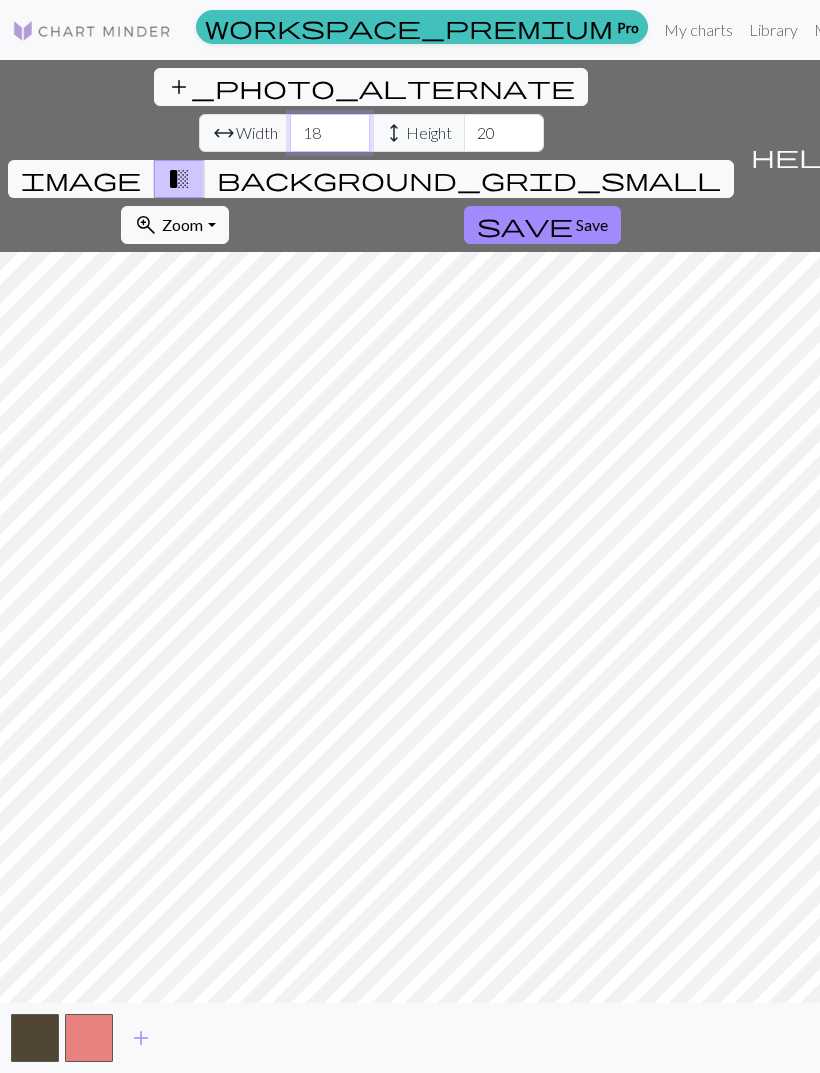 click on "18" at bounding box center (330, 133) 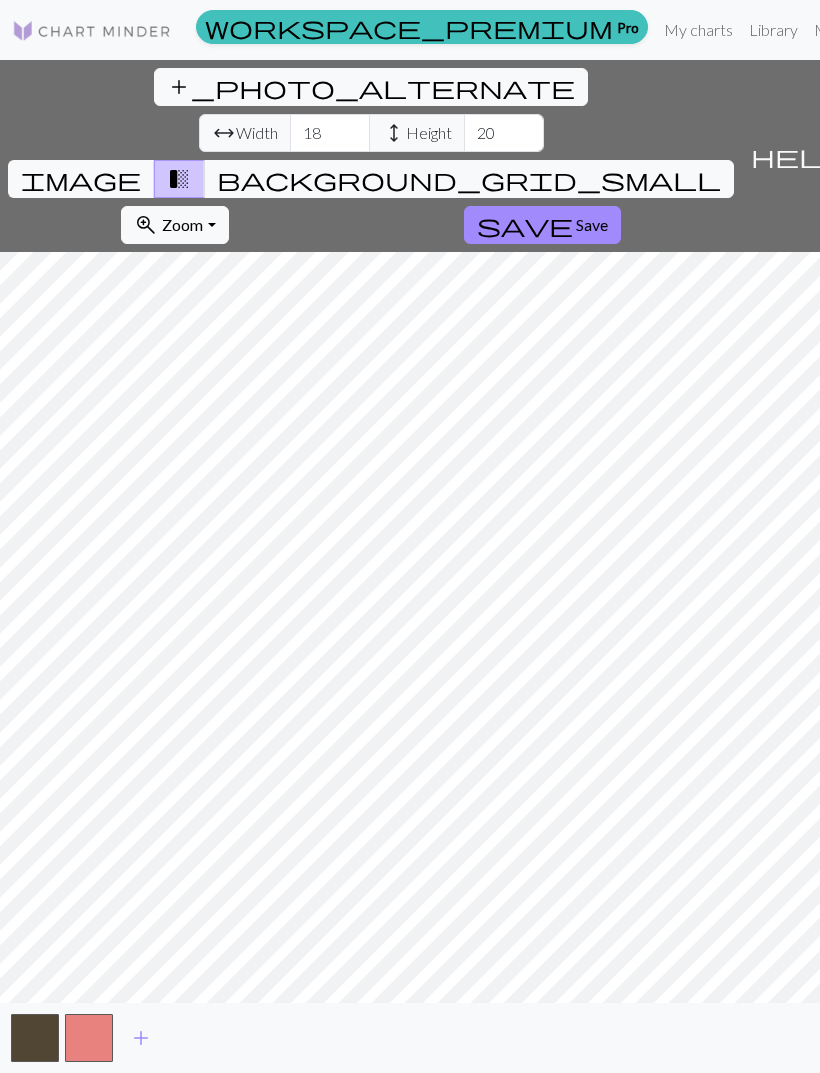 click on "workspace_premium  Pro My charts Library Manual Hi  [USERNAME]   Account settings Logout" at bounding box center [410, 30] 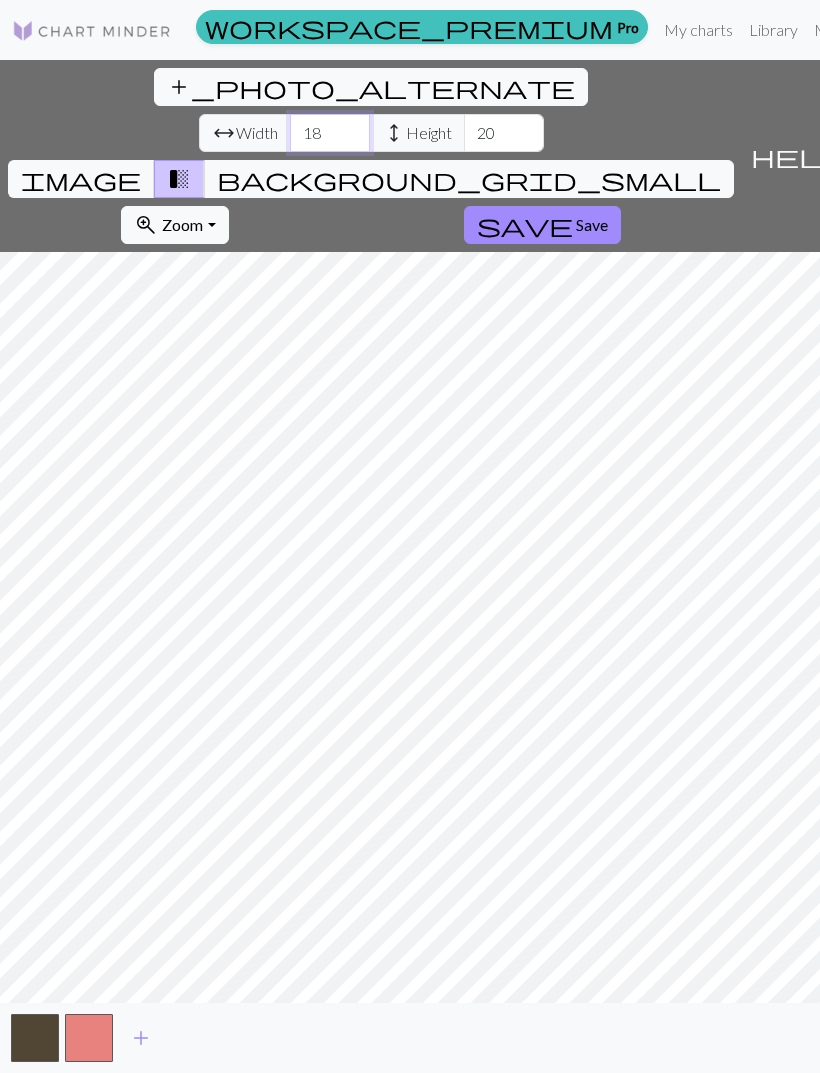 click on "18" at bounding box center (330, 133) 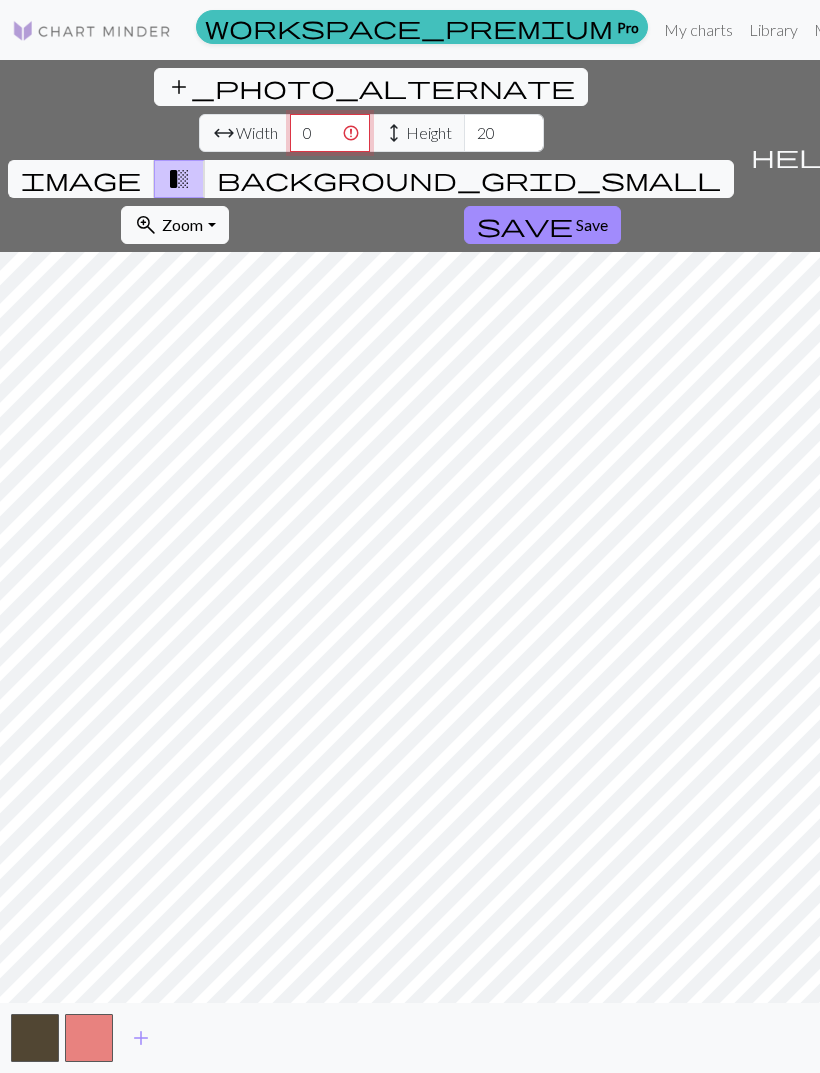 type on "0" 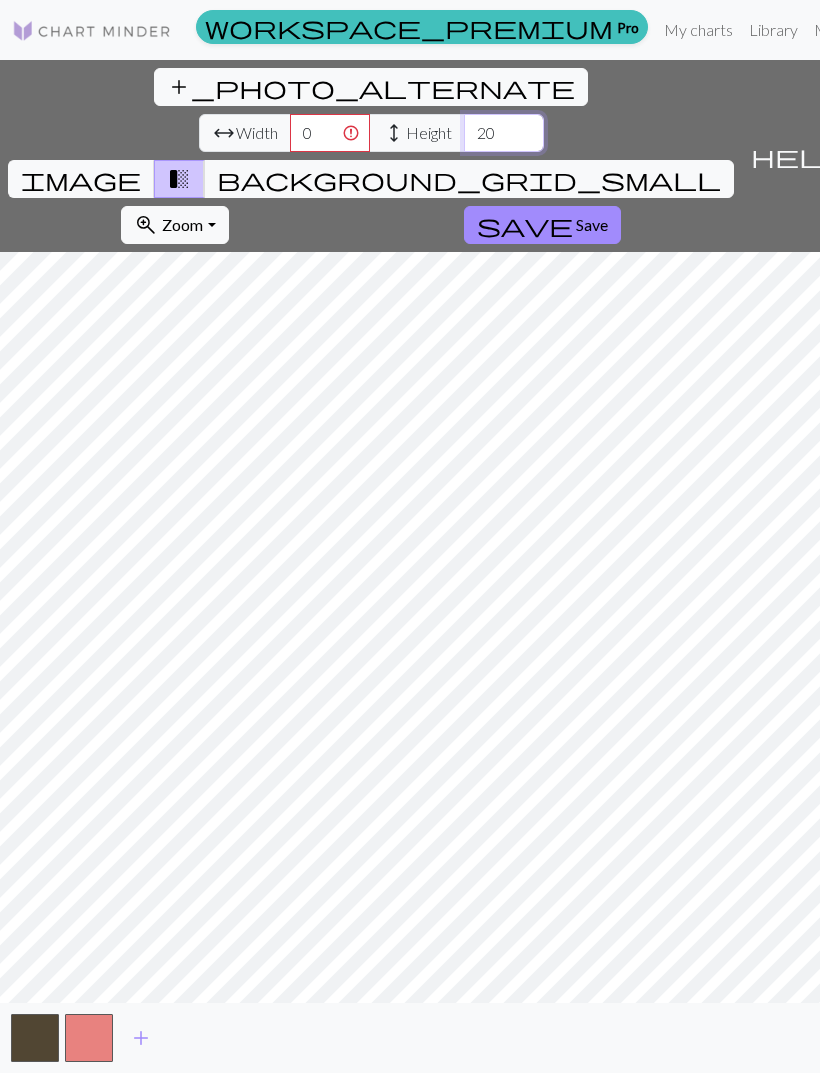 click on "20" at bounding box center (504, 133) 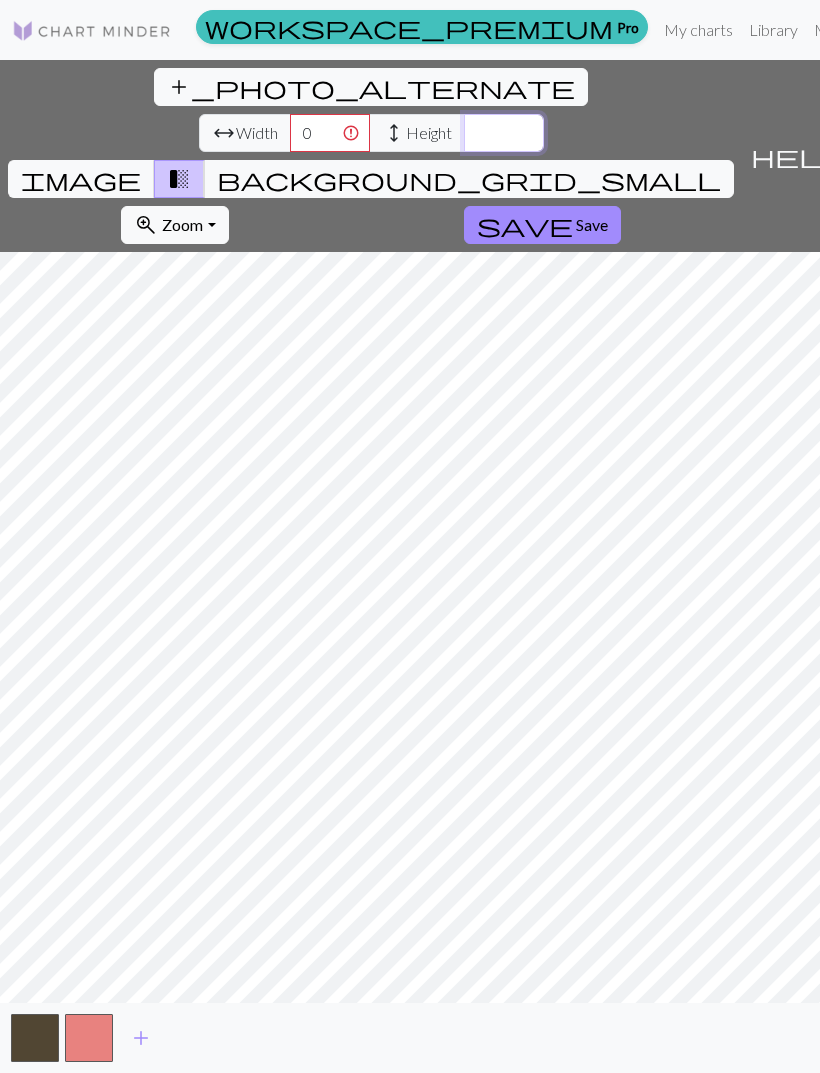 type on "0" 